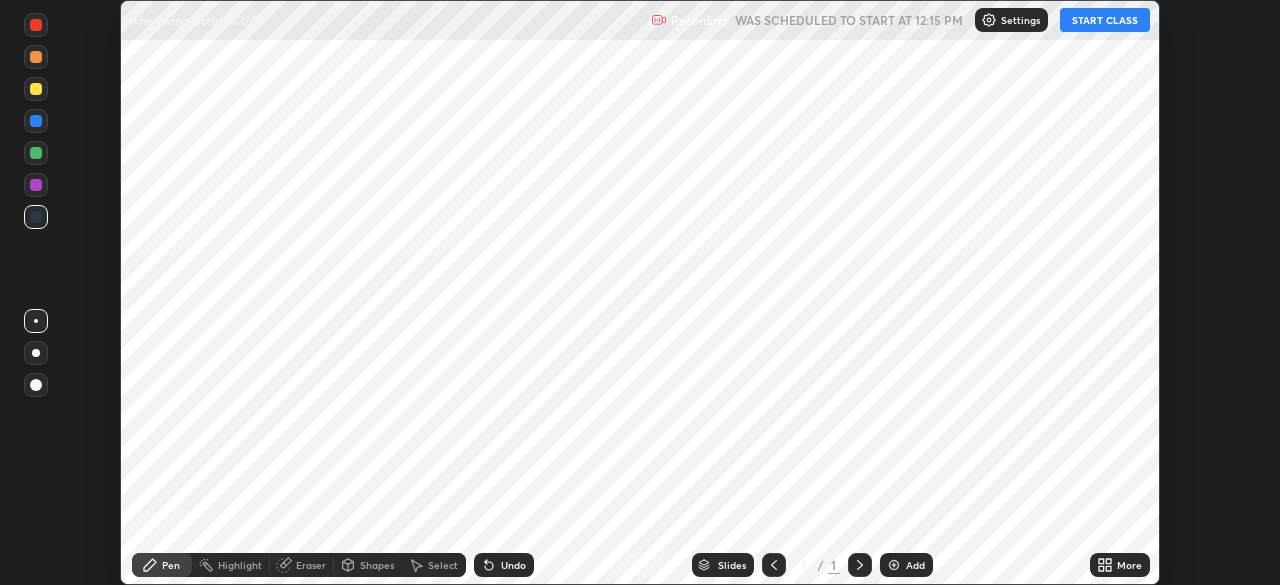 scroll, scrollTop: 0, scrollLeft: 0, axis: both 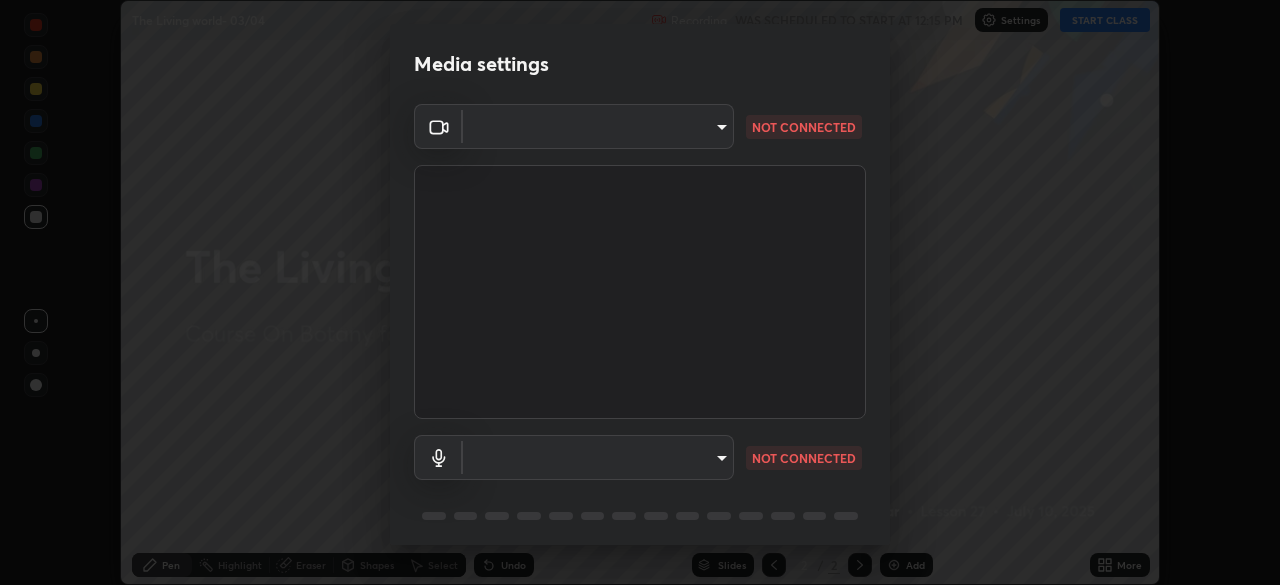 type on "ad23c5e1eec40c929e15baf649206283bee037f2ec2e6fc856d192bb2adaae55" 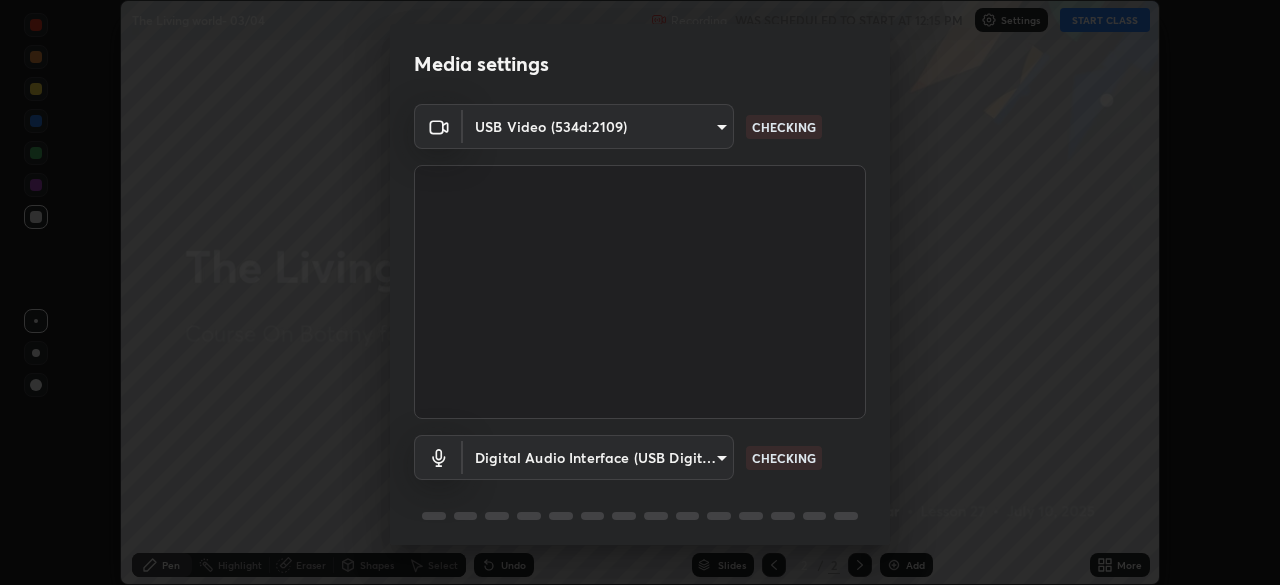 click on "Erase all The Living world- 03/04 Recording WAS SCHEDULED TO START AT  12:15 PM Settings START CLASS Setting up your live class The Living world- 03/04 • L27 of Course On Botany for NEET -Conquer-2 - 2026 [PERSON_NAME] Pen Highlight Eraser Shapes Select Undo Slides 2 / 2 Add More No doubts shared Encourage your learners to ask a doubt for better clarity Report an issue Reason for reporting Buffering Chat not working Audio - Video sync issue Educator video quality low ​ Attach an image Report Media settings USB Video (534d:2109) ad23c5e1eec40c929e15baf649206283bee037f2ec2e6fc856d192bb2adaae55 CHECKING Digital Audio Interface (USB Digital Audio) bacd120e2728bcaa93de399d5b14713bfd4da43ca453c7f8d7901db11a0ced92 CHECKING 1 / 5 Next" at bounding box center (640, 292) 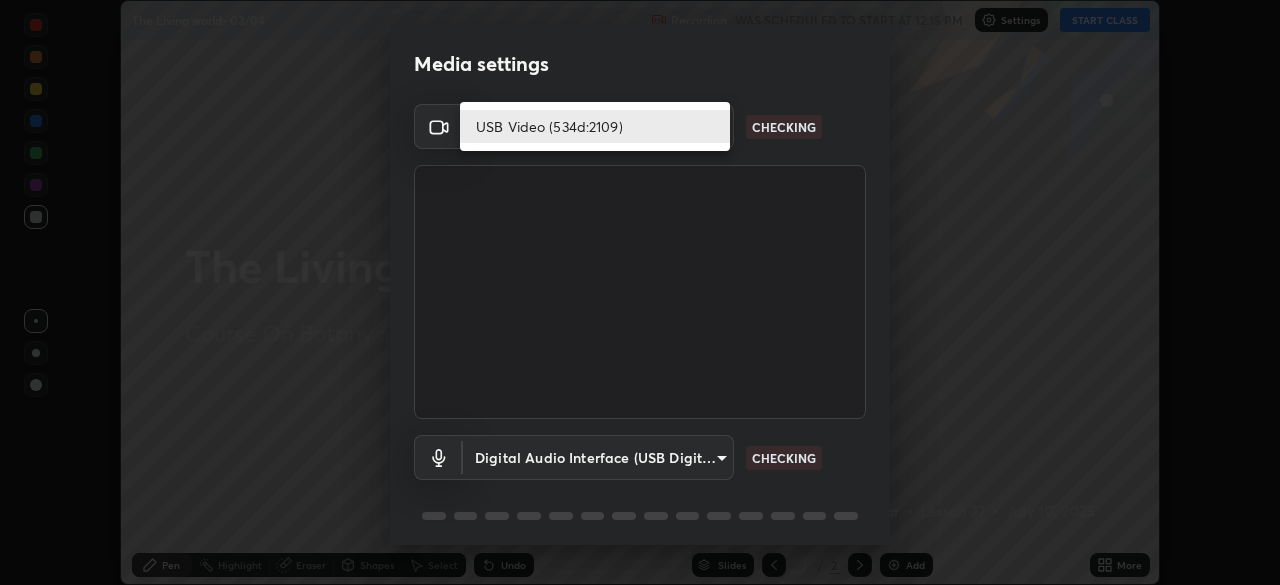 click on "USB Video (534d:2109)" at bounding box center [595, 126] 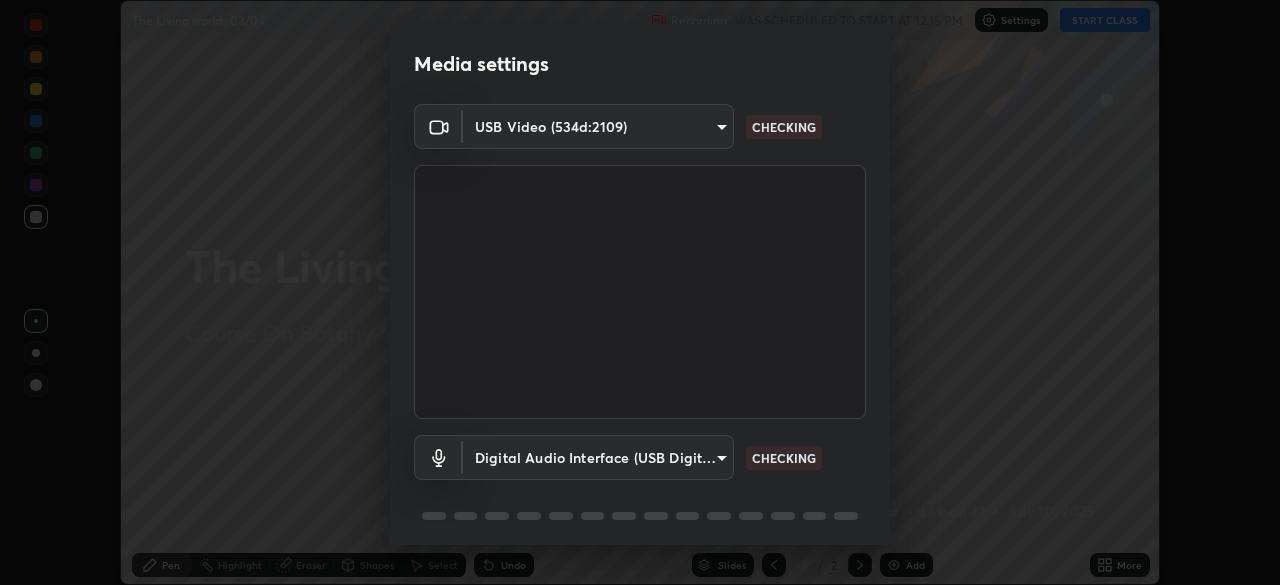 scroll, scrollTop: 71, scrollLeft: 0, axis: vertical 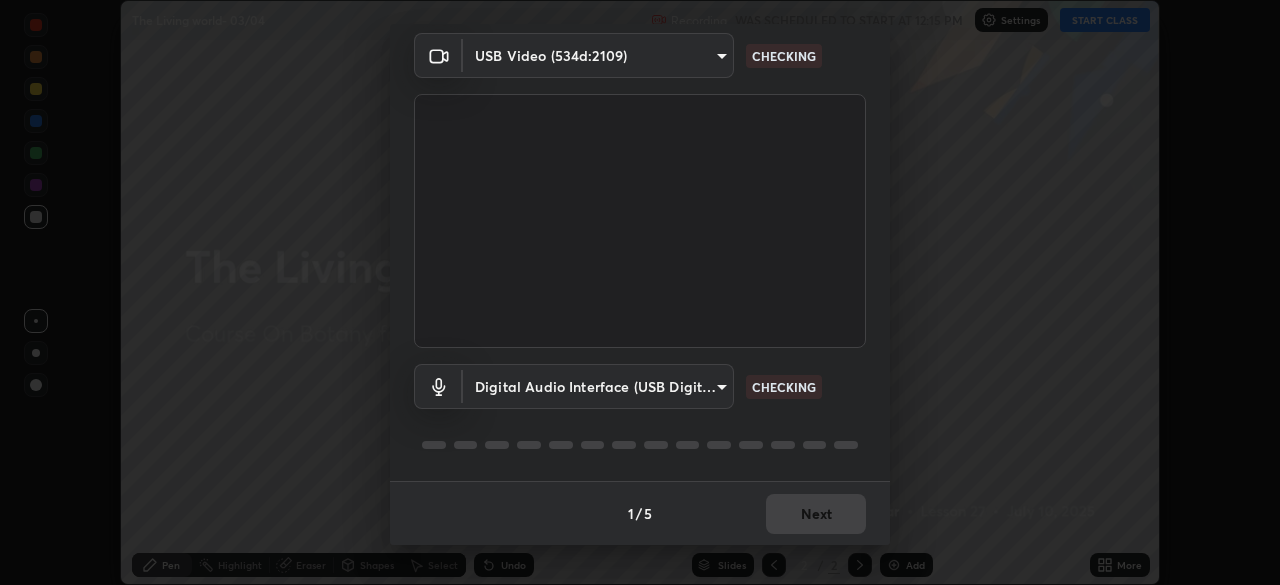 click on "Erase all The Living world- 03/04 Recording WAS SCHEDULED TO START AT  12:15 PM Settings START CLASS Setting up your live class The Living world- 03/04 • L27 of Course On Botany for NEET -Conquer-2 - 2026 [PERSON_NAME] Pen Highlight Eraser Shapes Select Undo Slides 2 / 2 Add More No doubts shared Encourage your learners to ask a doubt for better clarity Report an issue Reason for reporting Buffering Chat not working Audio - Video sync issue Educator video quality low ​ Attach an image Report Media settings USB Video (534d:2109) ad23c5e1eec40c929e15baf649206283bee037f2ec2e6fc856d192bb2adaae55 CHECKING Digital Audio Interface (USB Digital Audio) bacd120e2728bcaa93de399d5b14713bfd4da43ca453c7f8d7901db11a0ced92 CHECKING 1 / 5 Next" at bounding box center [640, 292] 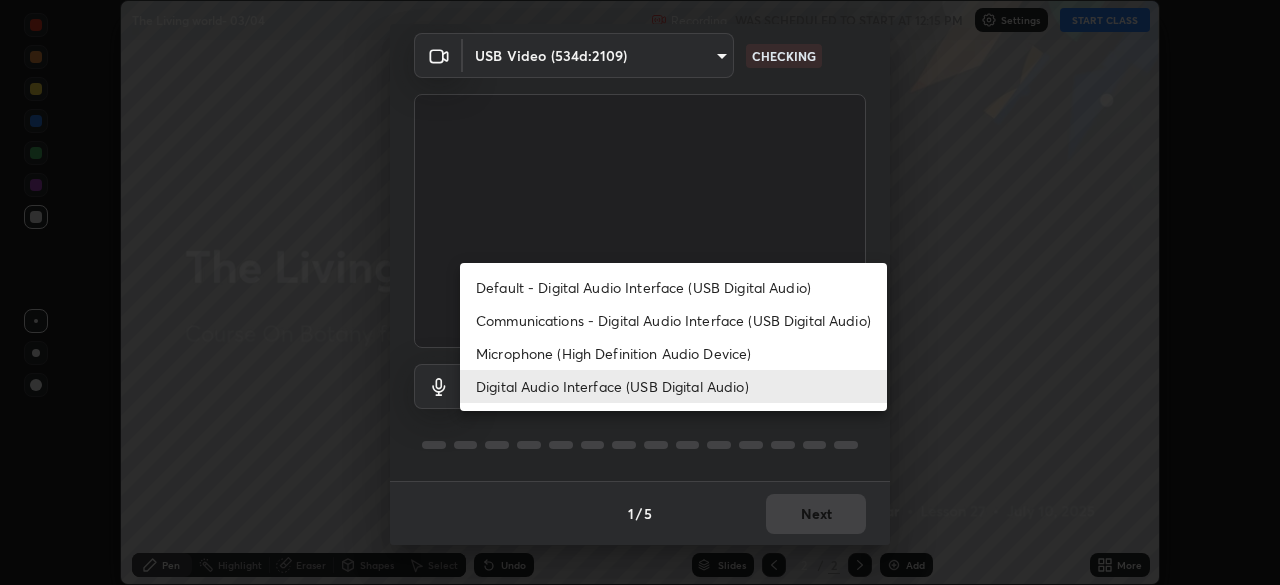 click on "Default - Digital Audio Interface (USB Digital Audio)" at bounding box center (673, 287) 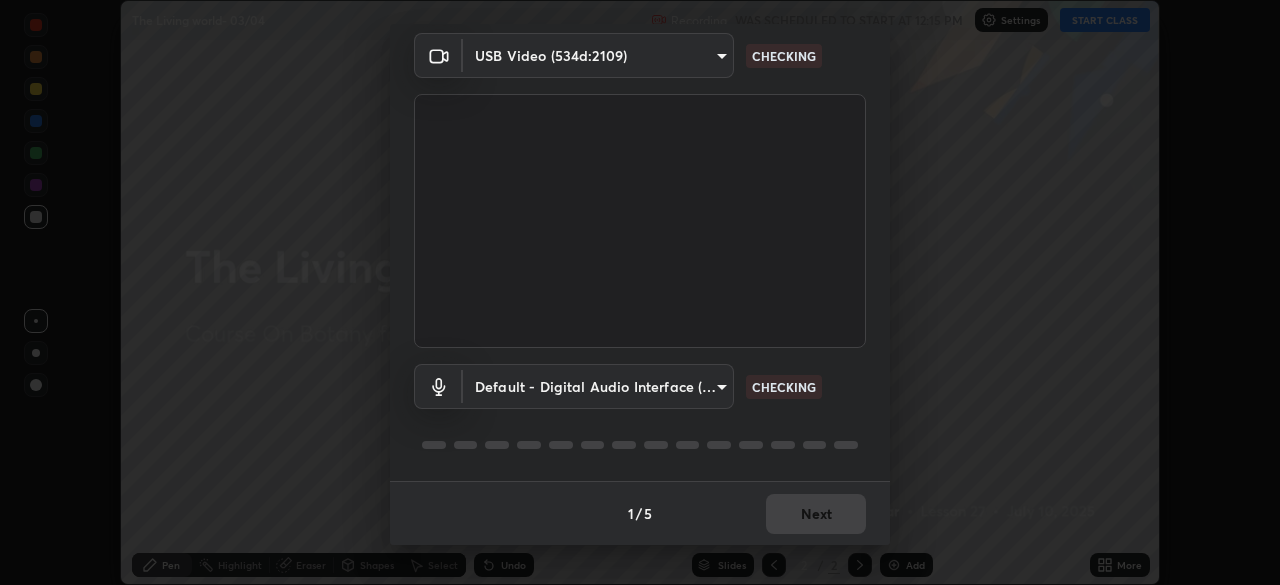 click on "Erase all The Living world- 03/04 Recording WAS SCHEDULED TO START AT  12:15 PM Settings START CLASS Setting up your live class The Living world- 03/04 • L27 of Course On Botany for NEET -Conquer-2 - 2026 [PERSON_NAME] Pen Highlight Eraser Shapes Select Undo Slides 2 / 2 Add More No doubts shared Encourage your learners to ask a doubt for better clarity Report an issue Reason for reporting Buffering Chat not working Audio - Video sync issue Educator video quality low ​ Attach an image Report Media settings USB Video (534d:2109) ad23c5e1eec40c929e15baf649206283bee037f2ec2e6fc856d192bb2adaae55 CHECKING Default - Digital Audio Interface (USB Digital Audio) default CHECKING 1 / 5 Next Default - Digital Audio Interface (USB Digital Audio) Communications - Digital Audio Interface (USB Digital Audio) Microphone (High Definition Audio Device) Digital Audio Interface (USB Digital Audio)" at bounding box center (640, 292) 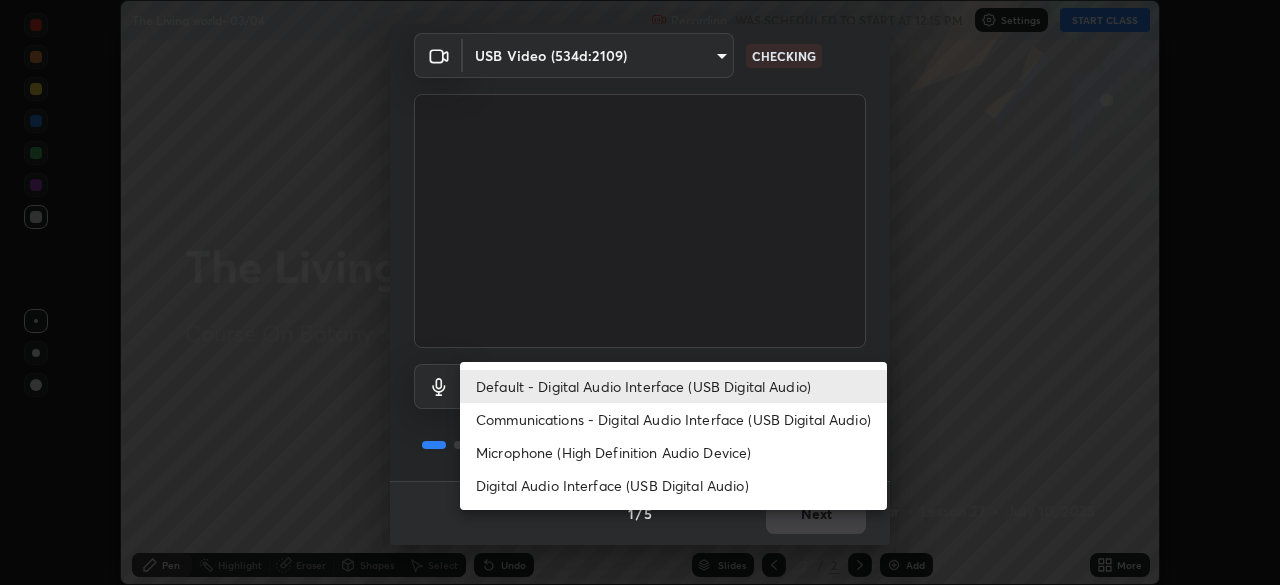 click on "Digital Audio Interface (USB Digital Audio)" at bounding box center [673, 485] 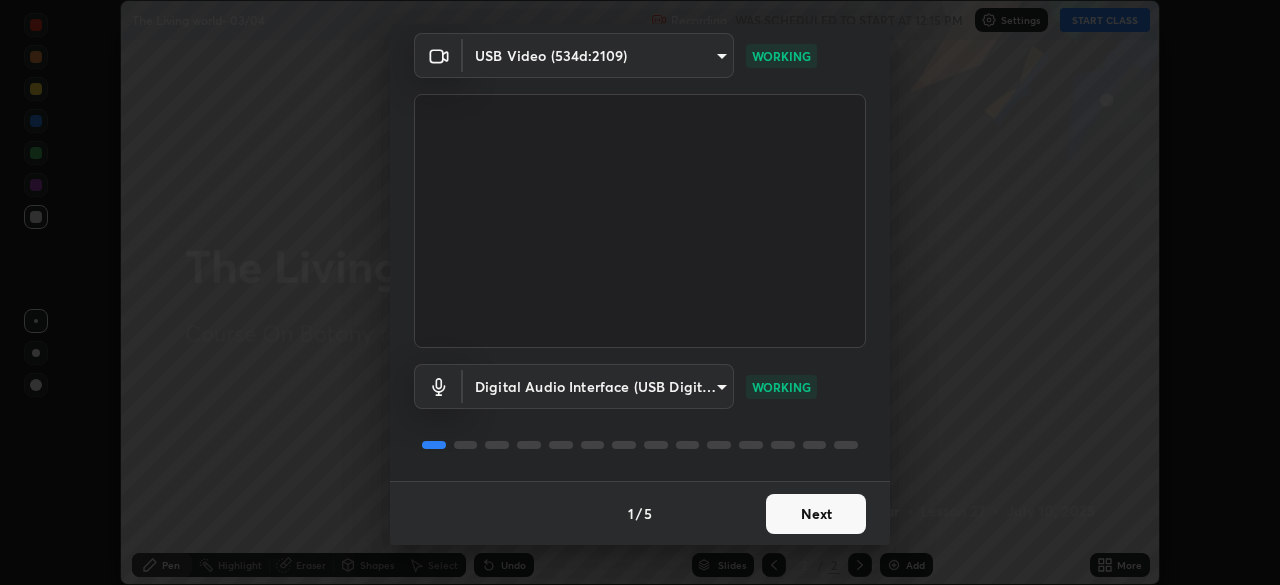 click on "Next" at bounding box center (816, 514) 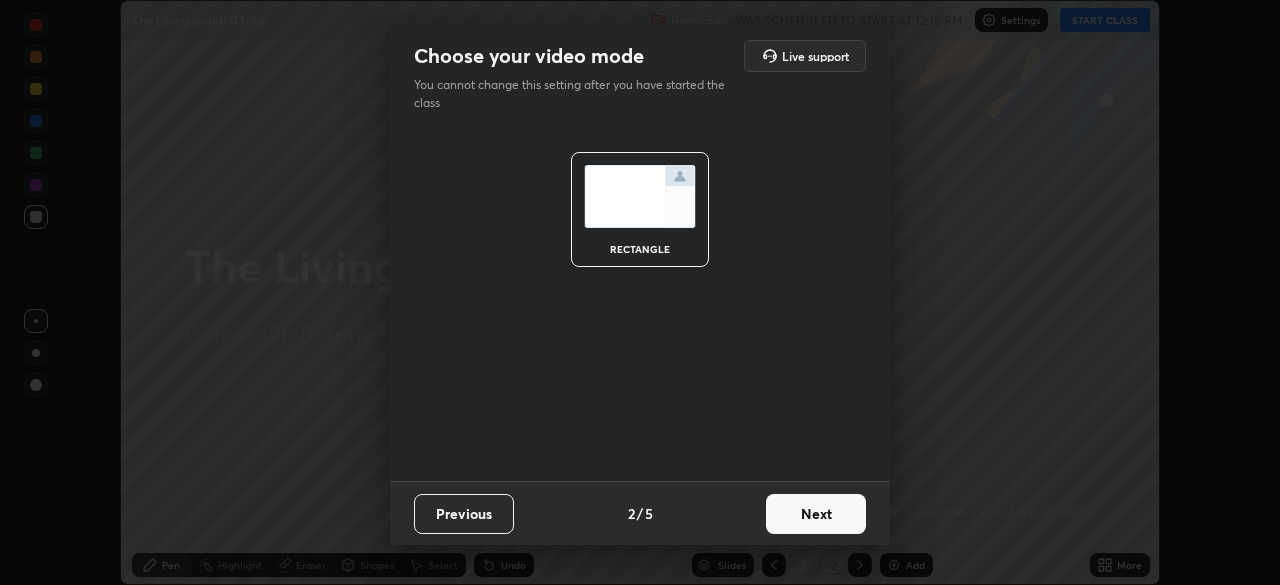 click on "Next" at bounding box center (816, 514) 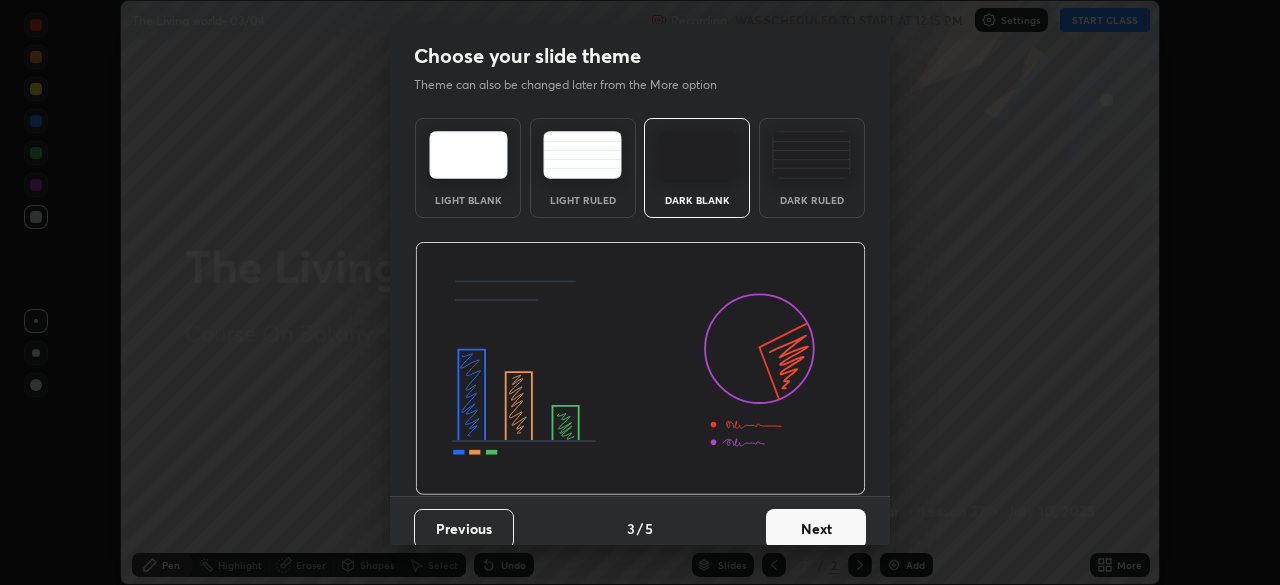 click on "Next" at bounding box center (816, 529) 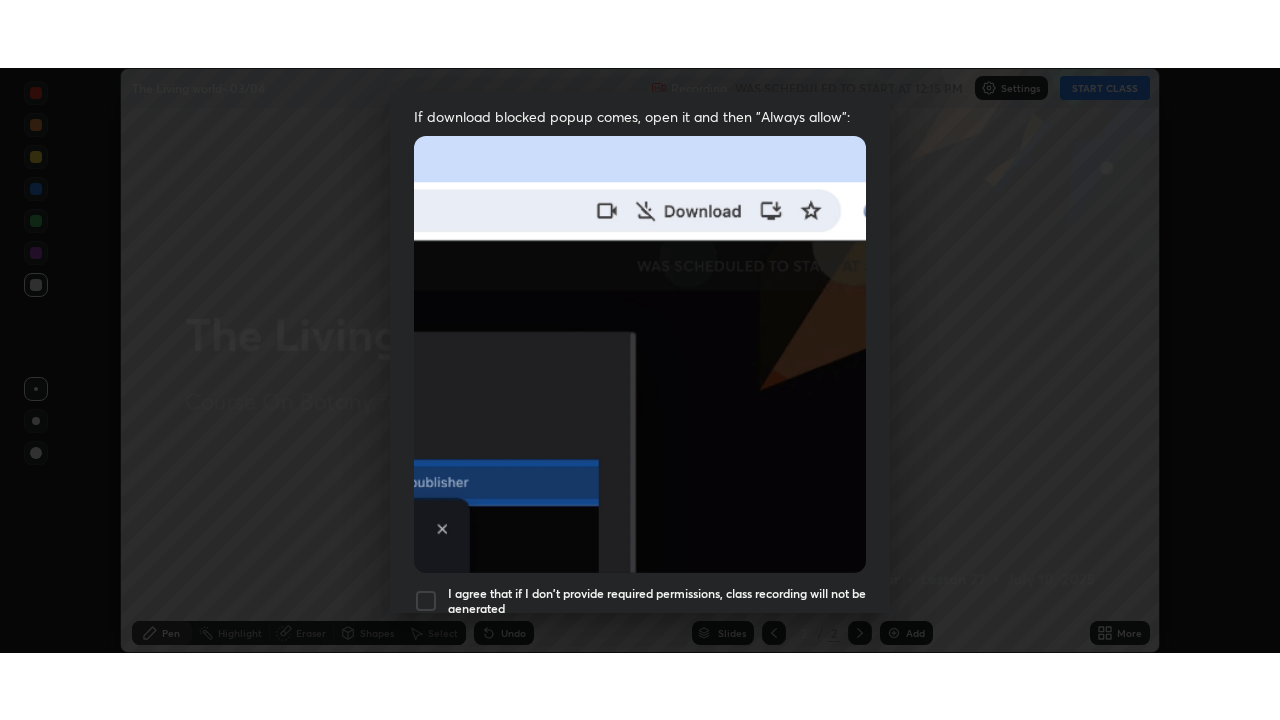 scroll, scrollTop: 479, scrollLeft: 0, axis: vertical 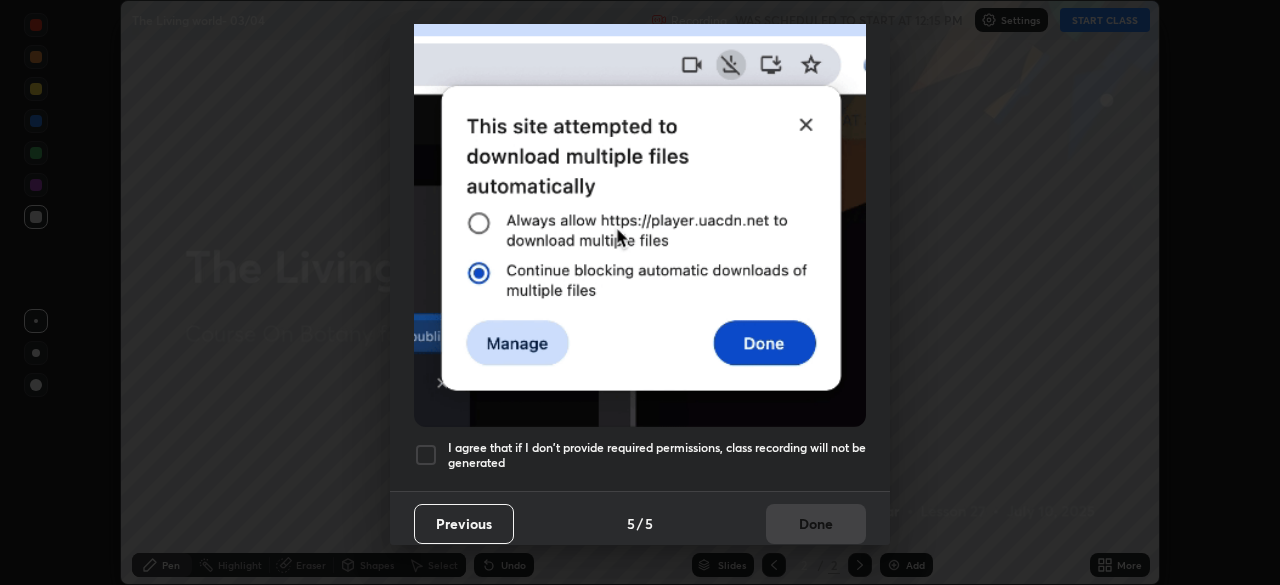click at bounding box center (426, 455) 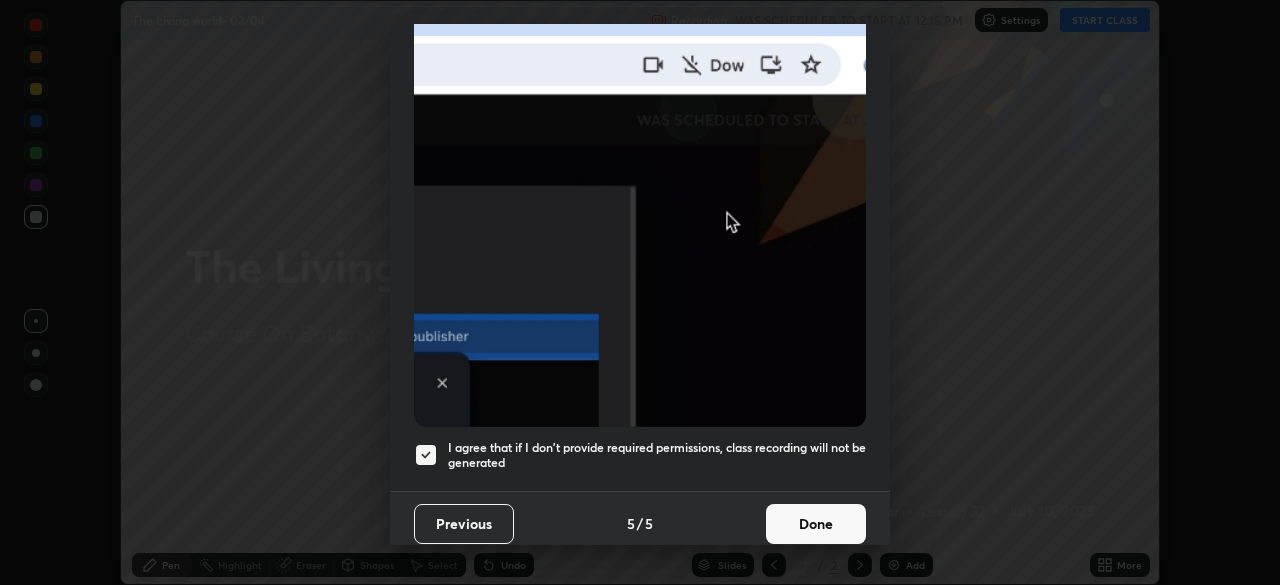 click on "Done" at bounding box center [816, 524] 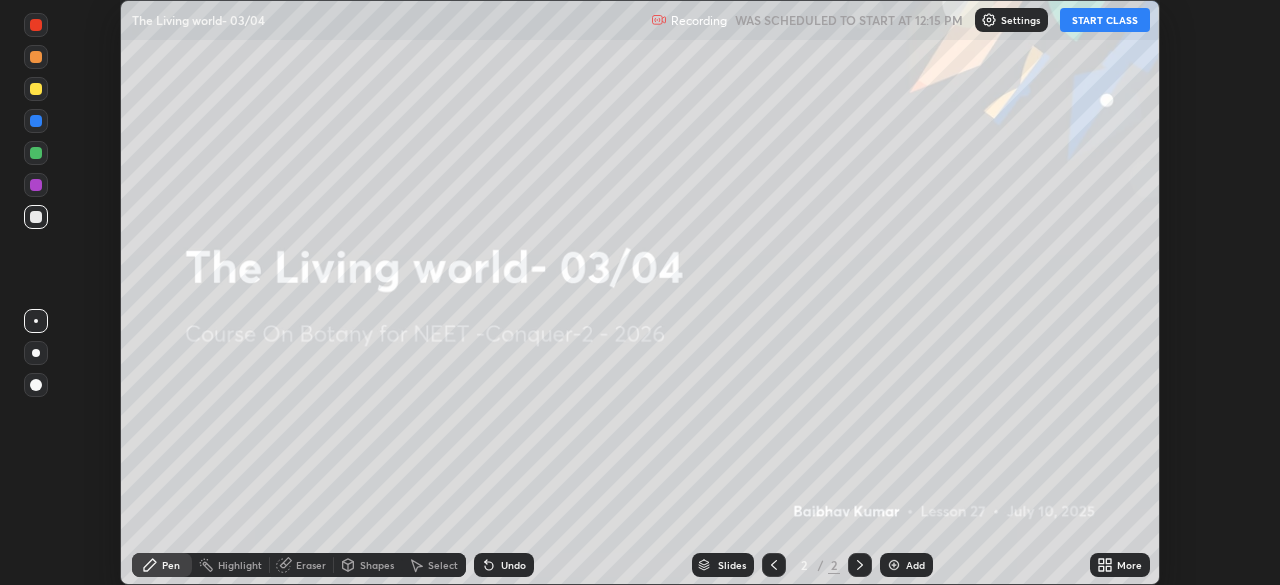 click 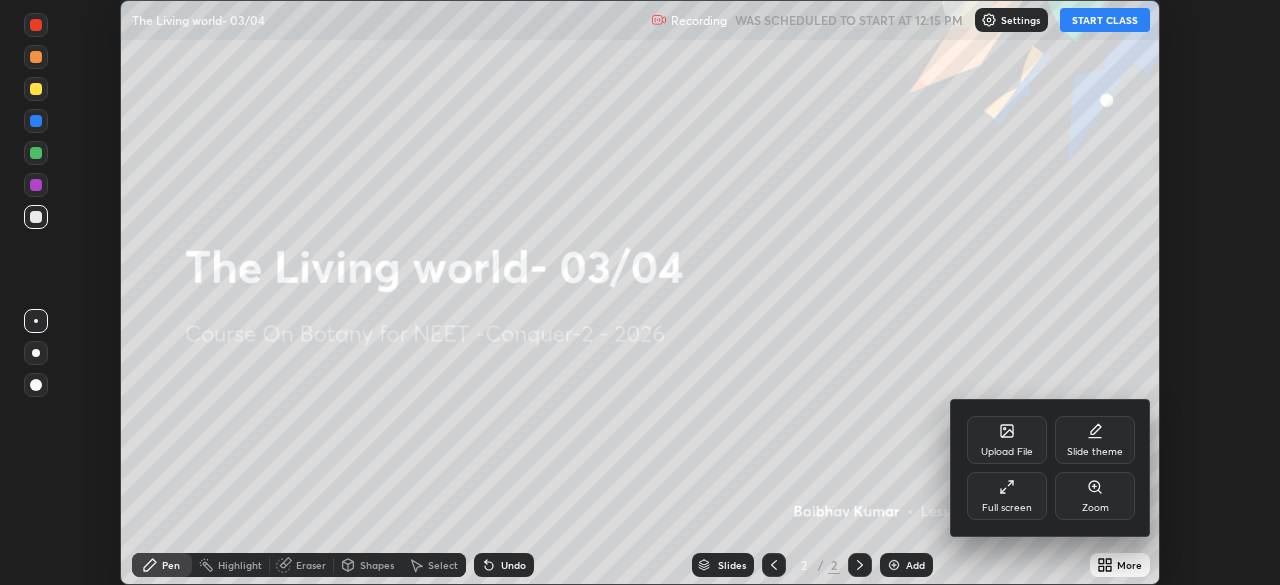 click on "Full screen" at bounding box center [1007, 508] 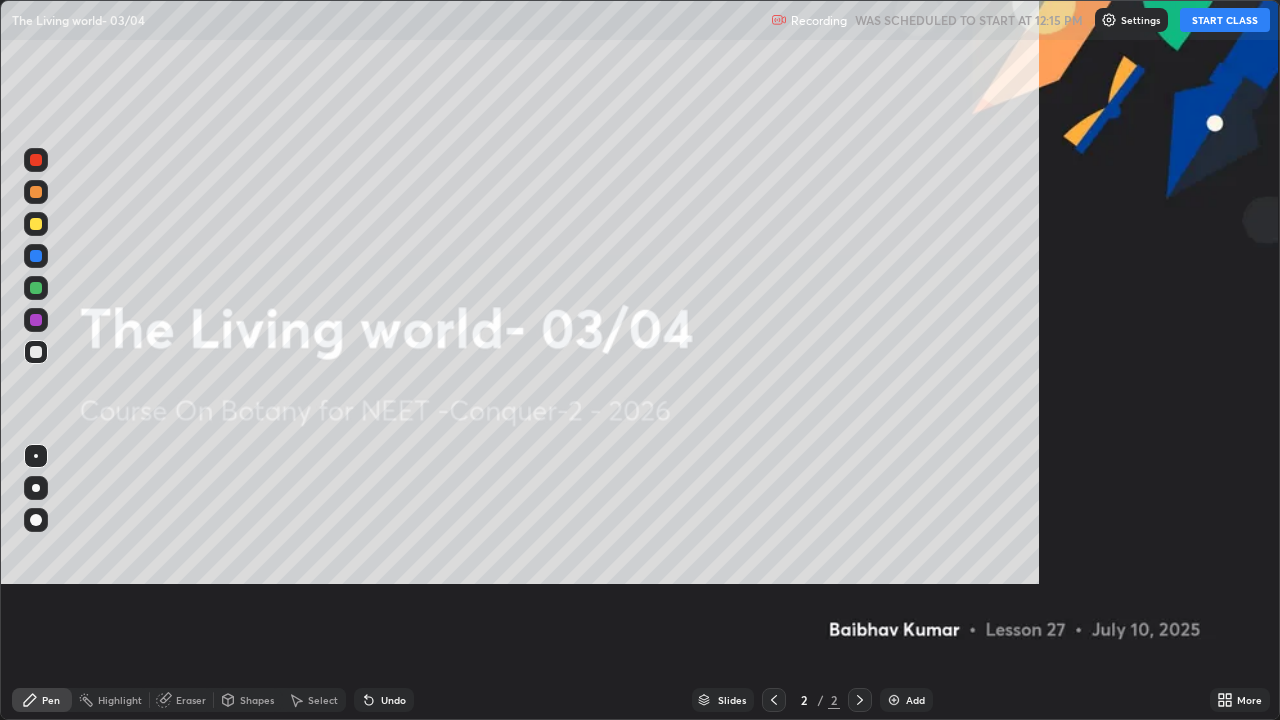 scroll, scrollTop: 99280, scrollLeft: 98720, axis: both 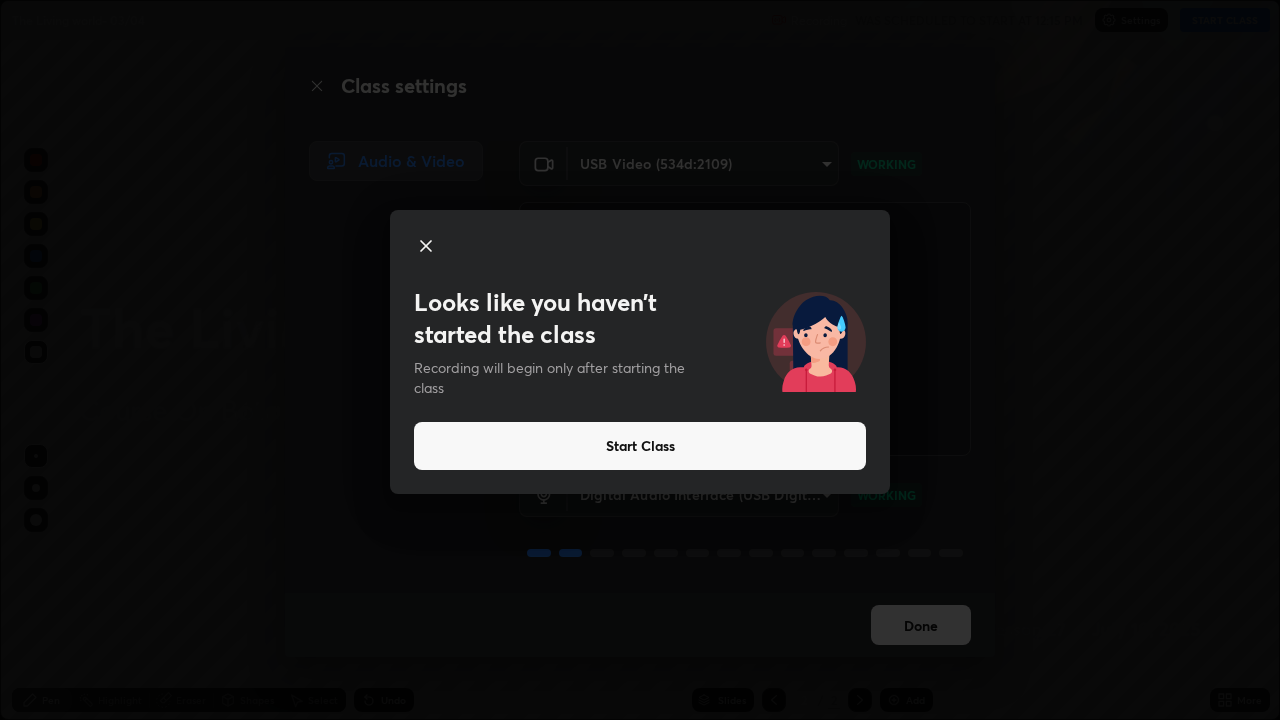 click on "Start Class" at bounding box center (640, 446) 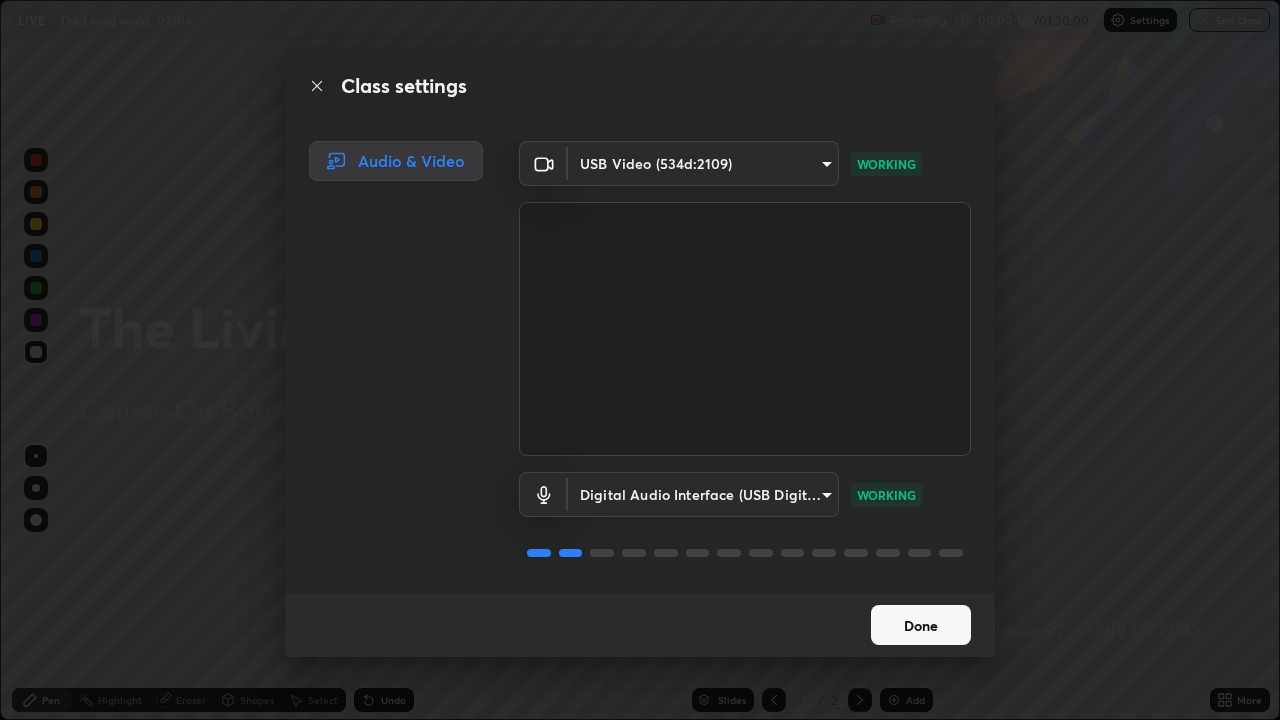 click on "Done" at bounding box center [921, 625] 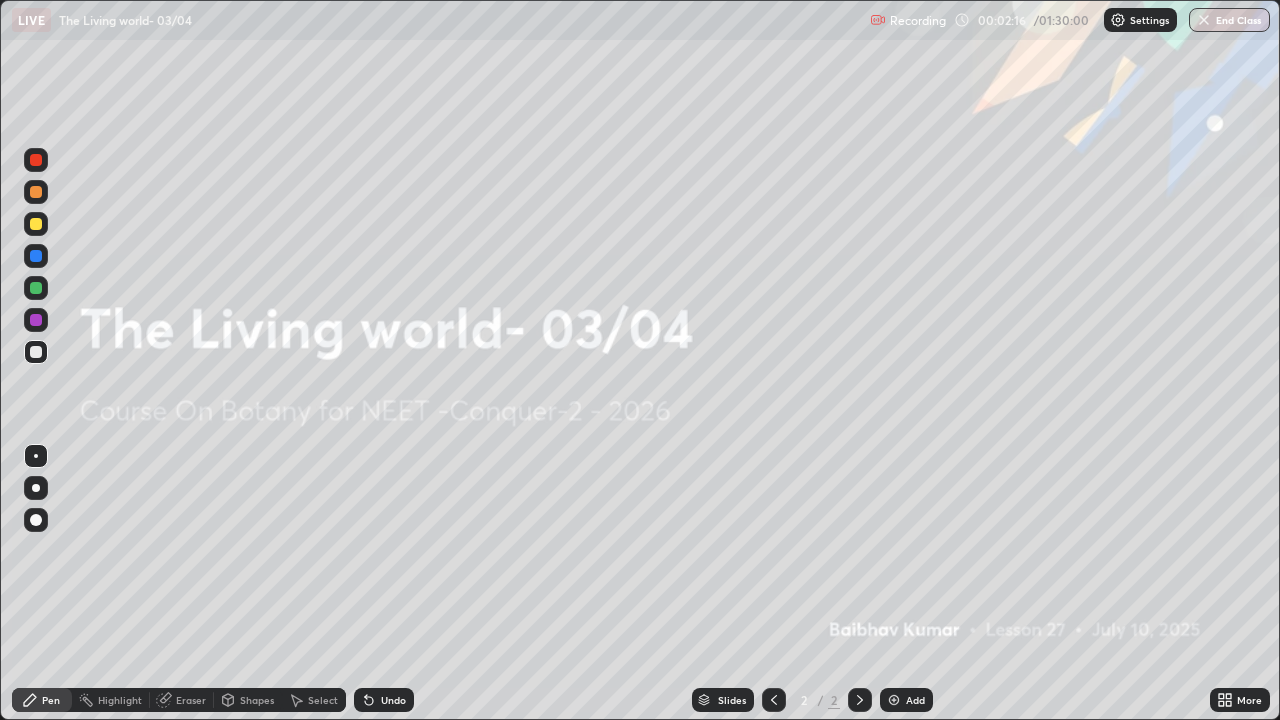 click at bounding box center [36, 488] 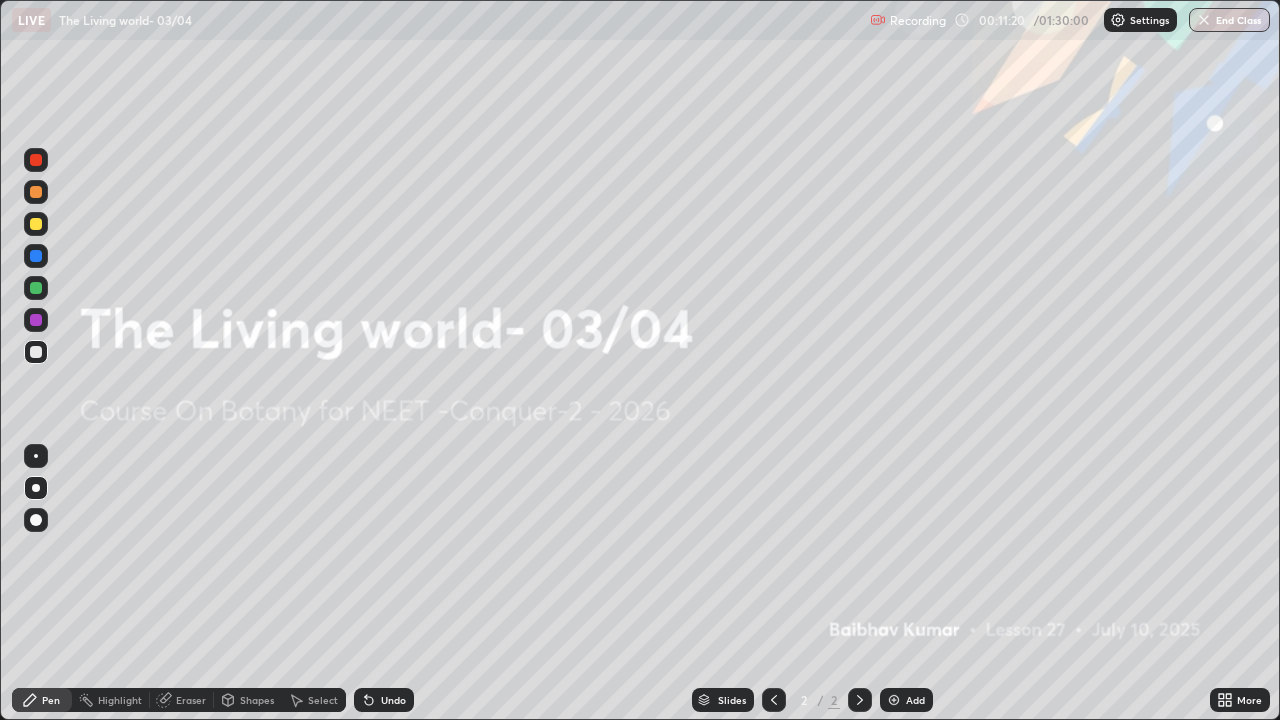 click 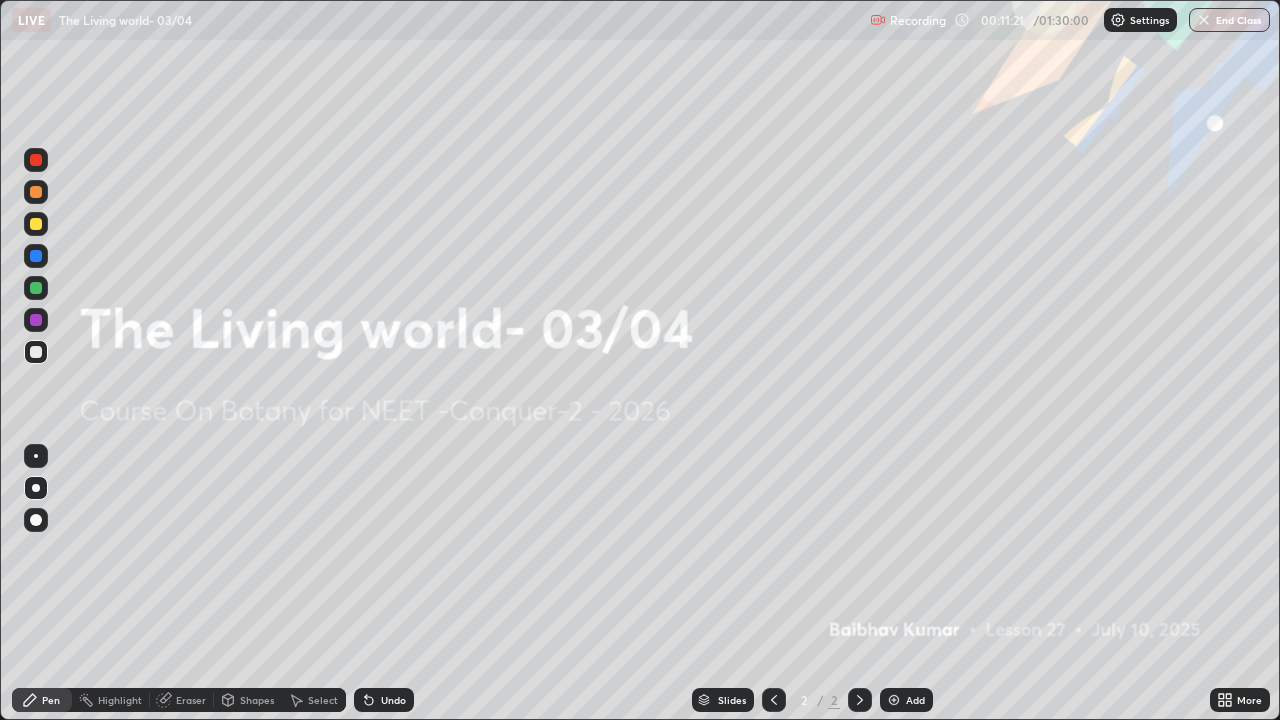 click at bounding box center [36, 488] 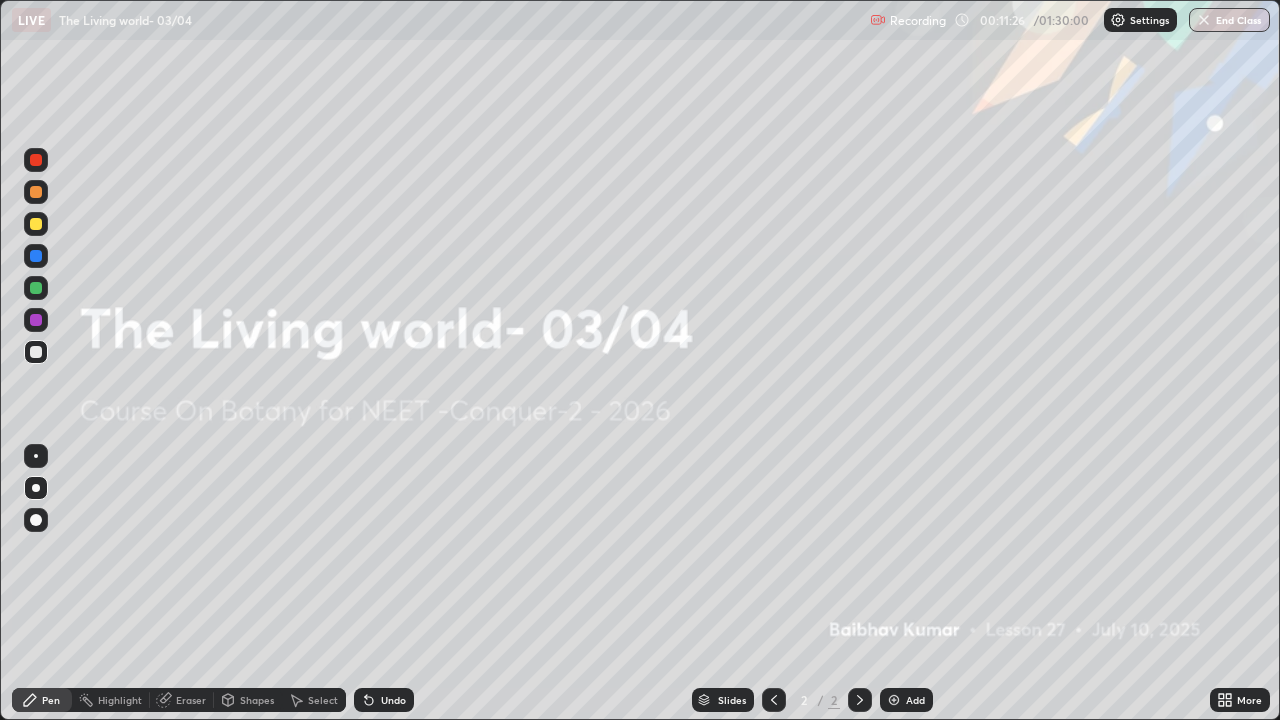 click on "More" at bounding box center [1240, 700] 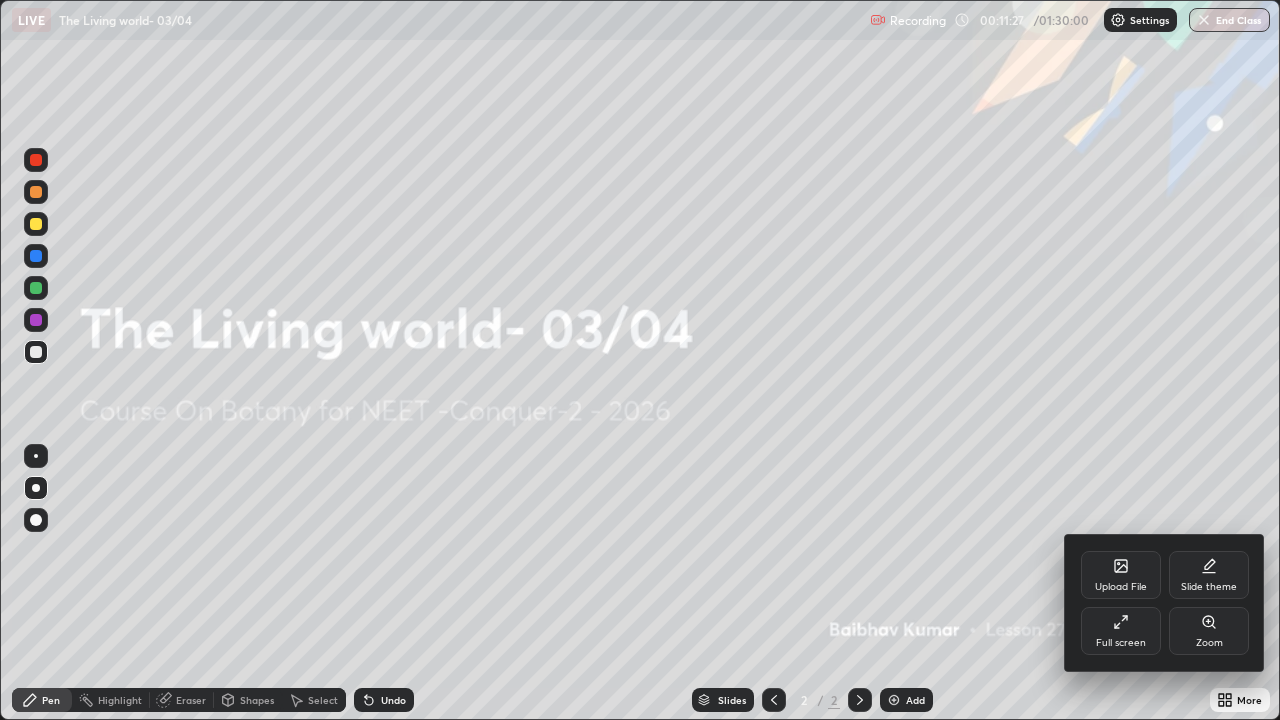 click on "Upload File" at bounding box center [1121, 575] 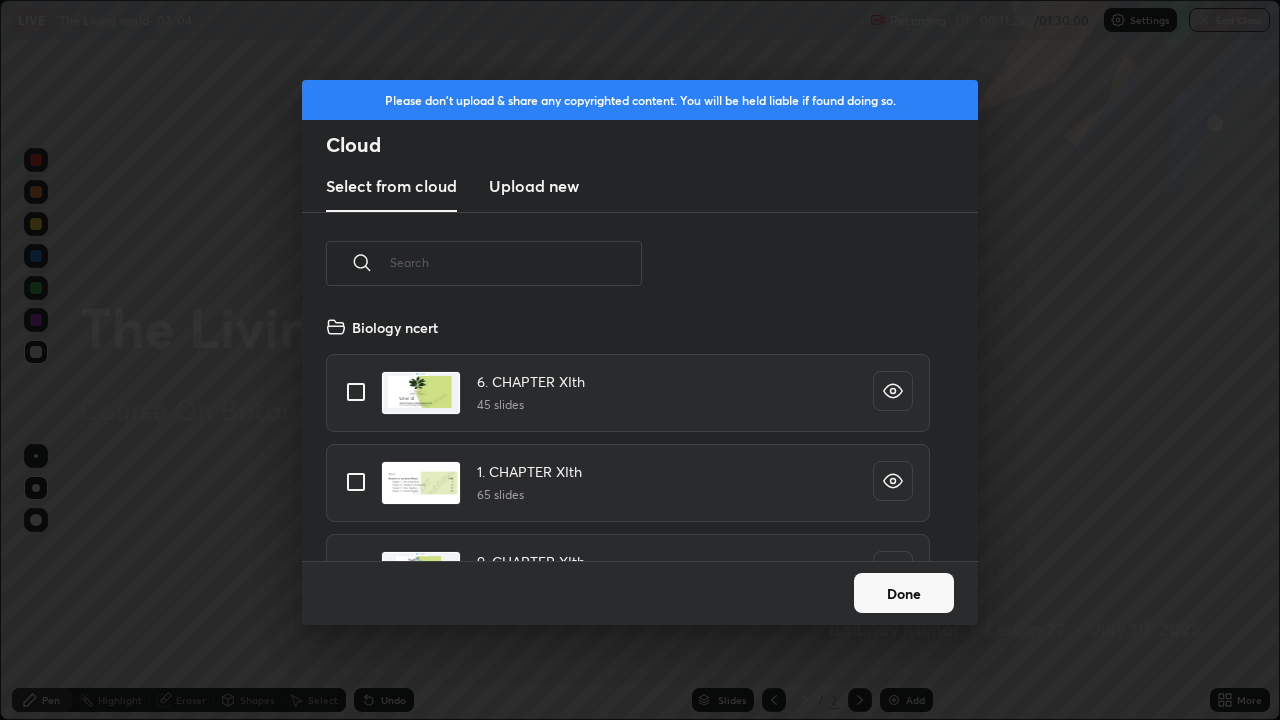 scroll, scrollTop: 7, scrollLeft: 11, axis: both 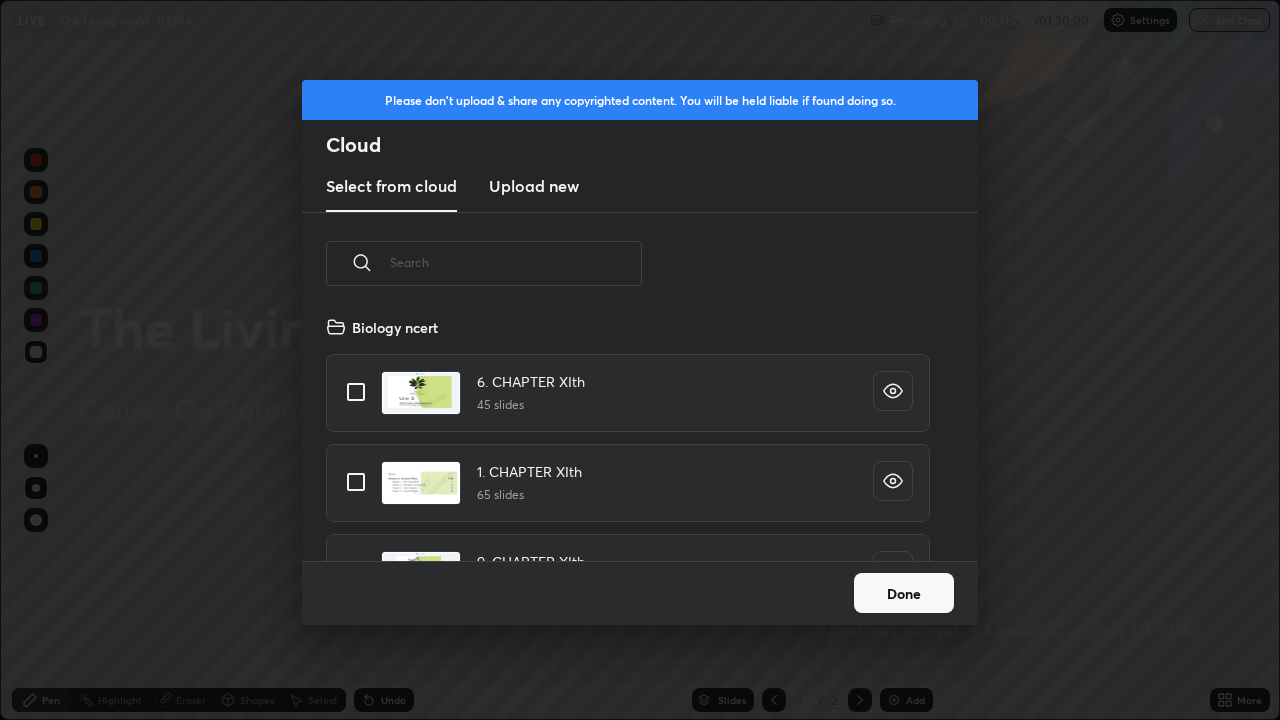 click on "Done" at bounding box center [904, 593] 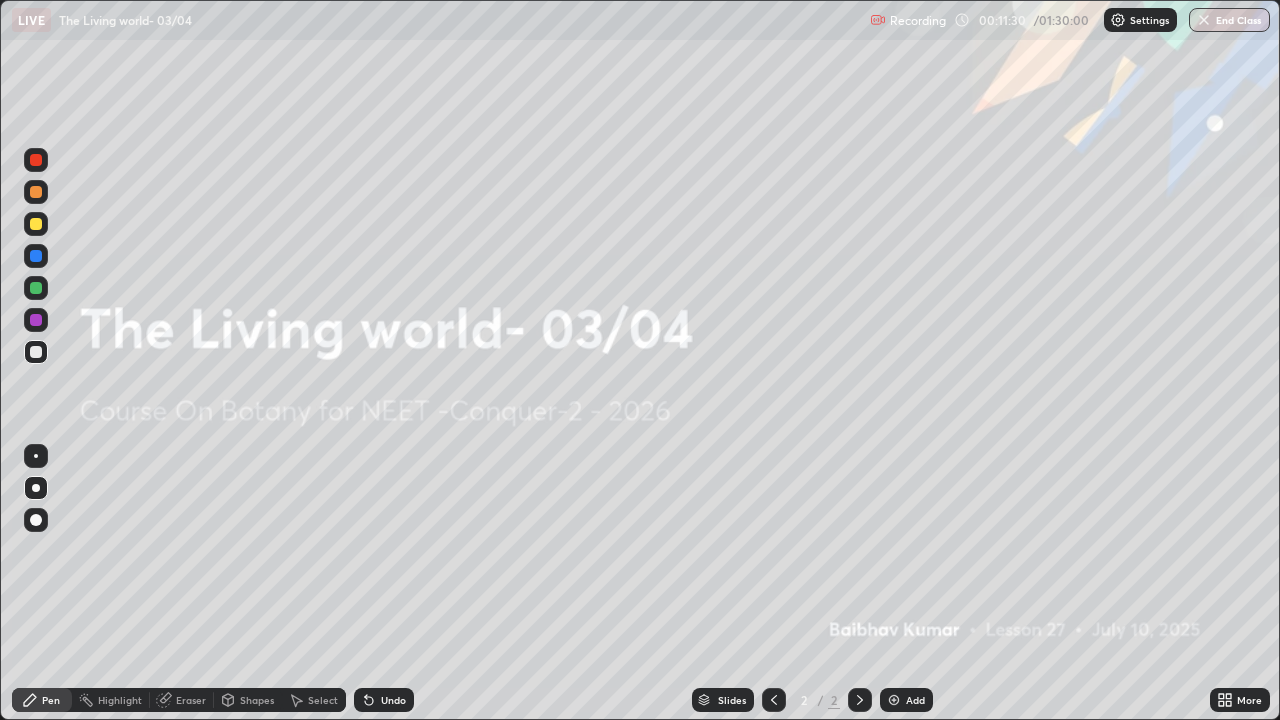 click on "Add" at bounding box center (906, 700) 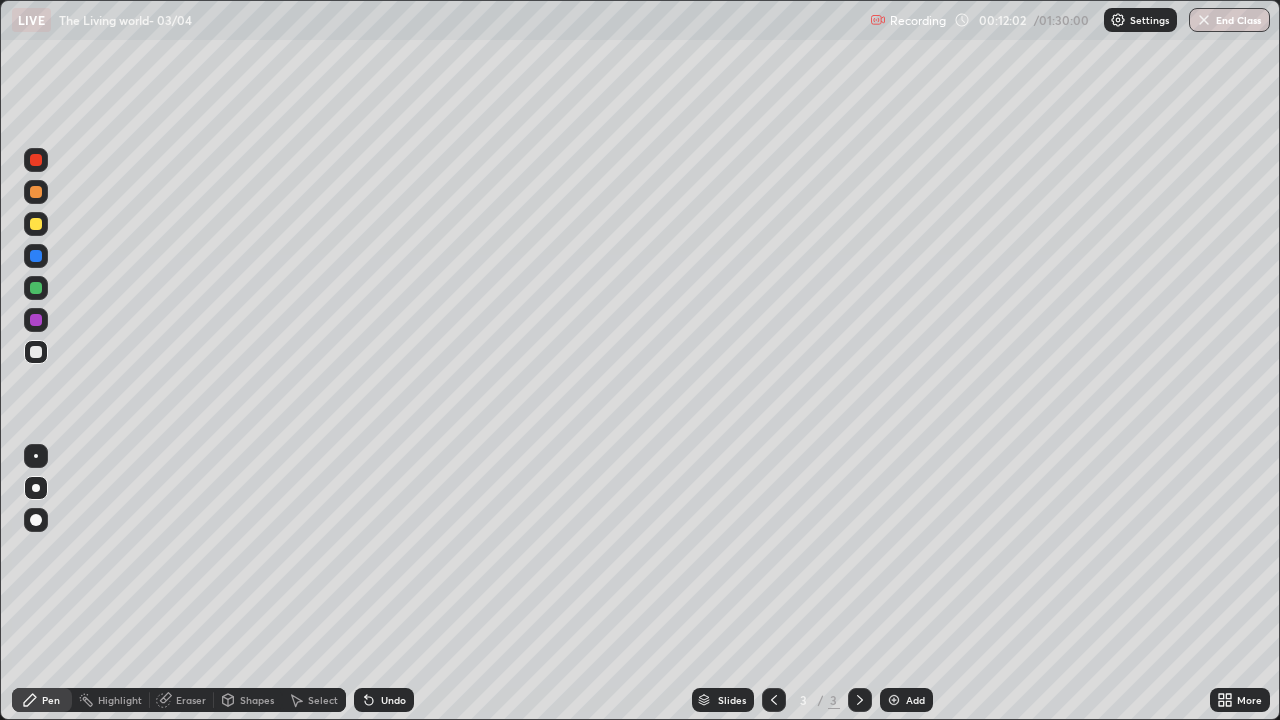 click on "Pen" at bounding box center (42, 700) 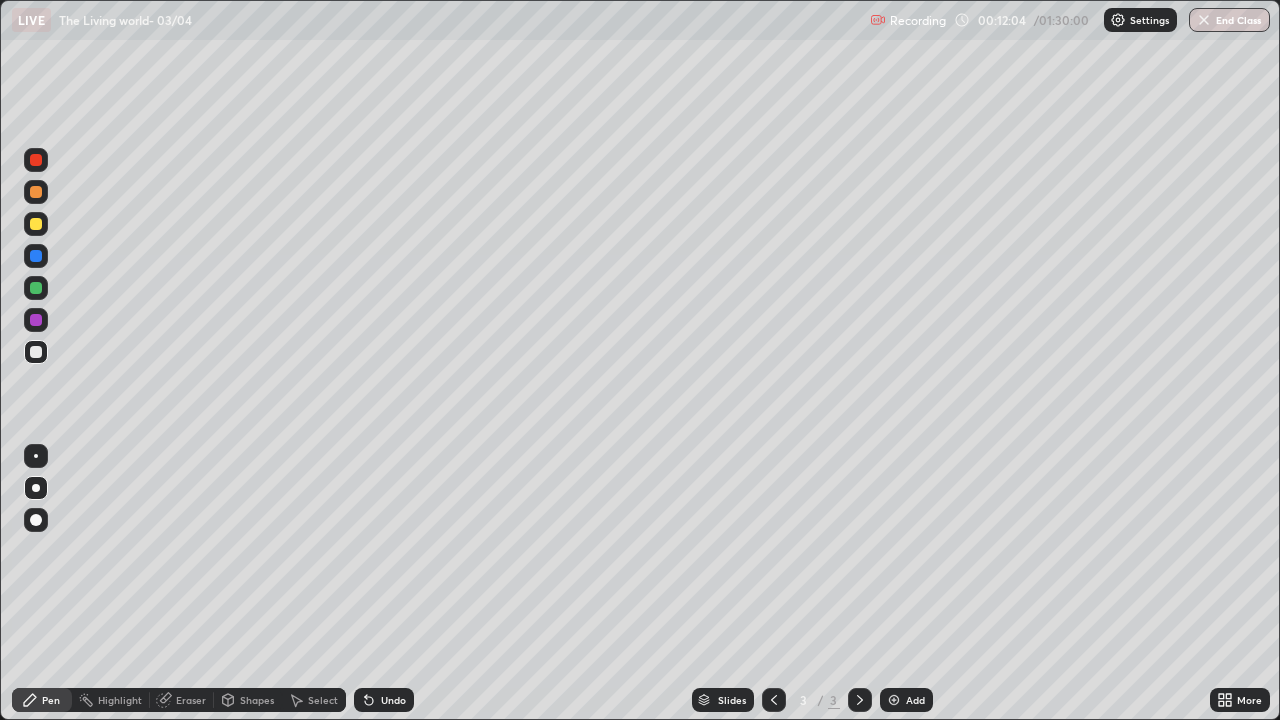 click at bounding box center [36, 488] 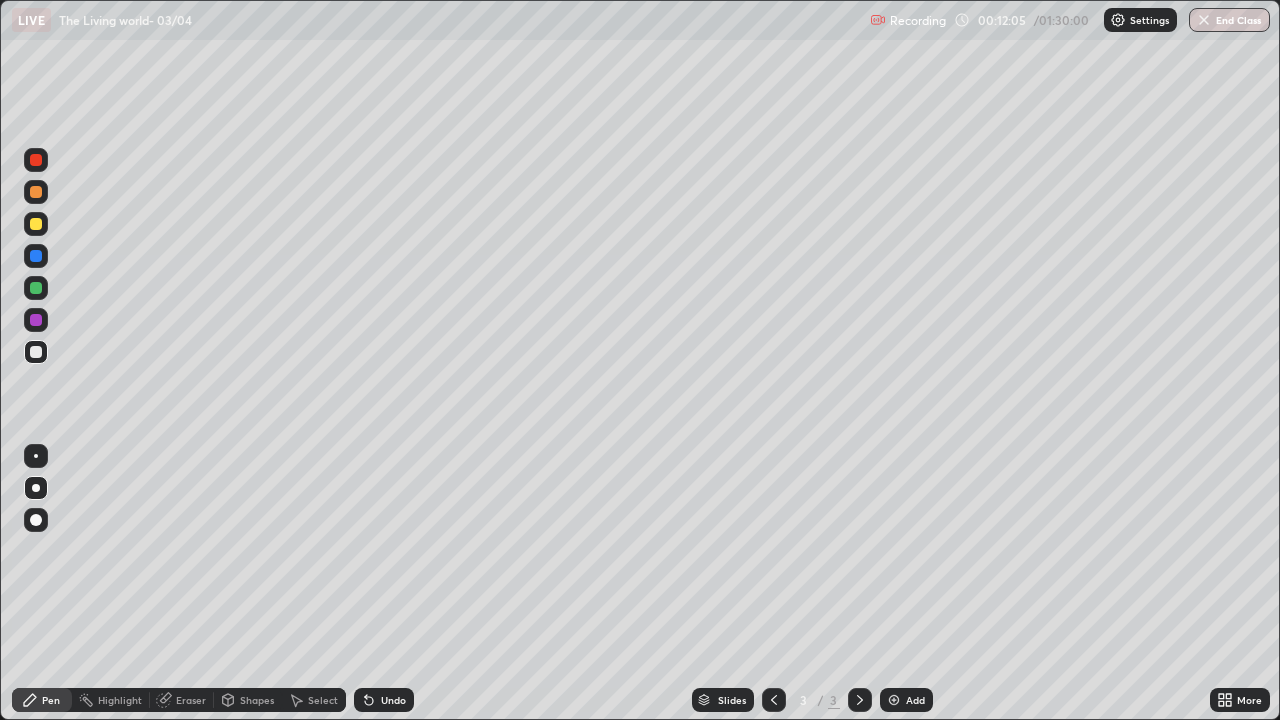 click at bounding box center [36, 288] 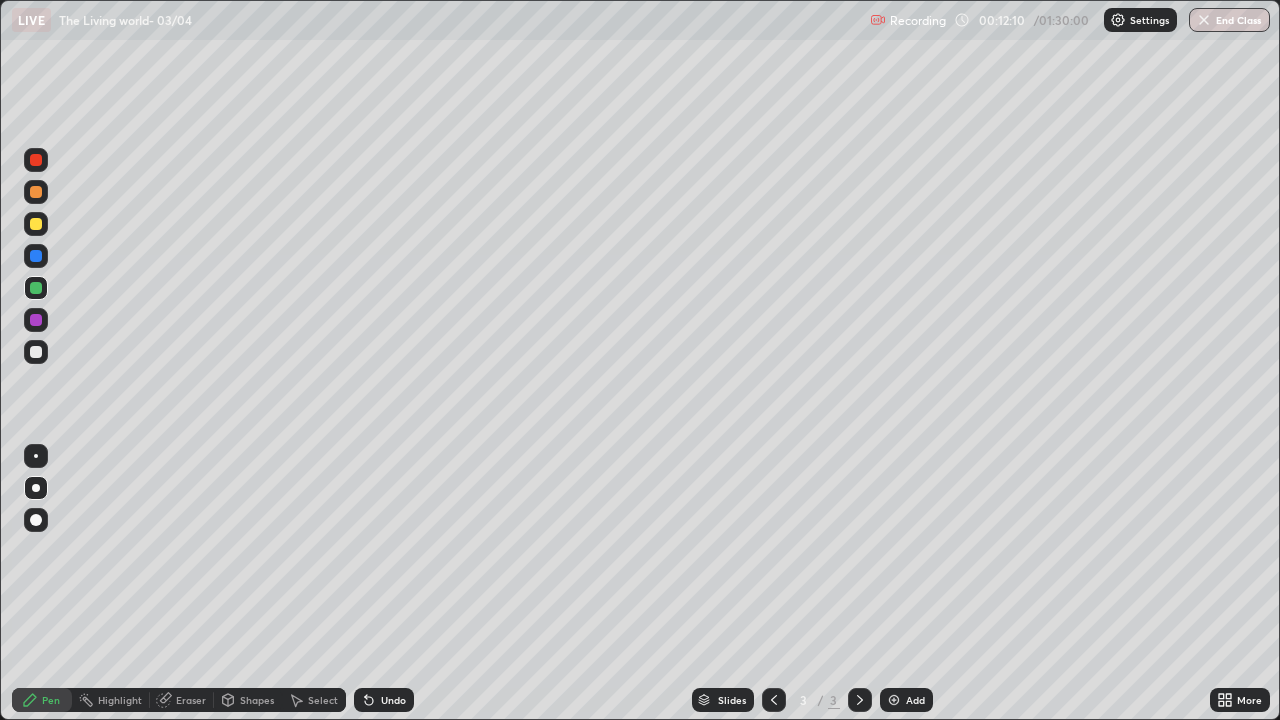 click on "Undo" at bounding box center (393, 700) 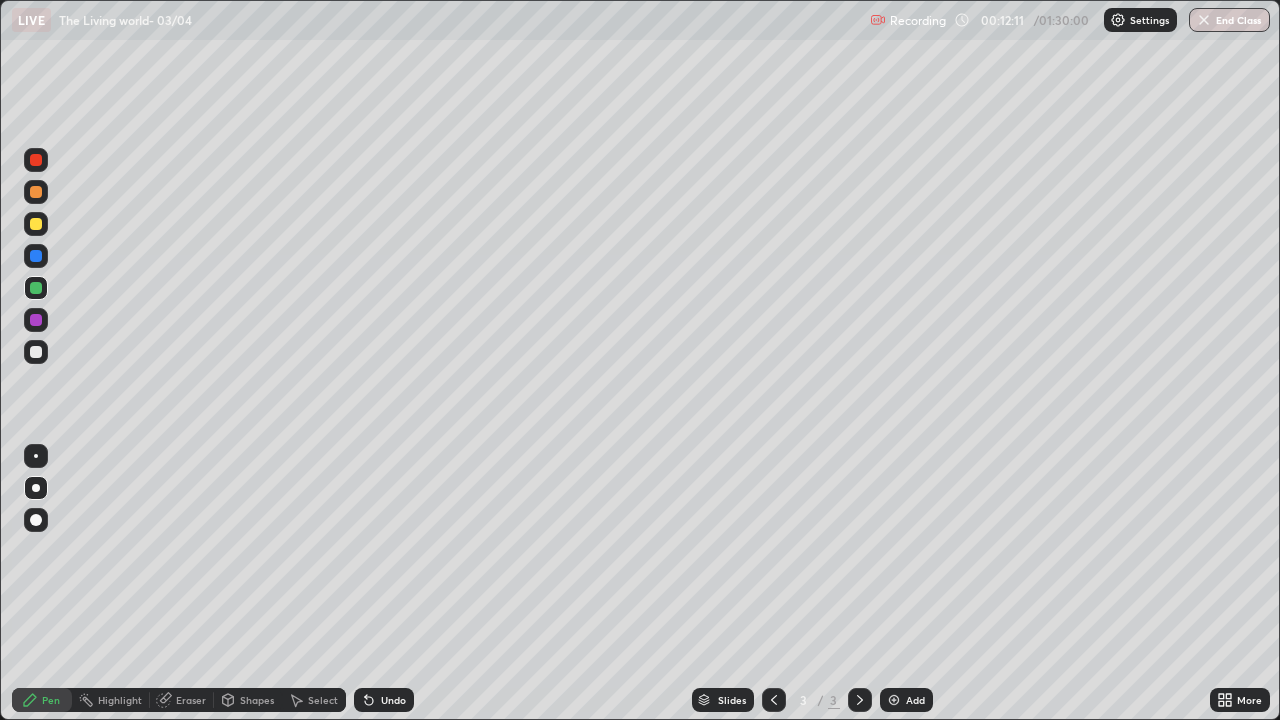 click on "Undo" at bounding box center [393, 700] 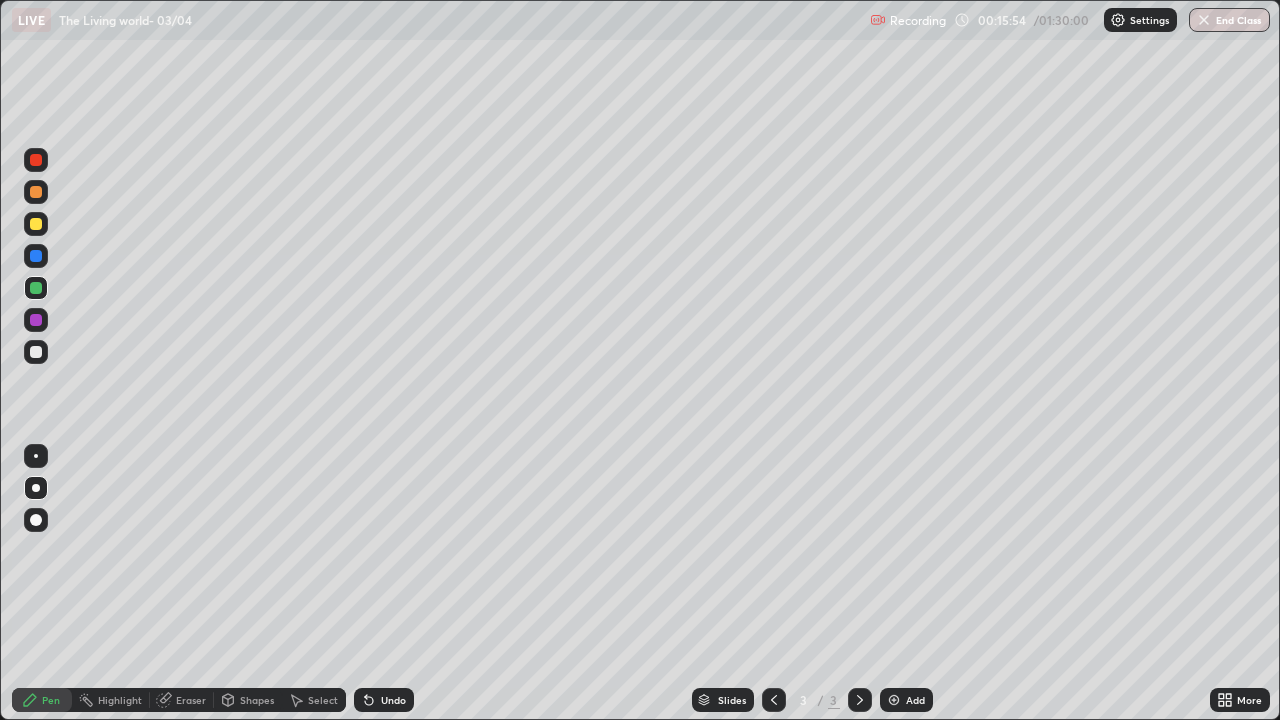 click on "Pen" at bounding box center (51, 700) 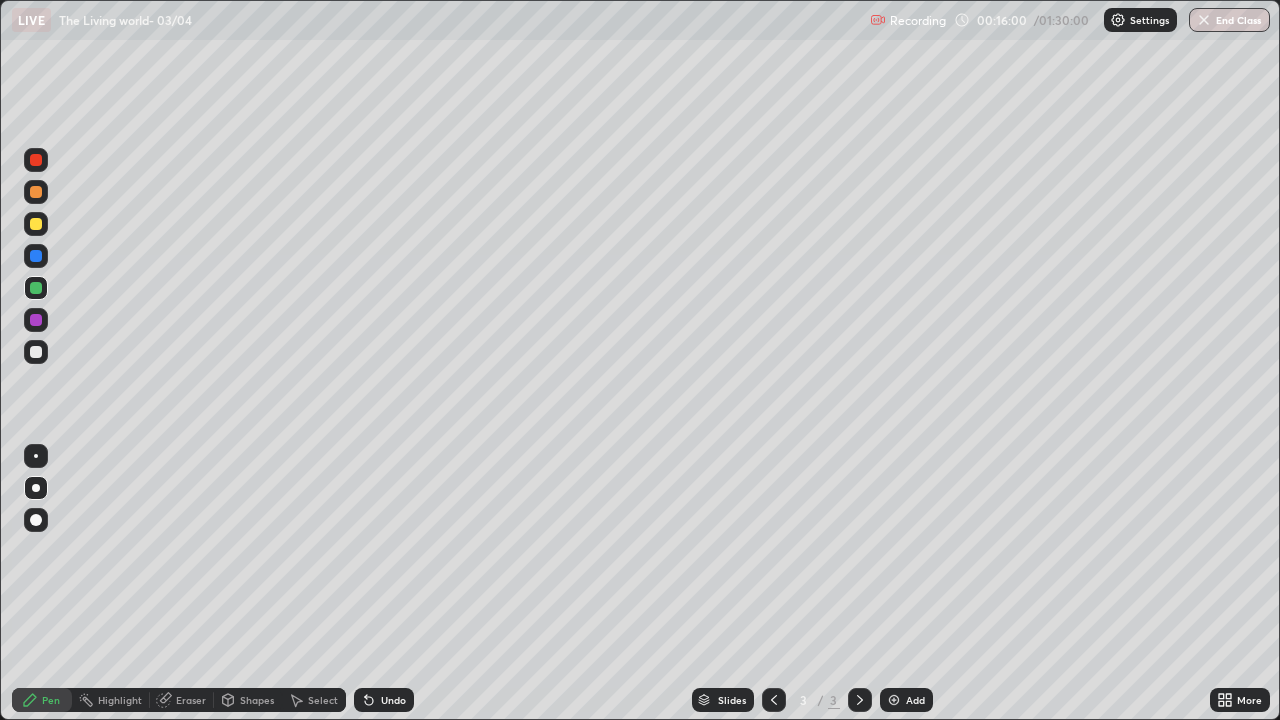 click at bounding box center (36, 224) 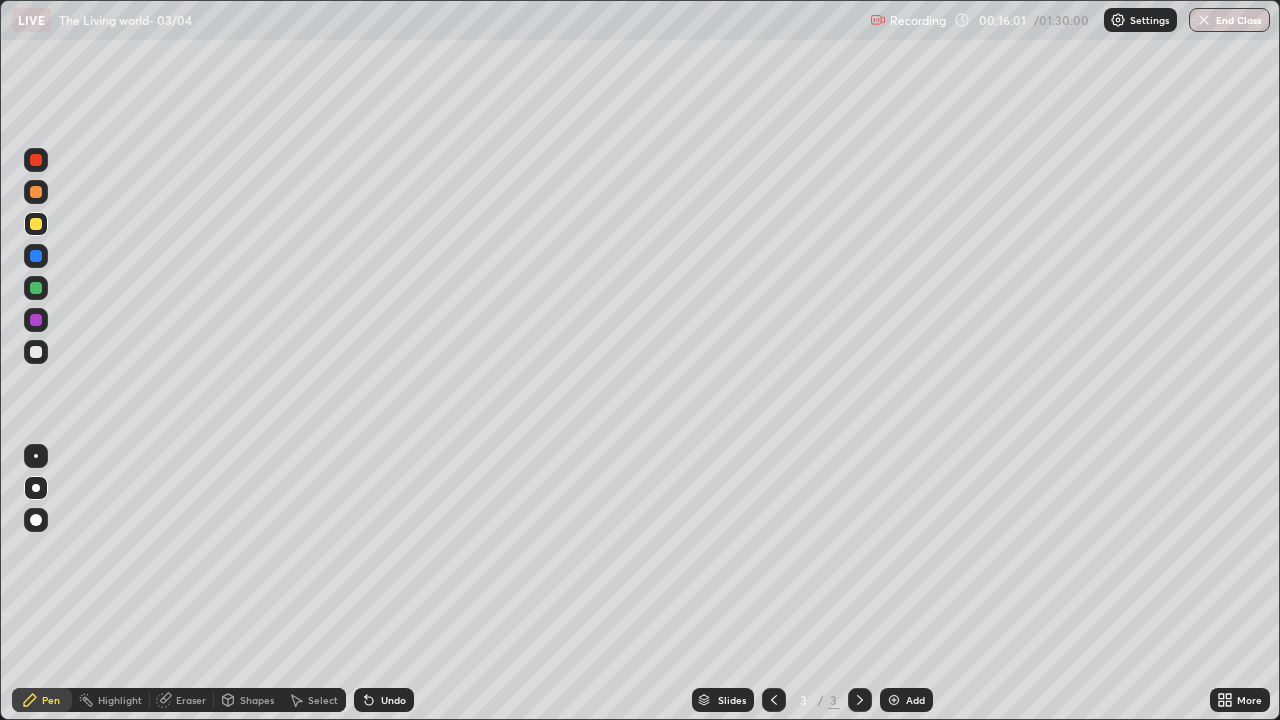 click 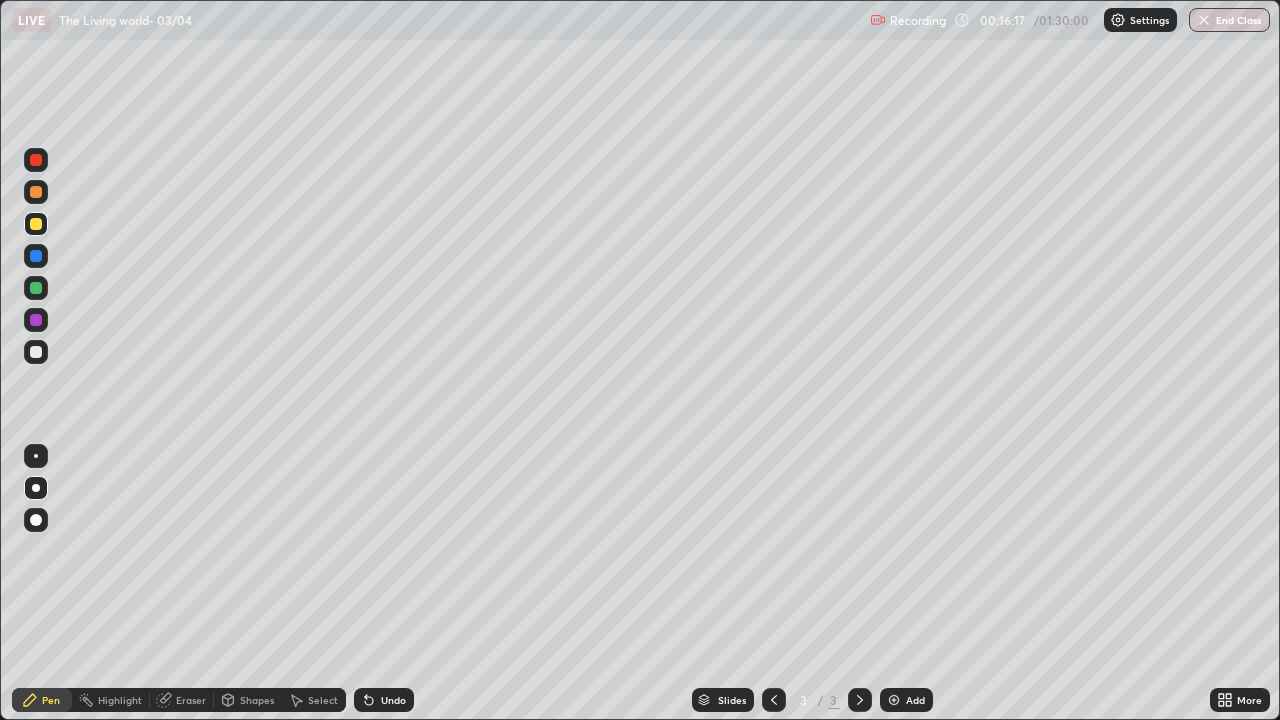 click at bounding box center [36, 192] 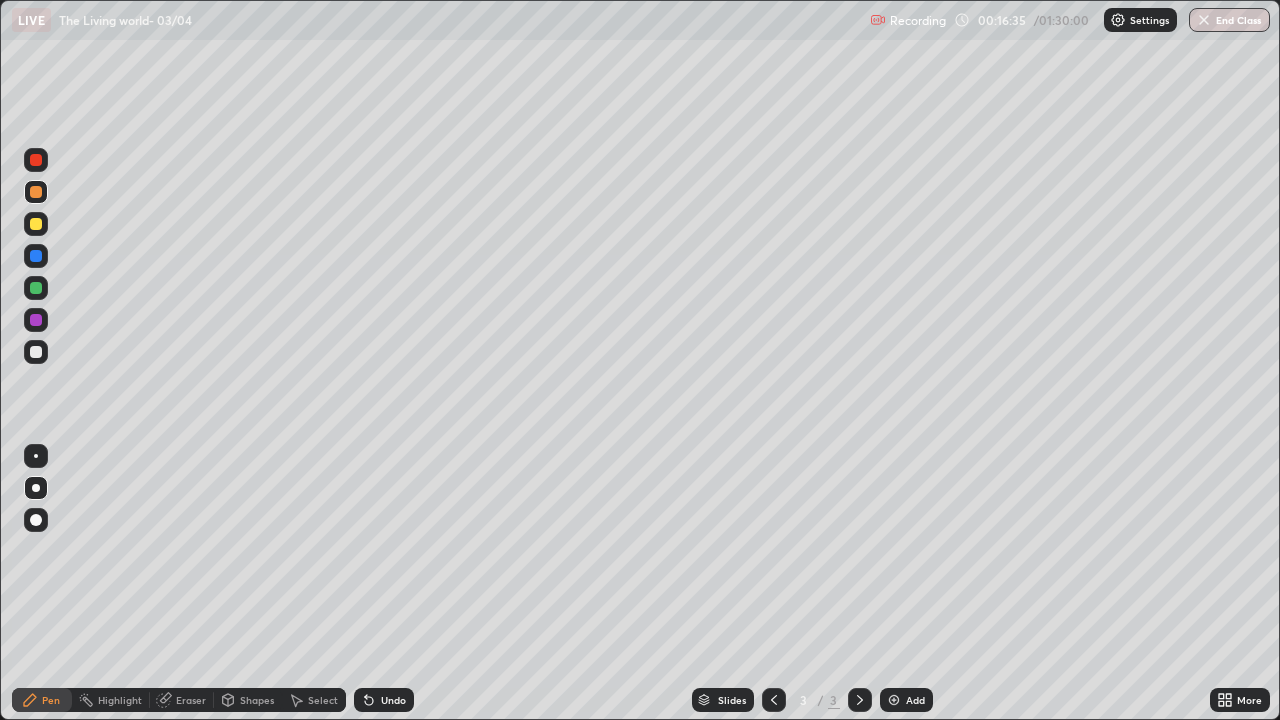 click at bounding box center [36, 352] 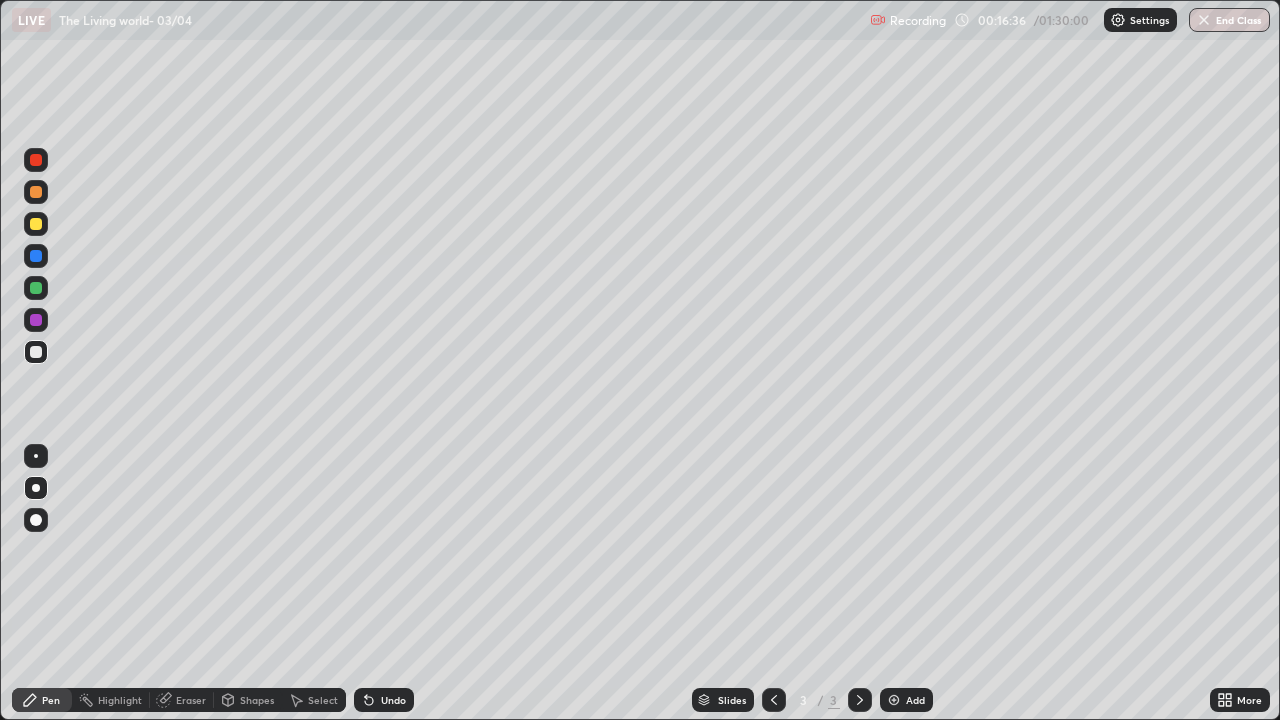 click at bounding box center [36, 352] 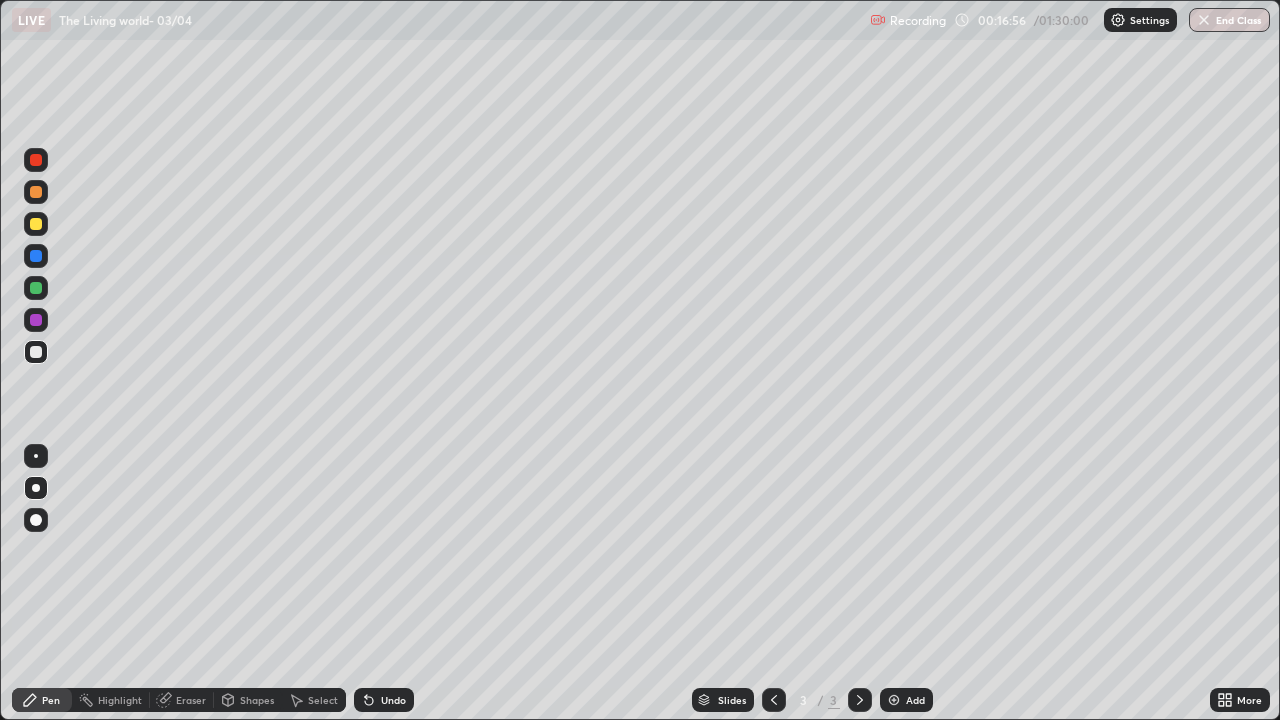 click at bounding box center (36, 192) 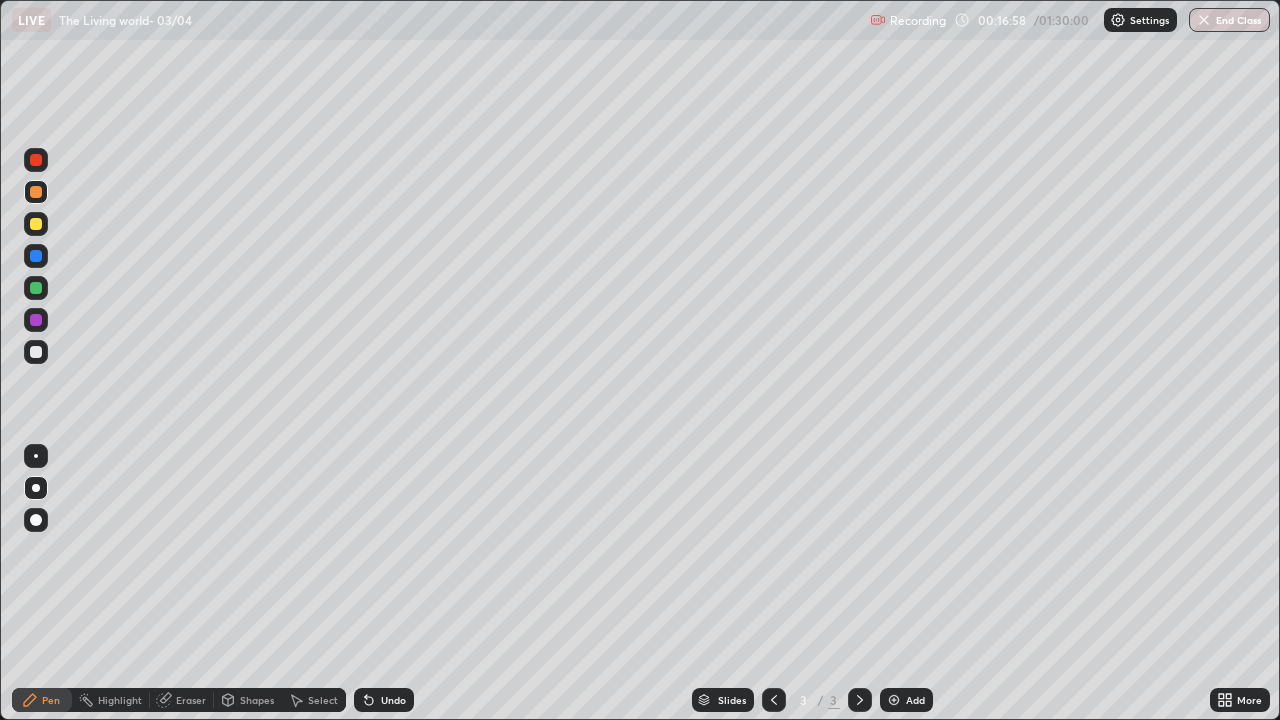 click at bounding box center [36, 160] 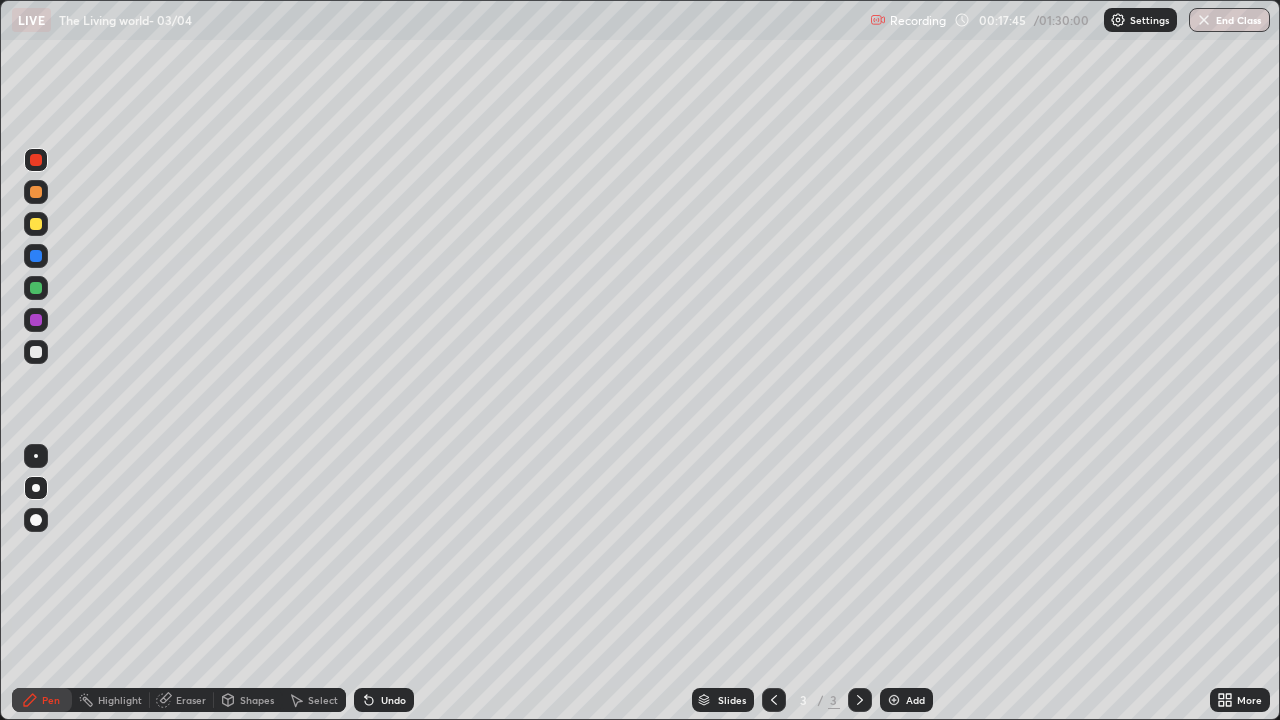 click at bounding box center (36, 256) 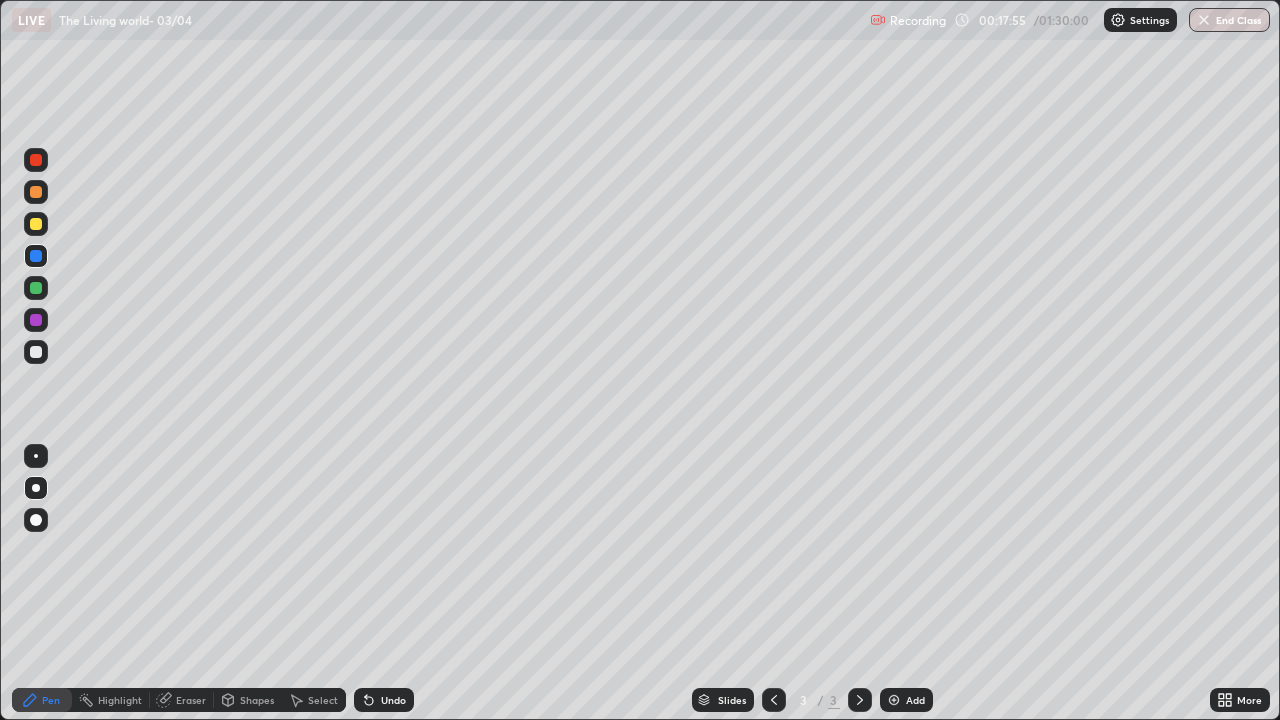 click on "Undo" at bounding box center [384, 700] 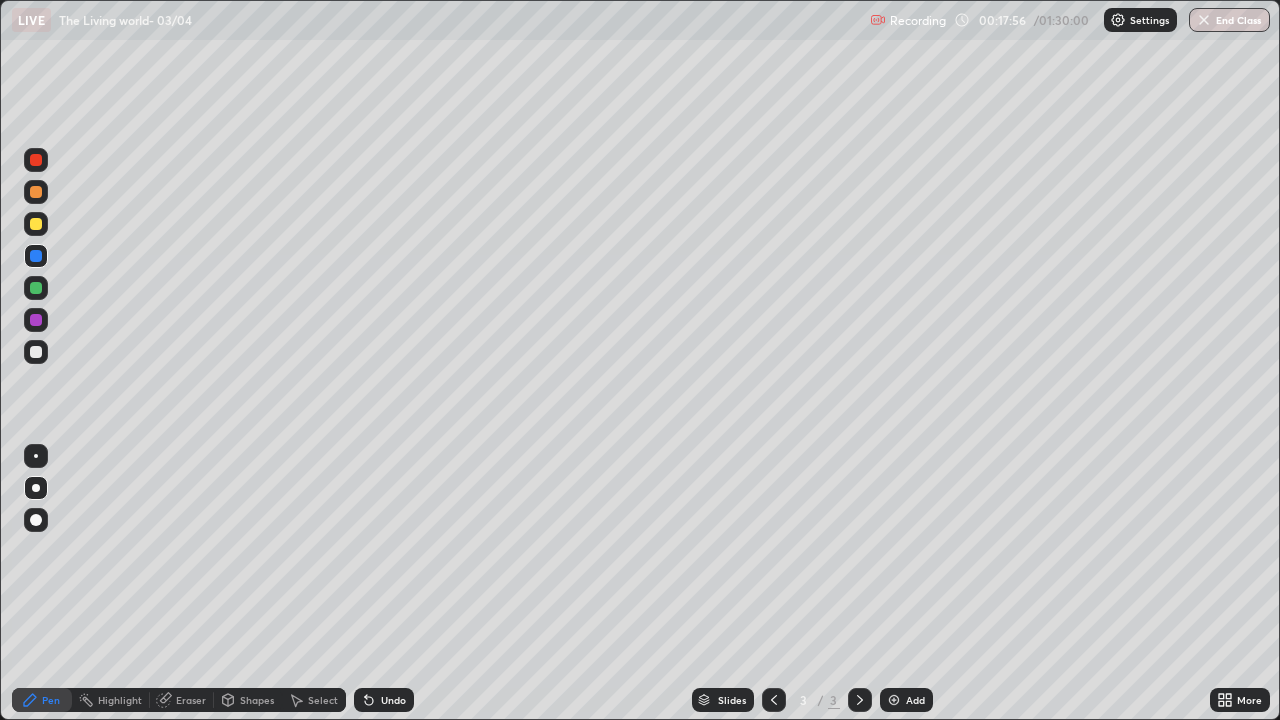 click on "Undo" at bounding box center [393, 700] 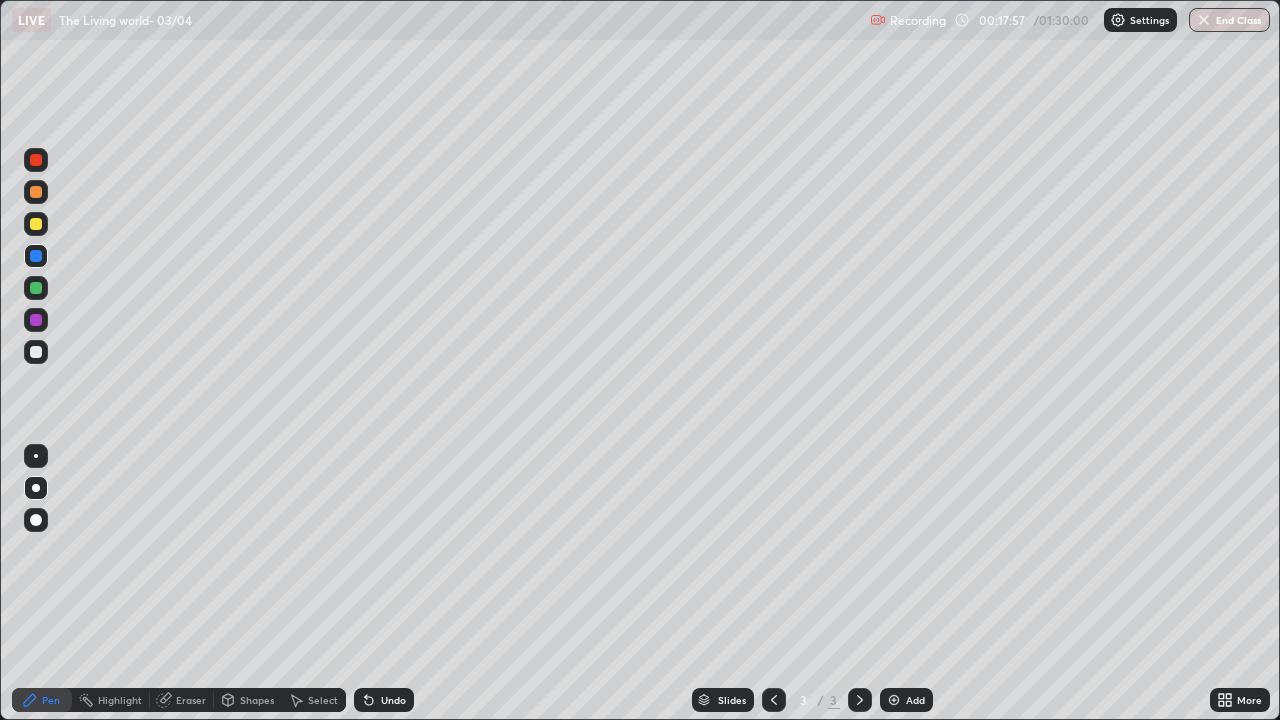 click on "Undo" at bounding box center (393, 700) 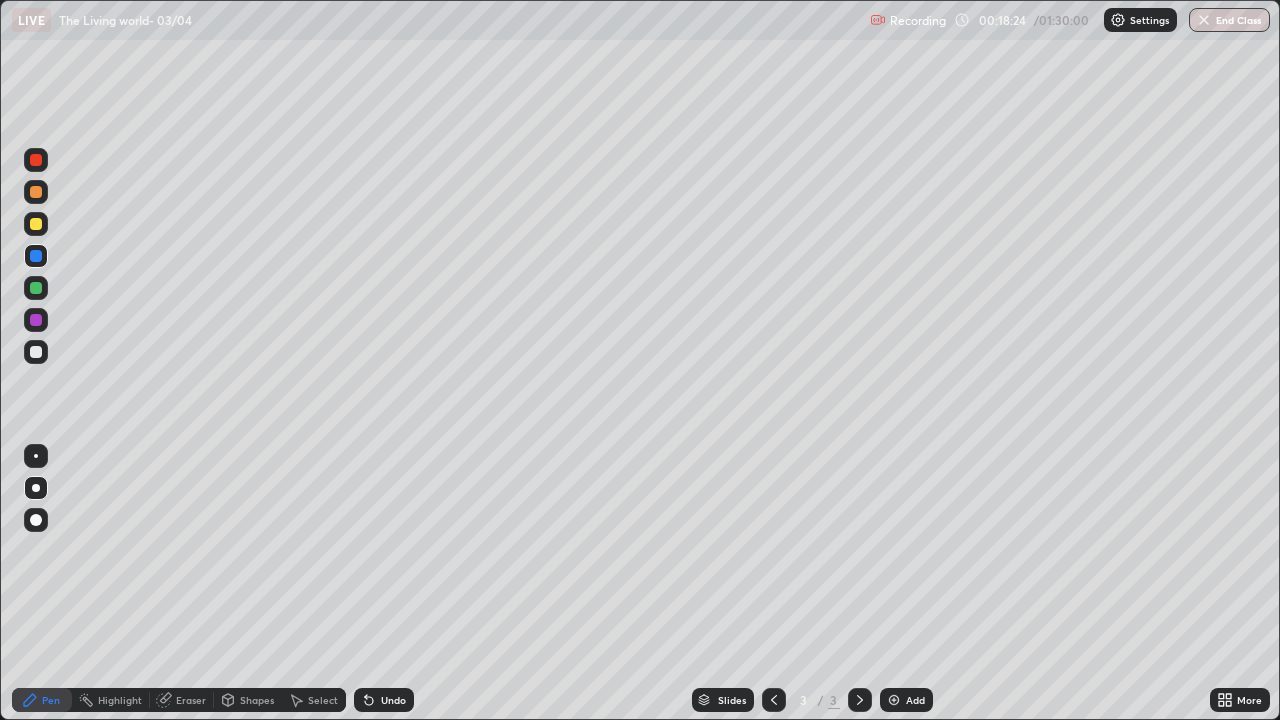 click at bounding box center [36, 352] 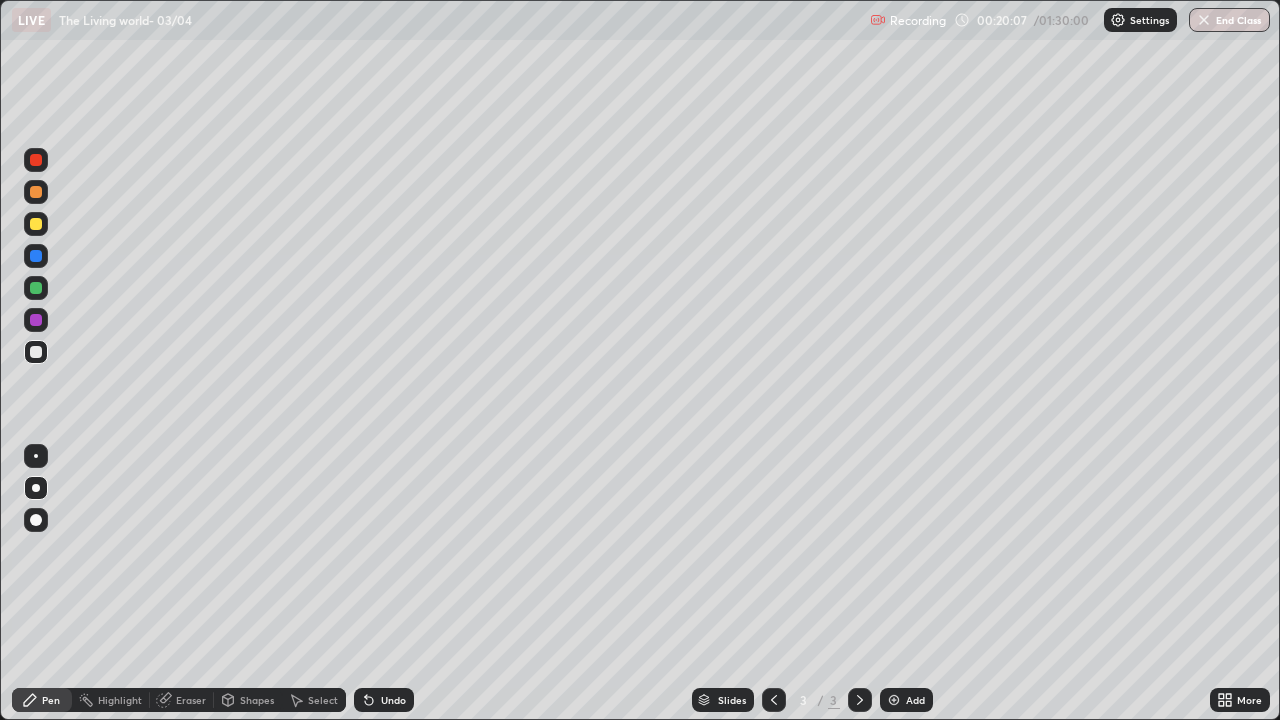 click at bounding box center [36, 256] 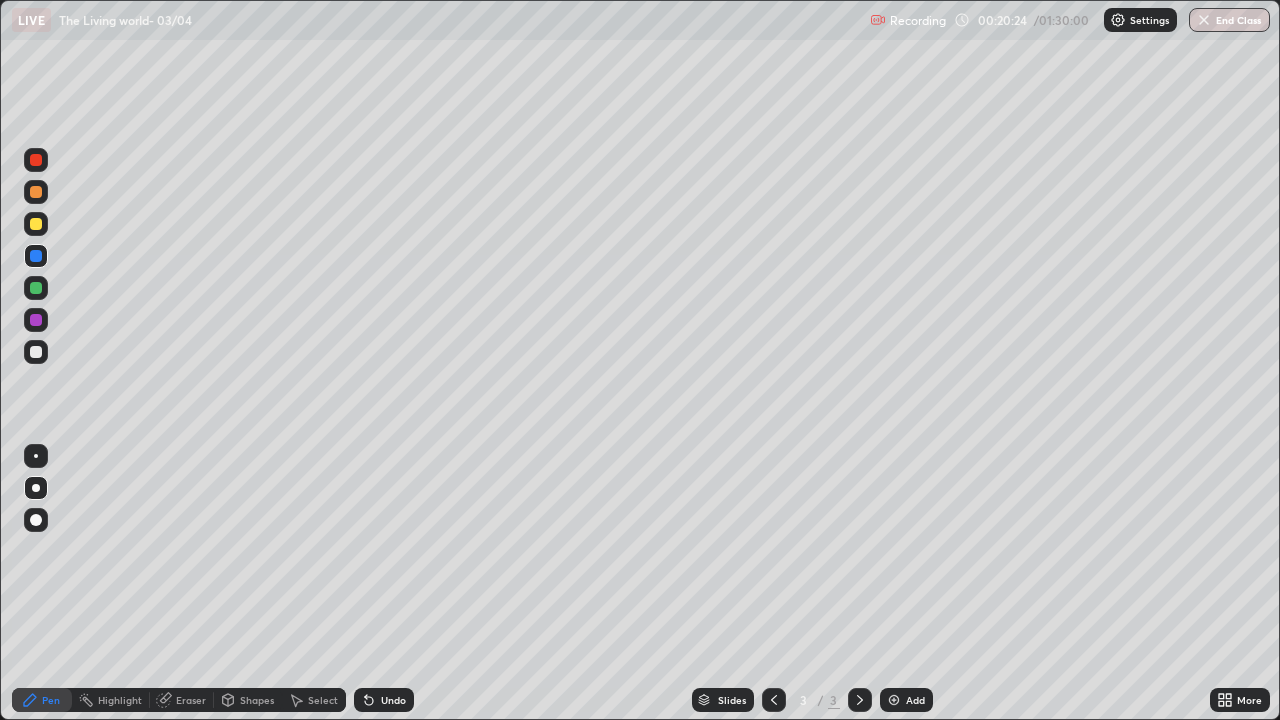 click at bounding box center [36, 352] 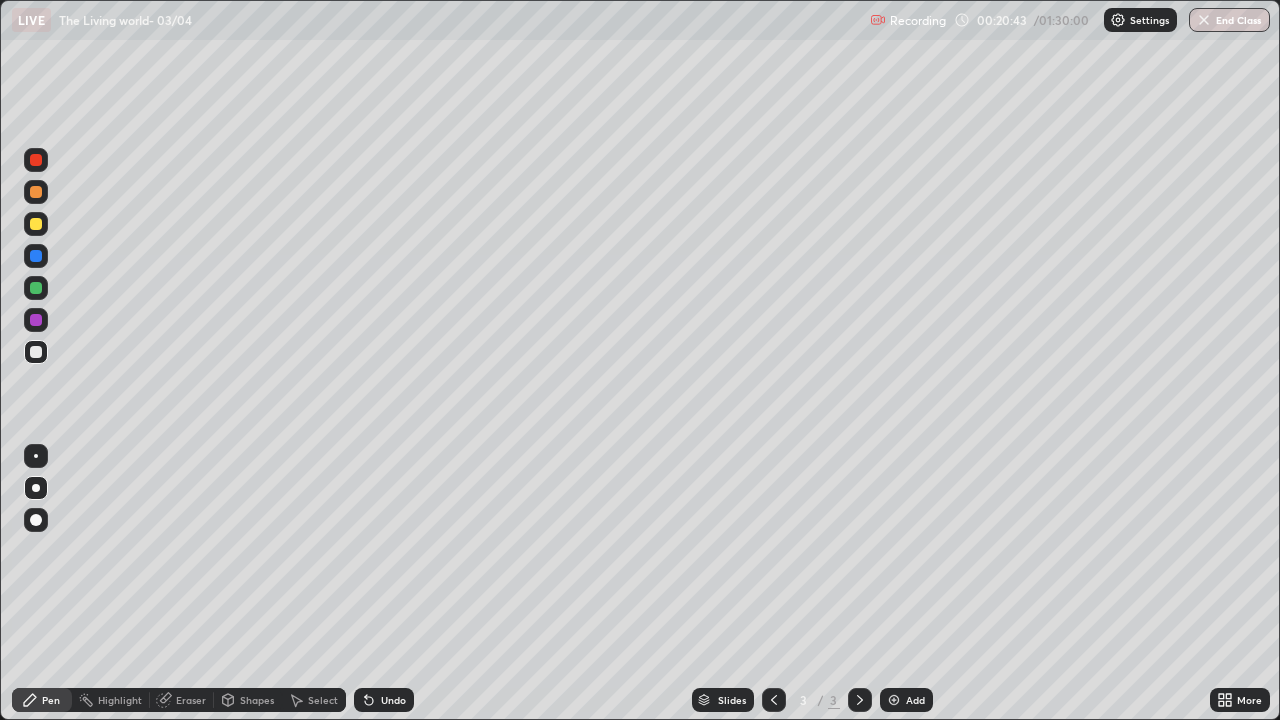 click on "Undo" at bounding box center (384, 700) 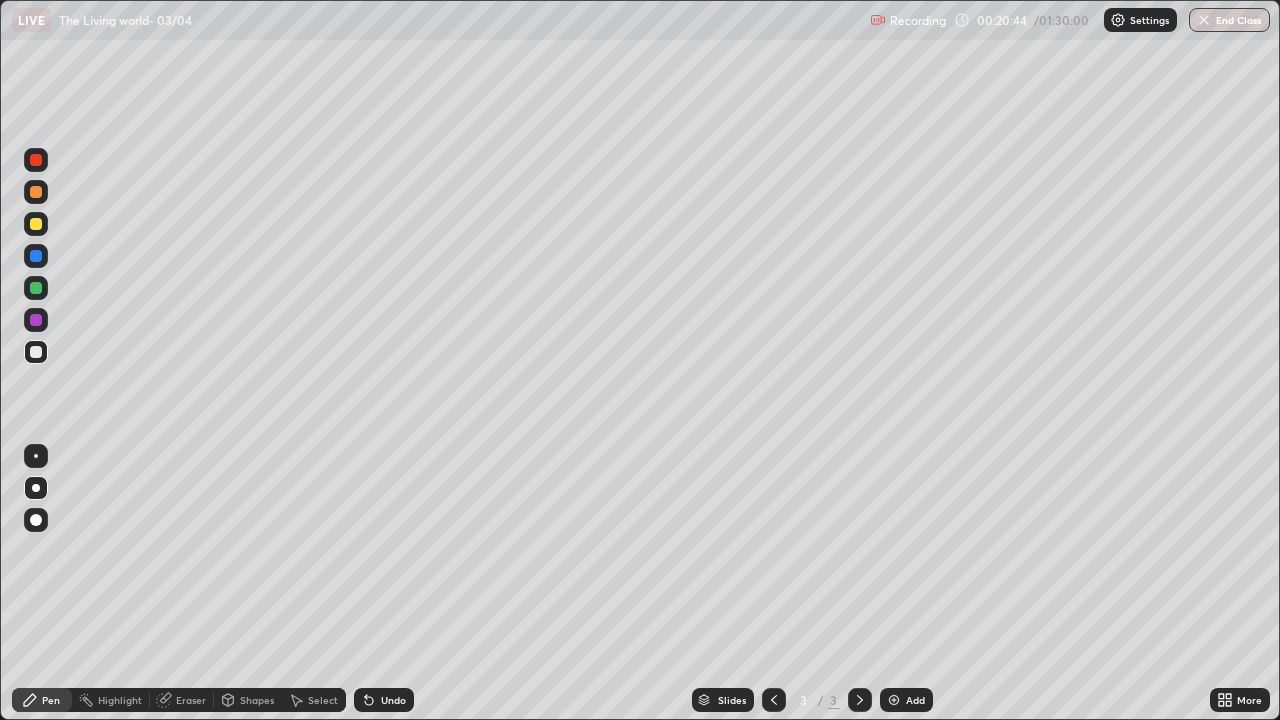 click on "Undo" at bounding box center [393, 700] 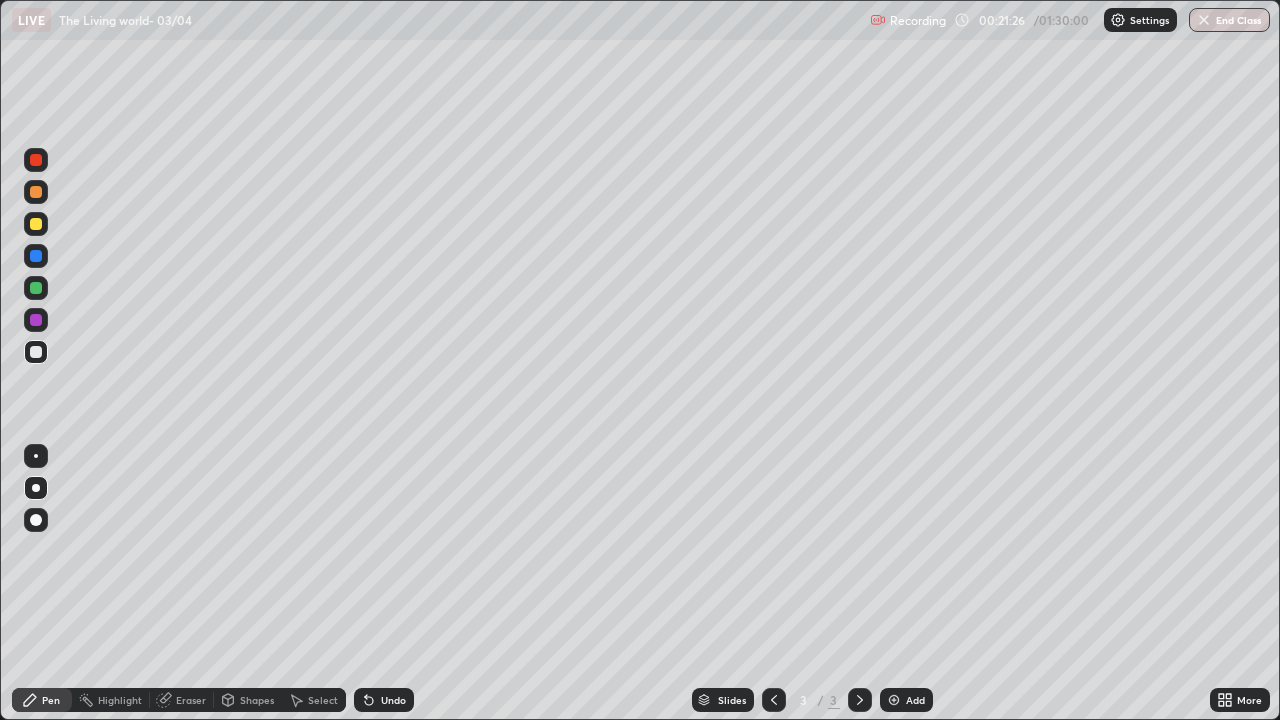 click at bounding box center [36, 288] 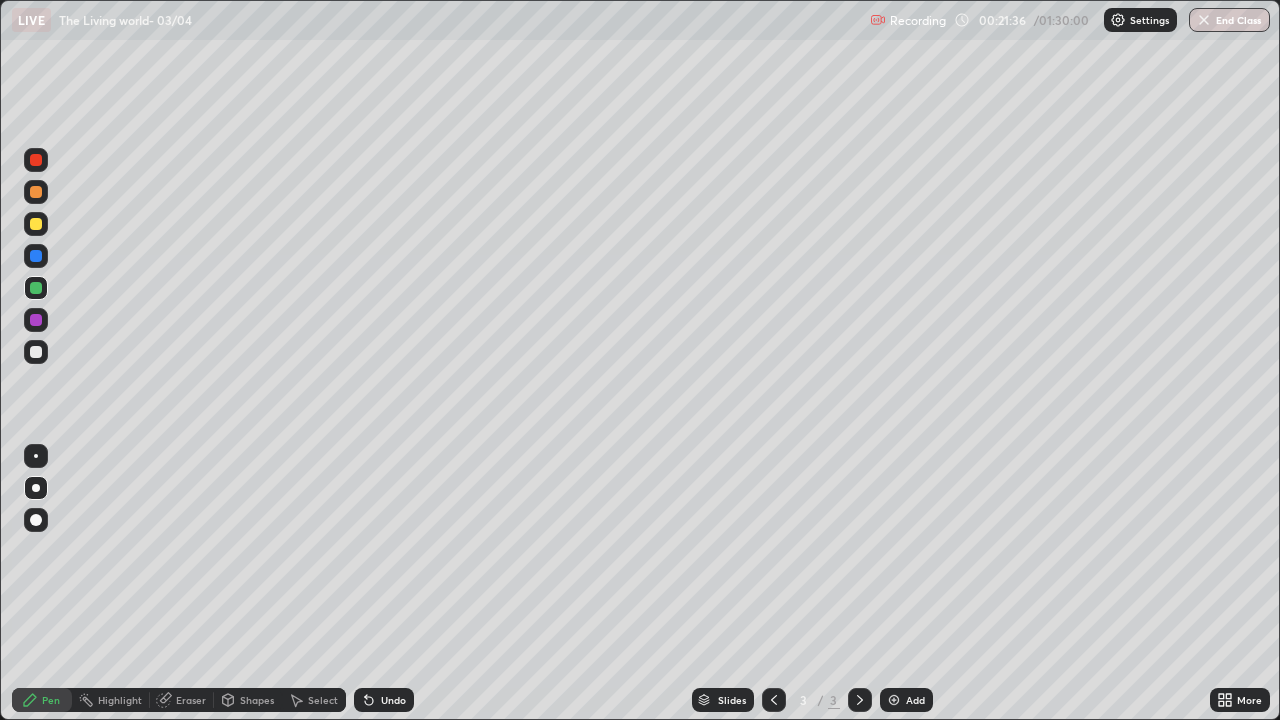 click at bounding box center [36, 224] 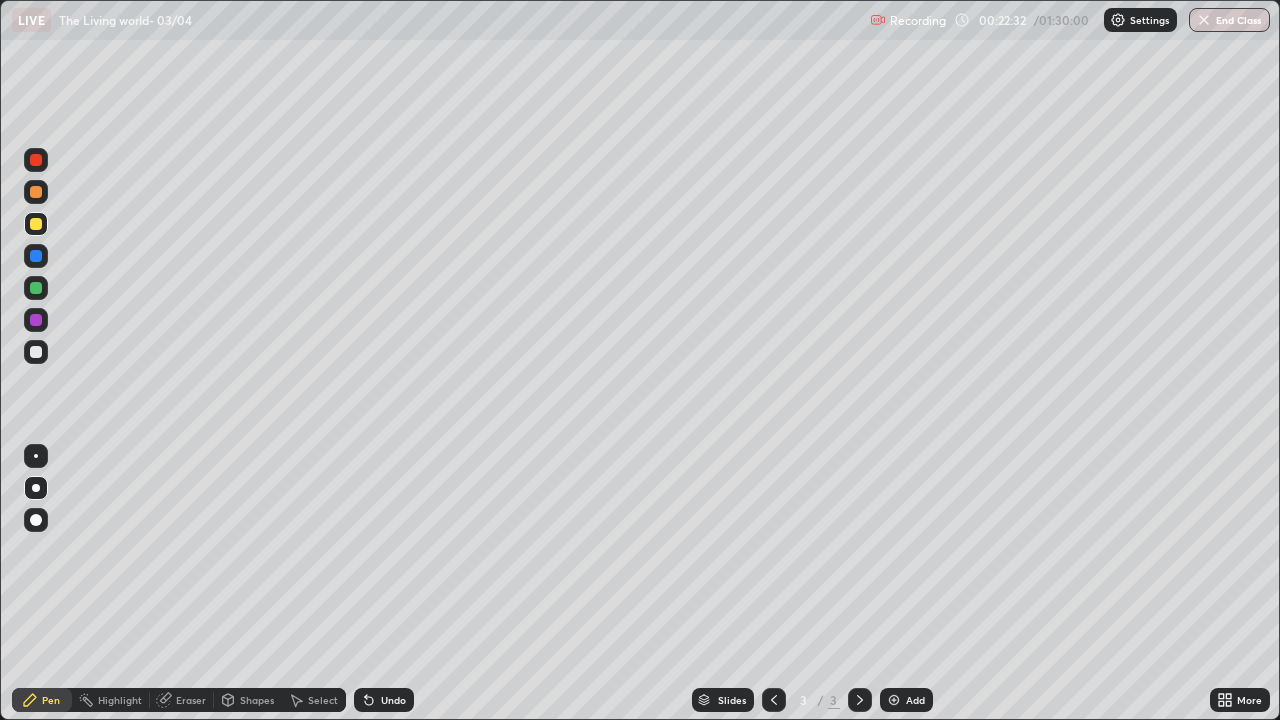 click 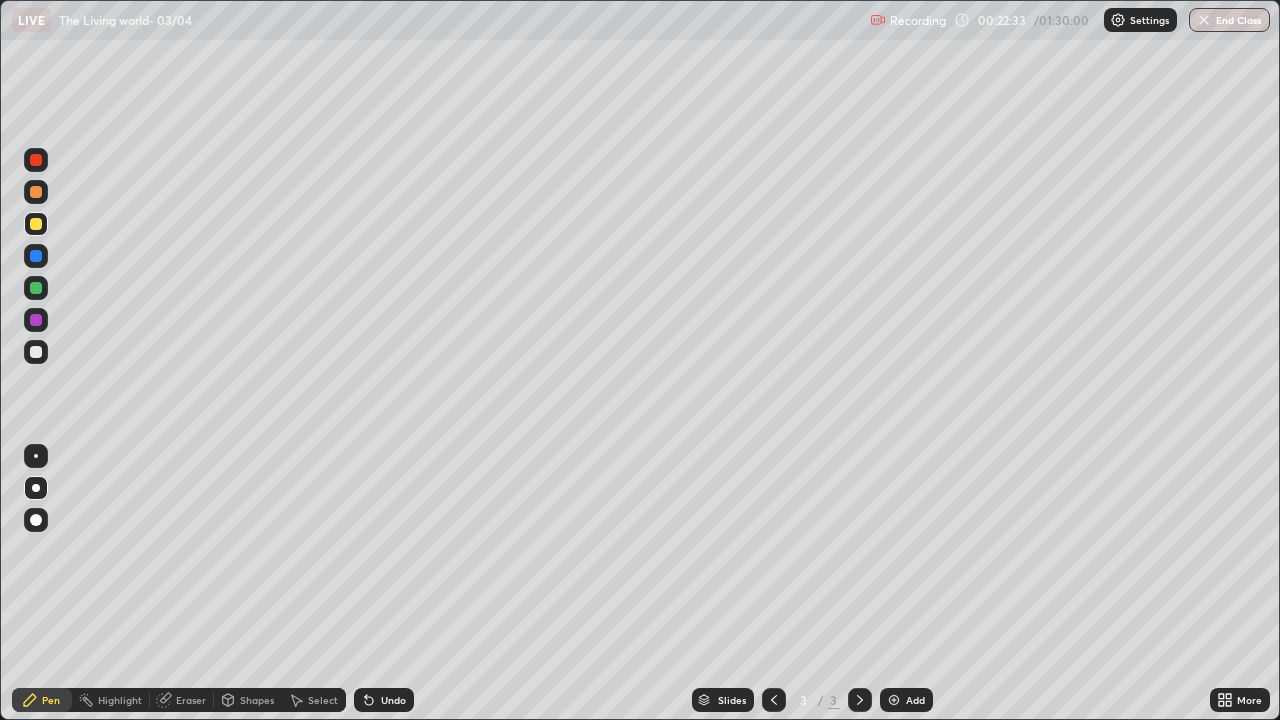 click at bounding box center [36, 488] 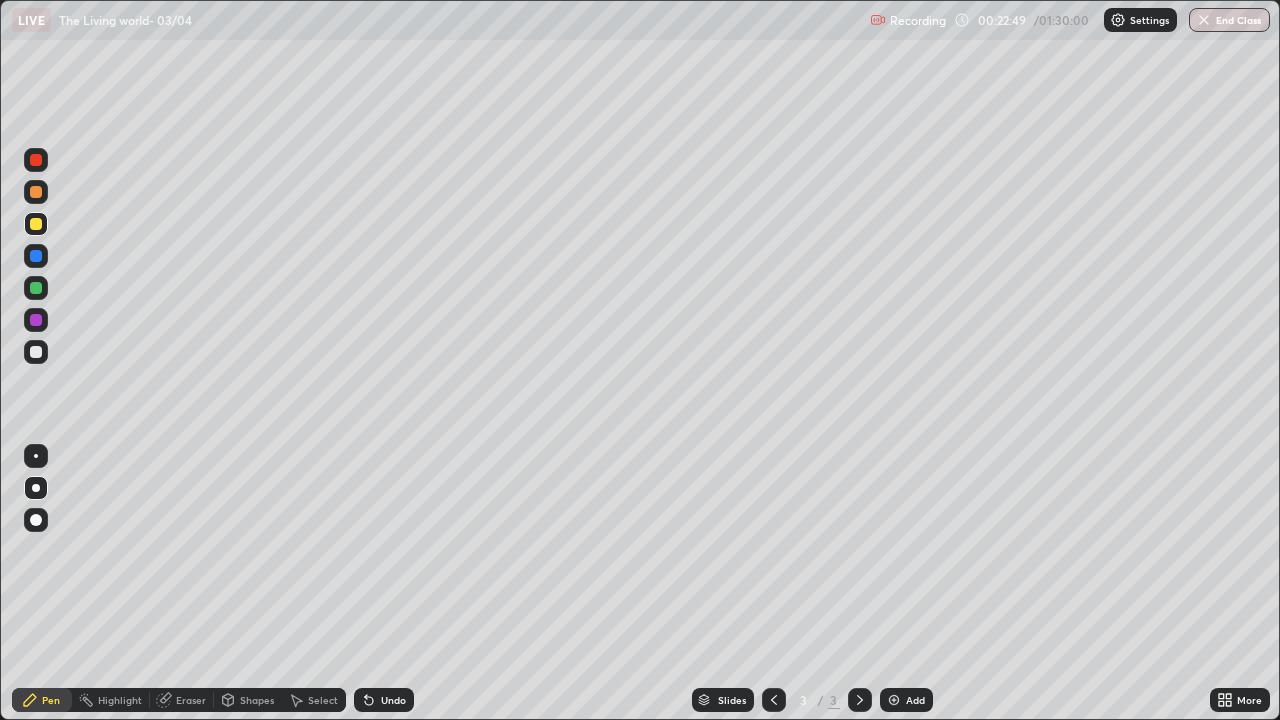 click at bounding box center [36, 352] 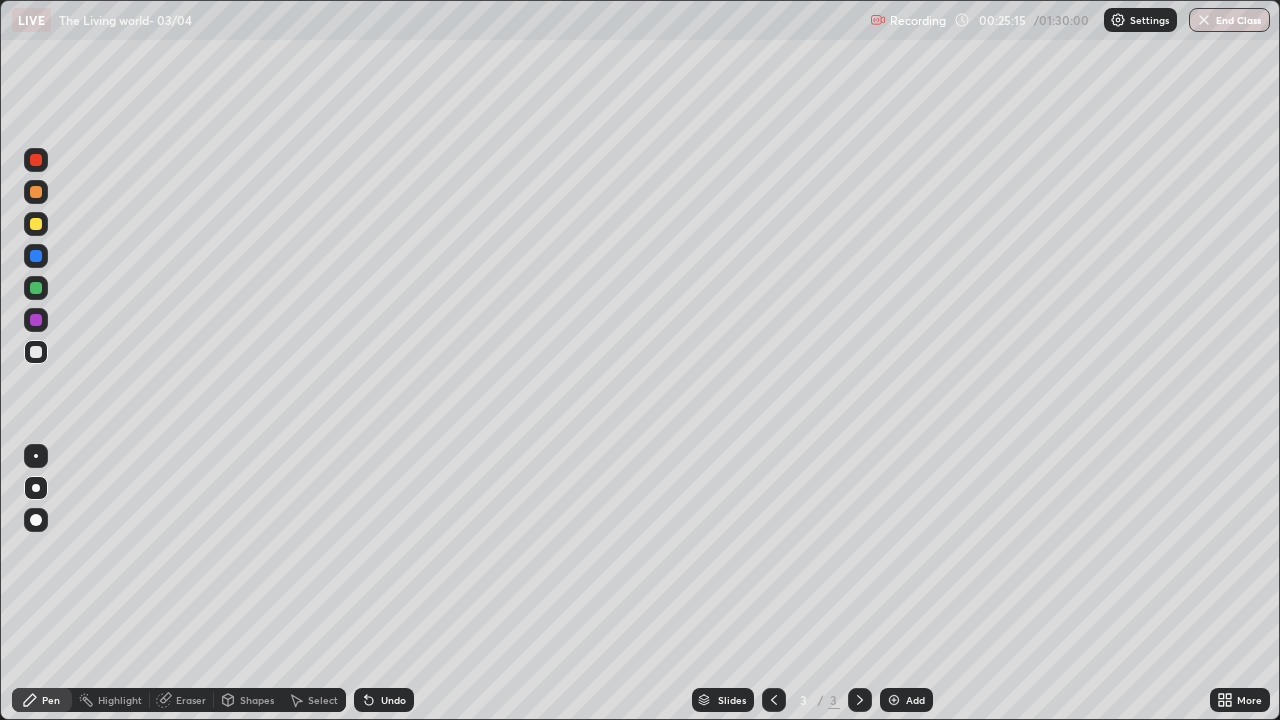 click at bounding box center [36, 488] 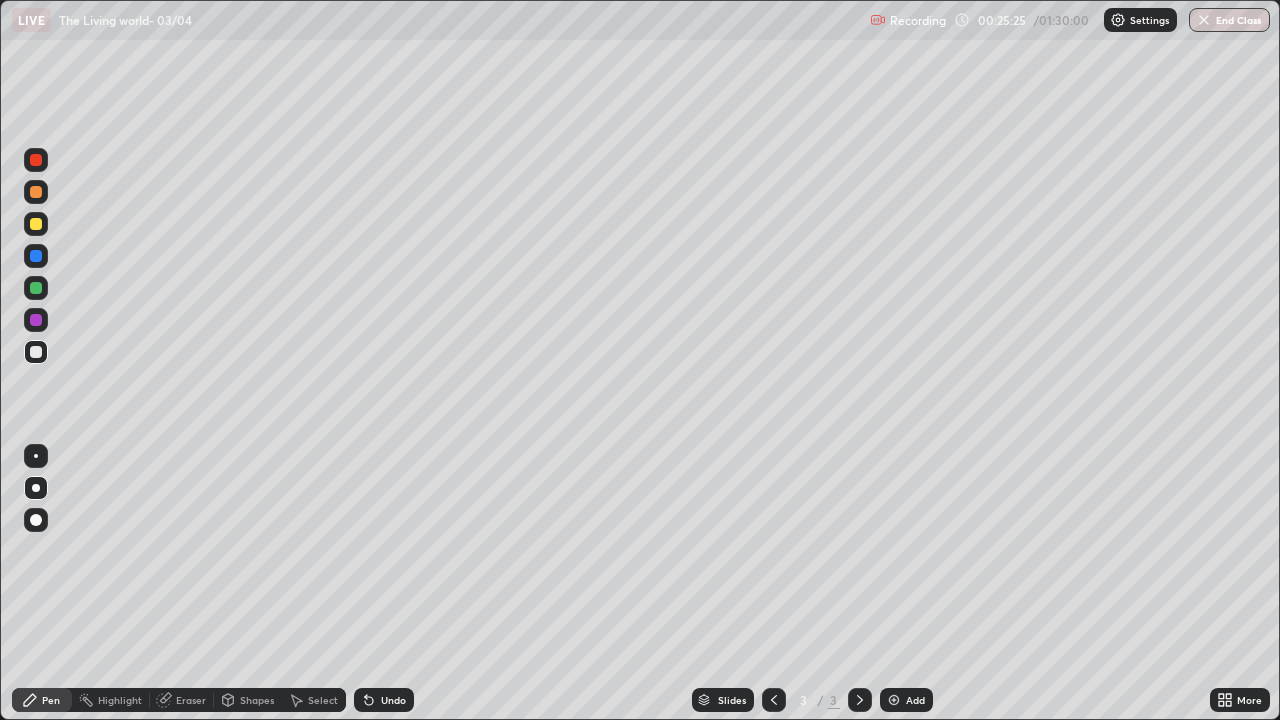 click at bounding box center [36, 224] 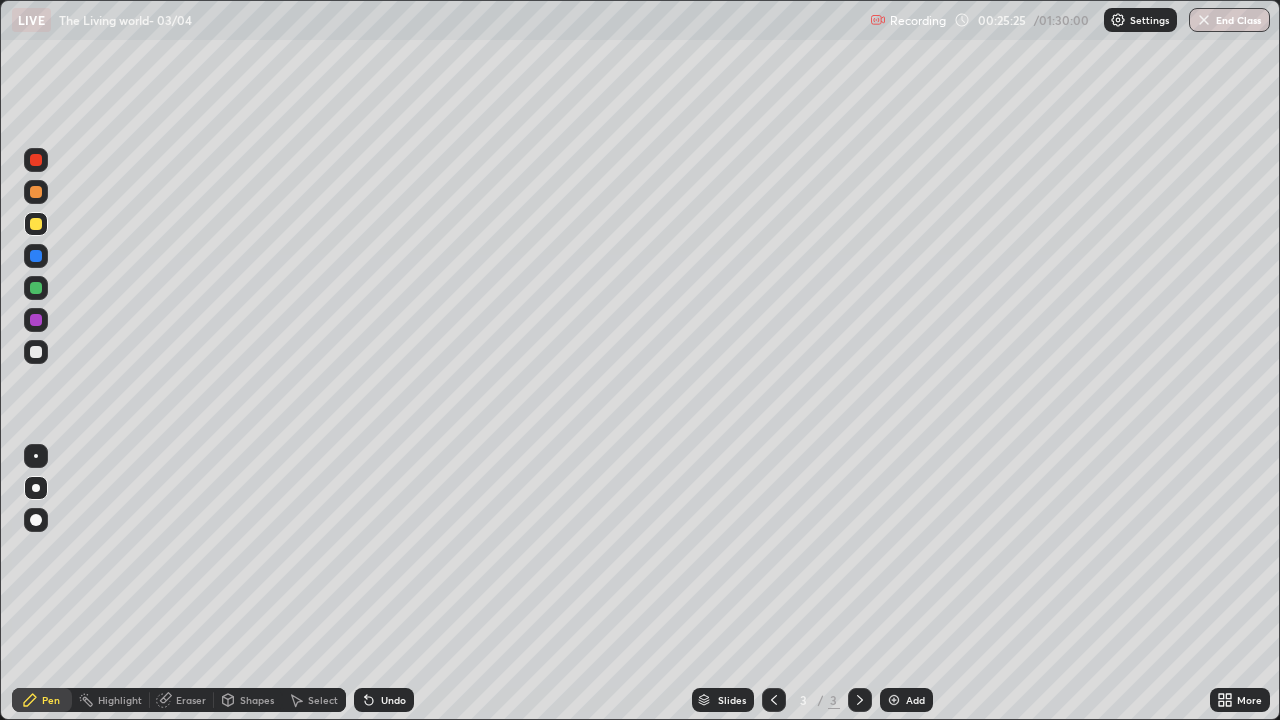 click at bounding box center [36, 224] 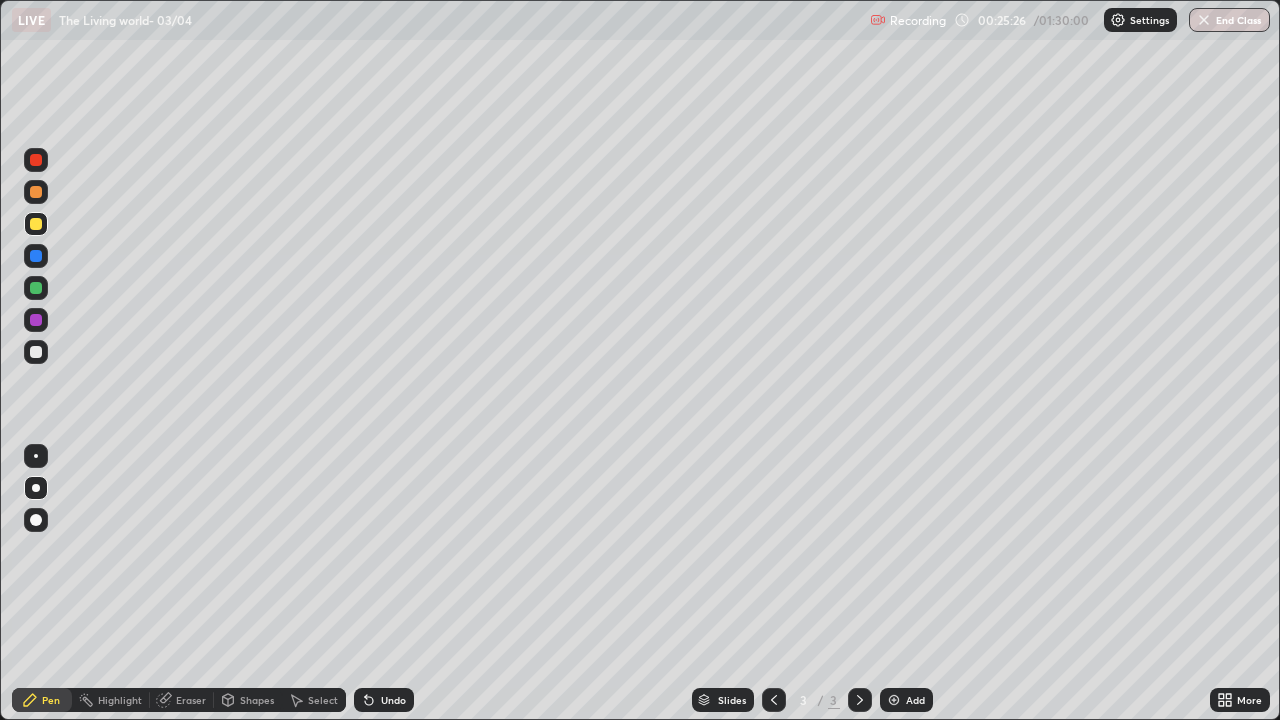 click at bounding box center [36, 488] 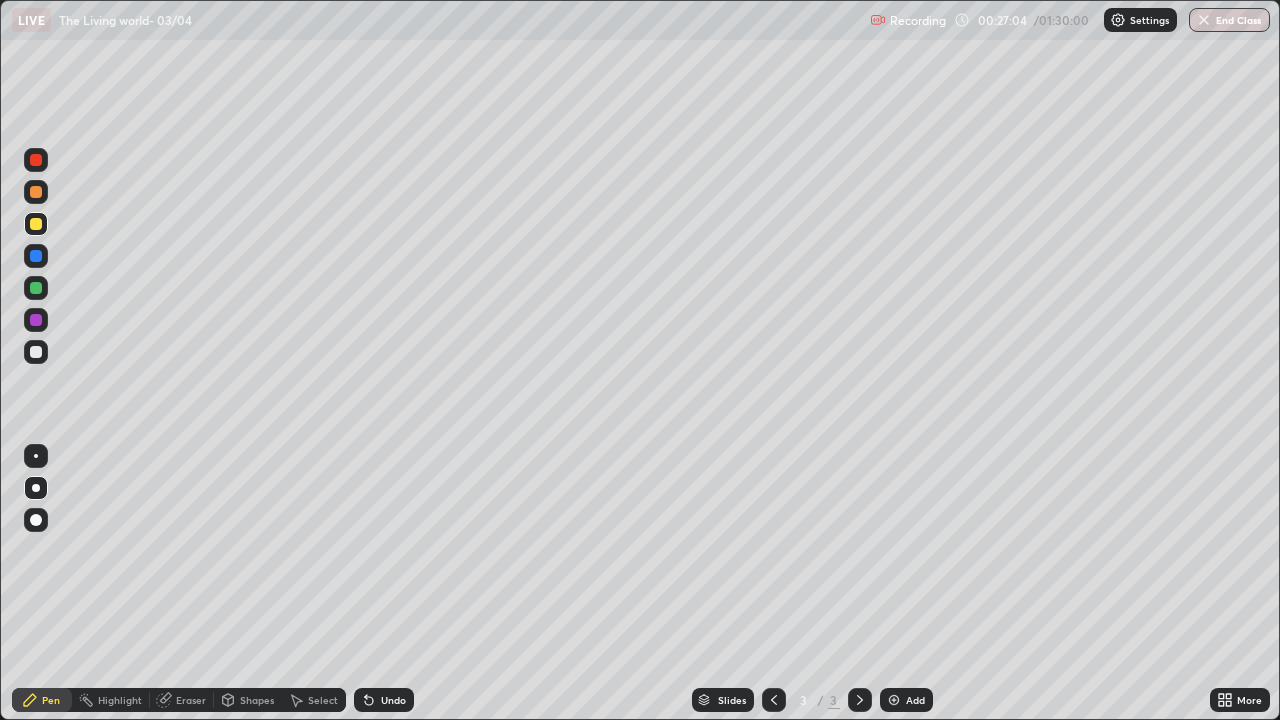 click on "Slides" at bounding box center [723, 700] 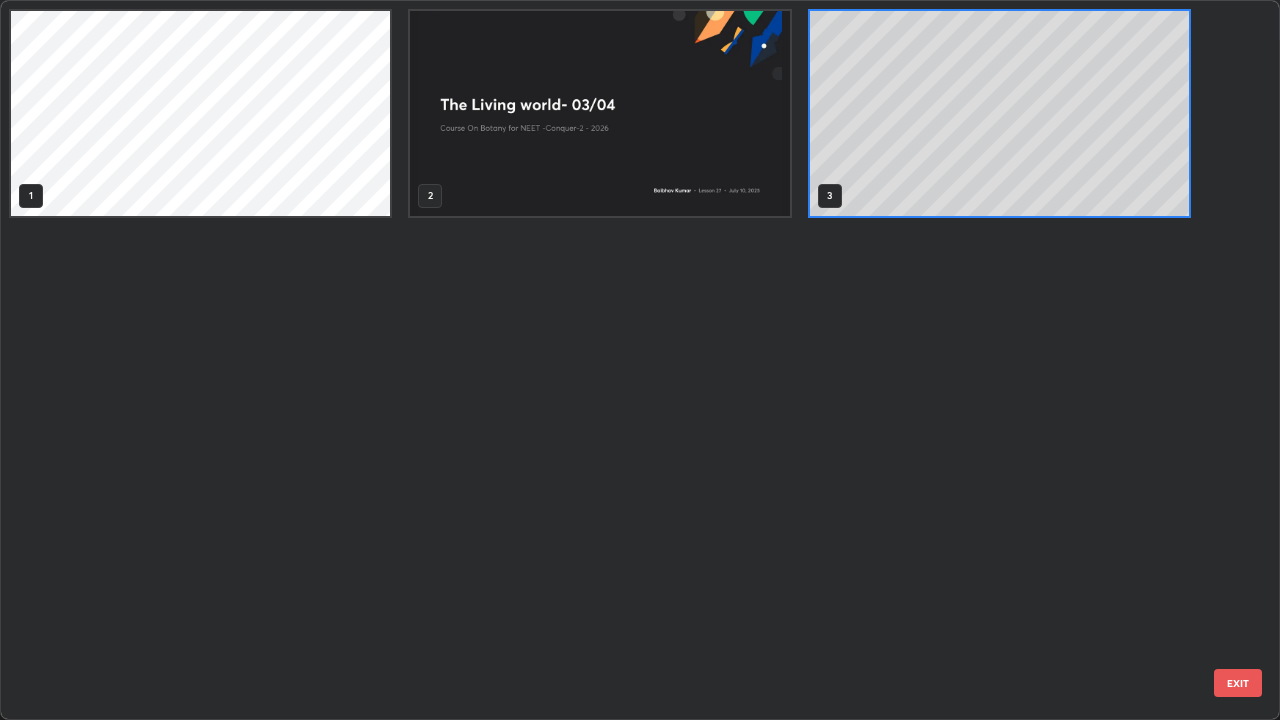 click on "1 2 3" at bounding box center [622, 360] 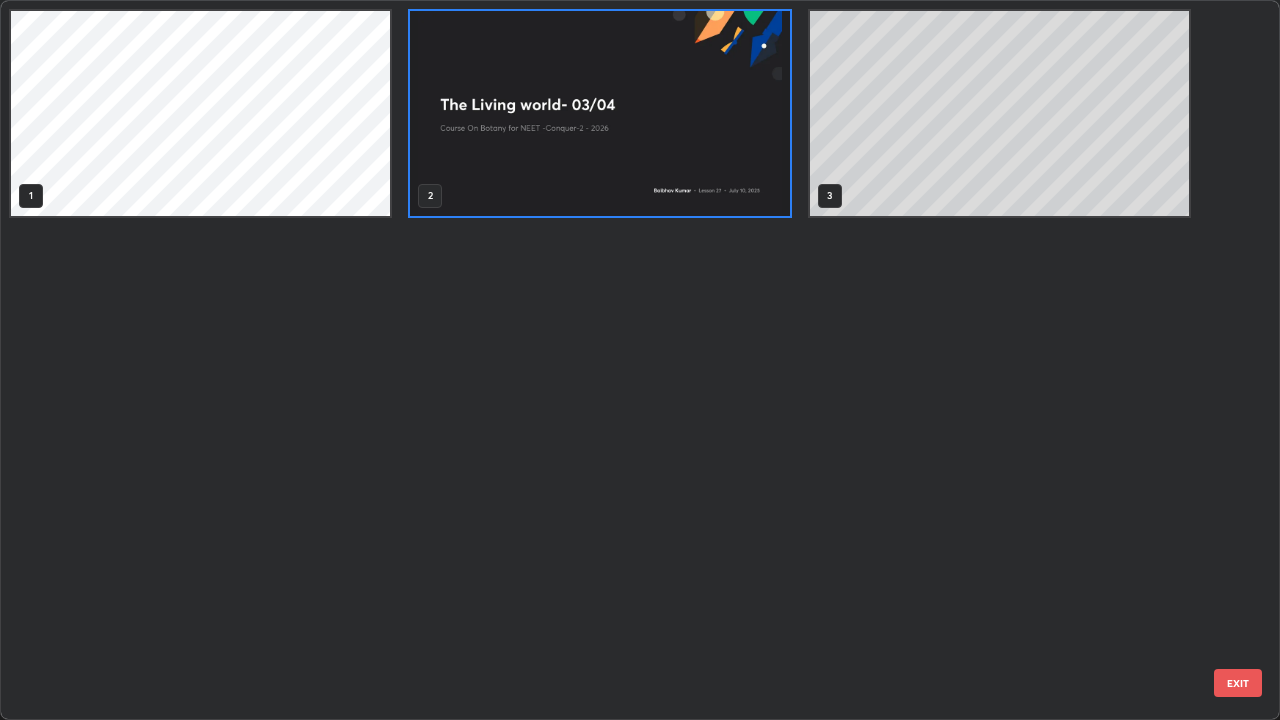 click at bounding box center [599, 113] 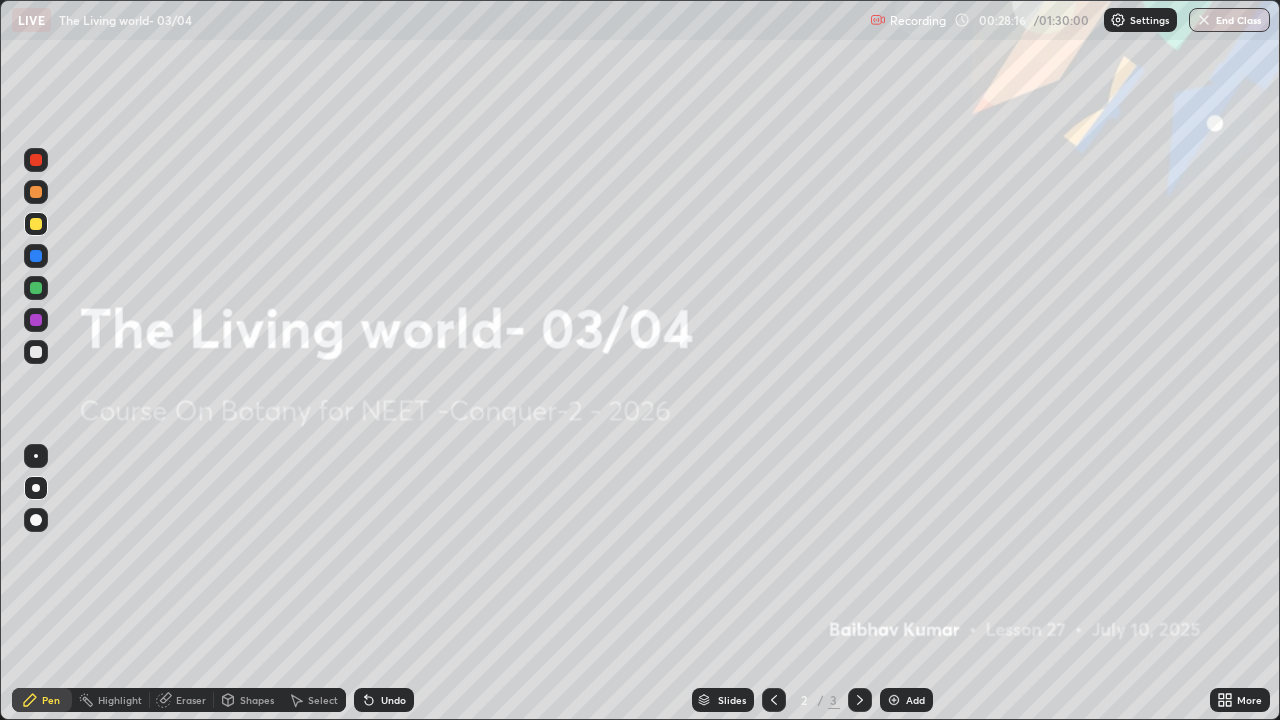 click at bounding box center [599, 113] 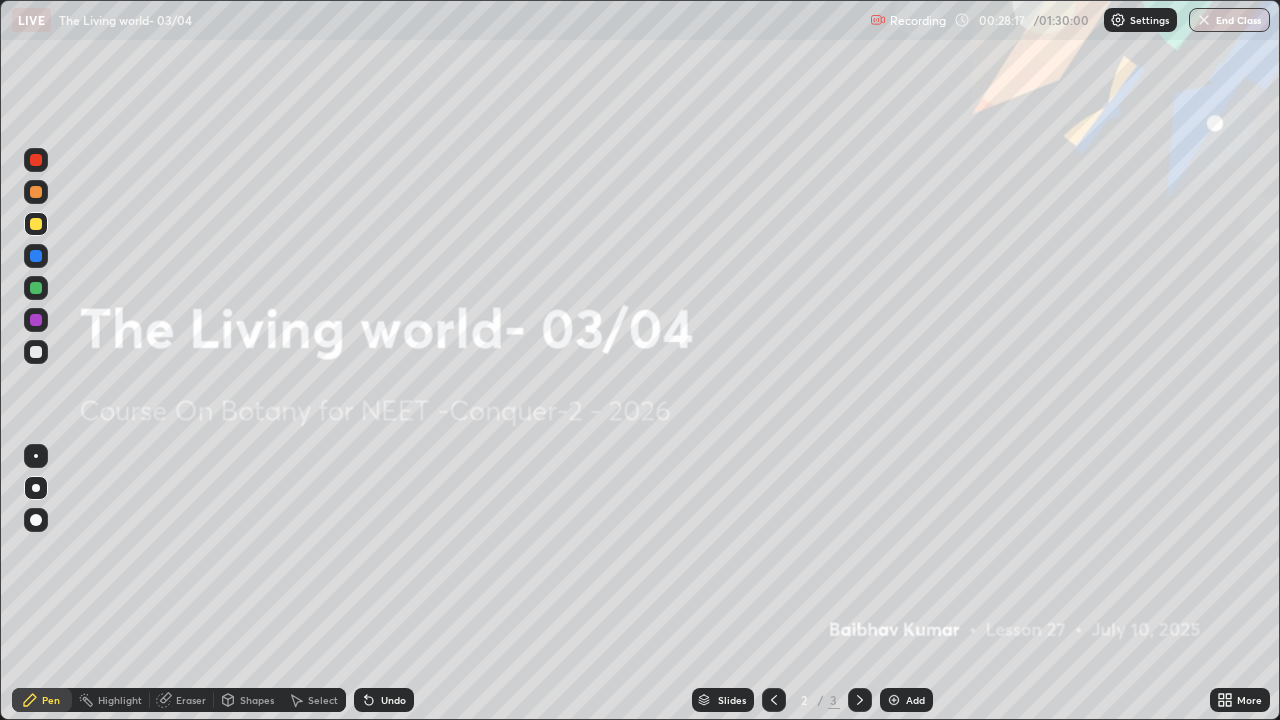 click at bounding box center (36, 160) 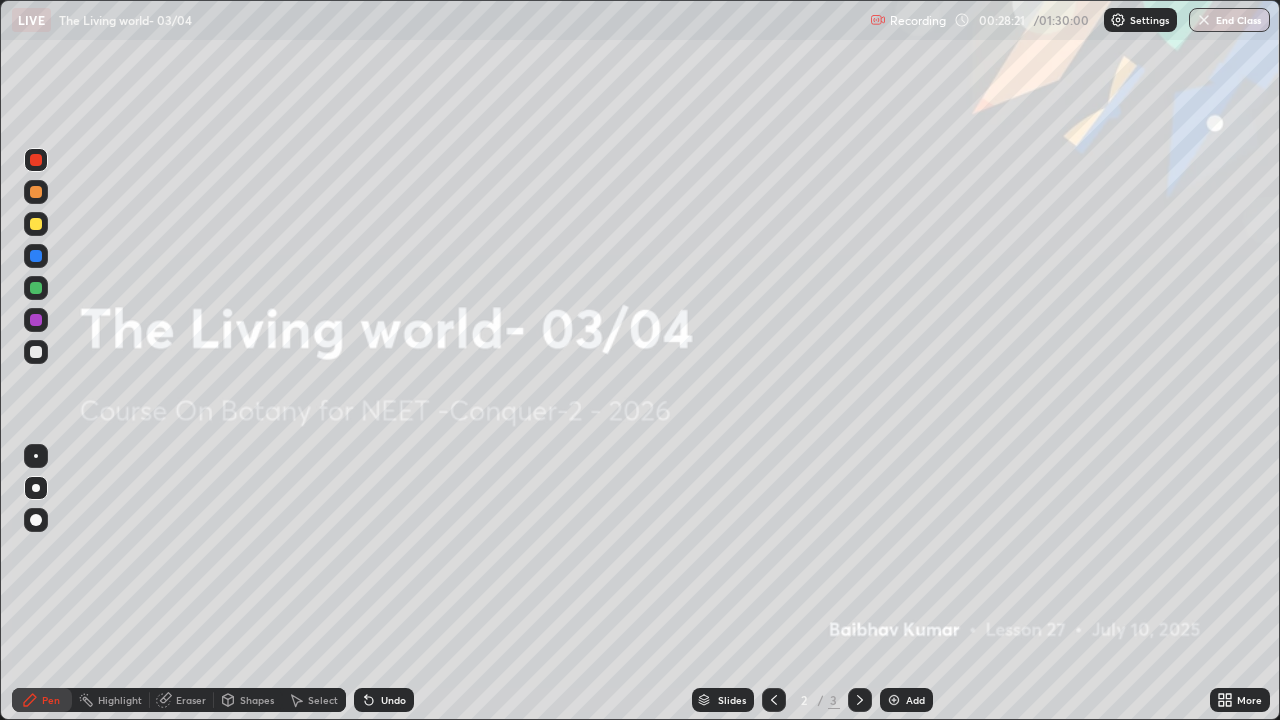 click at bounding box center (36, 224) 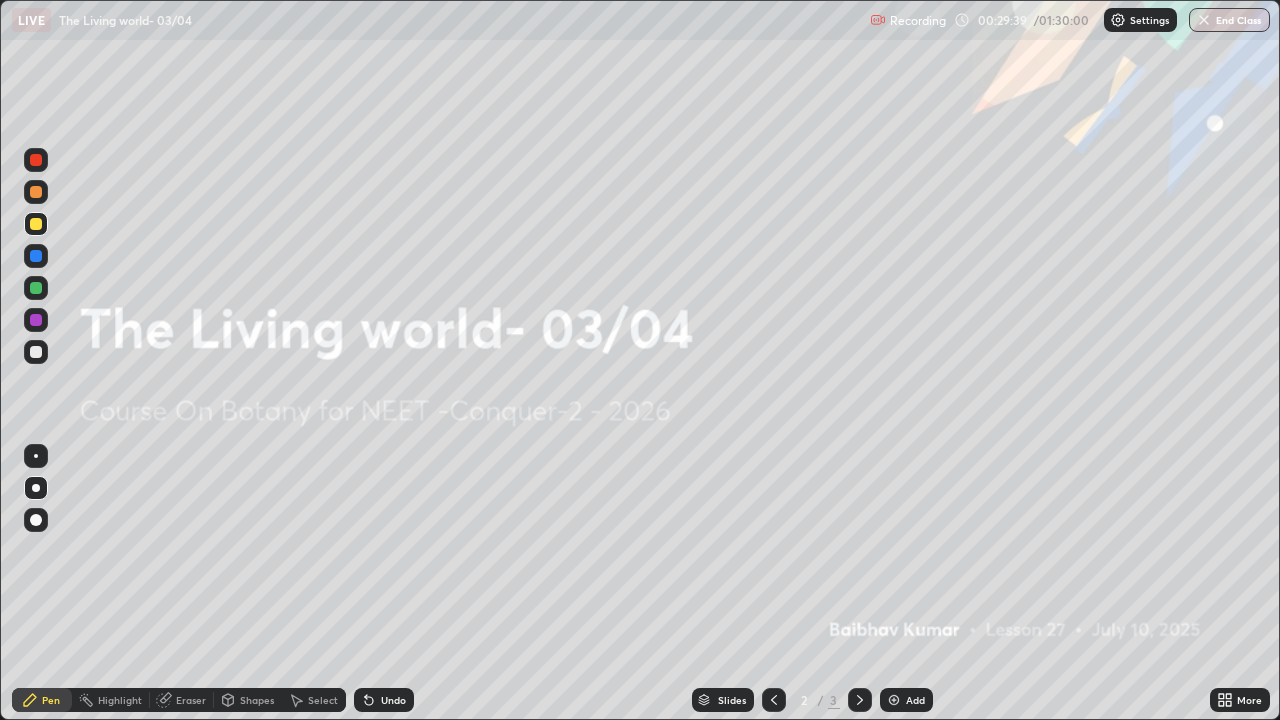 click at bounding box center [36, 288] 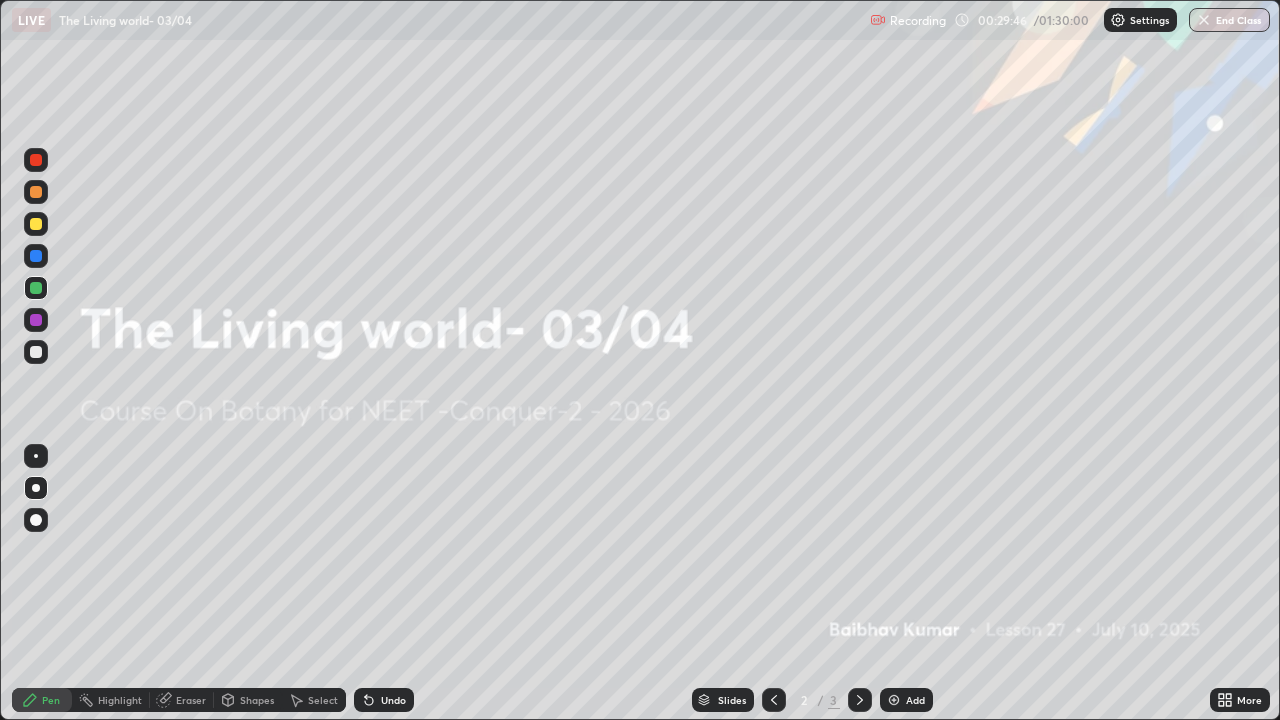 click at bounding box center [36, 320] 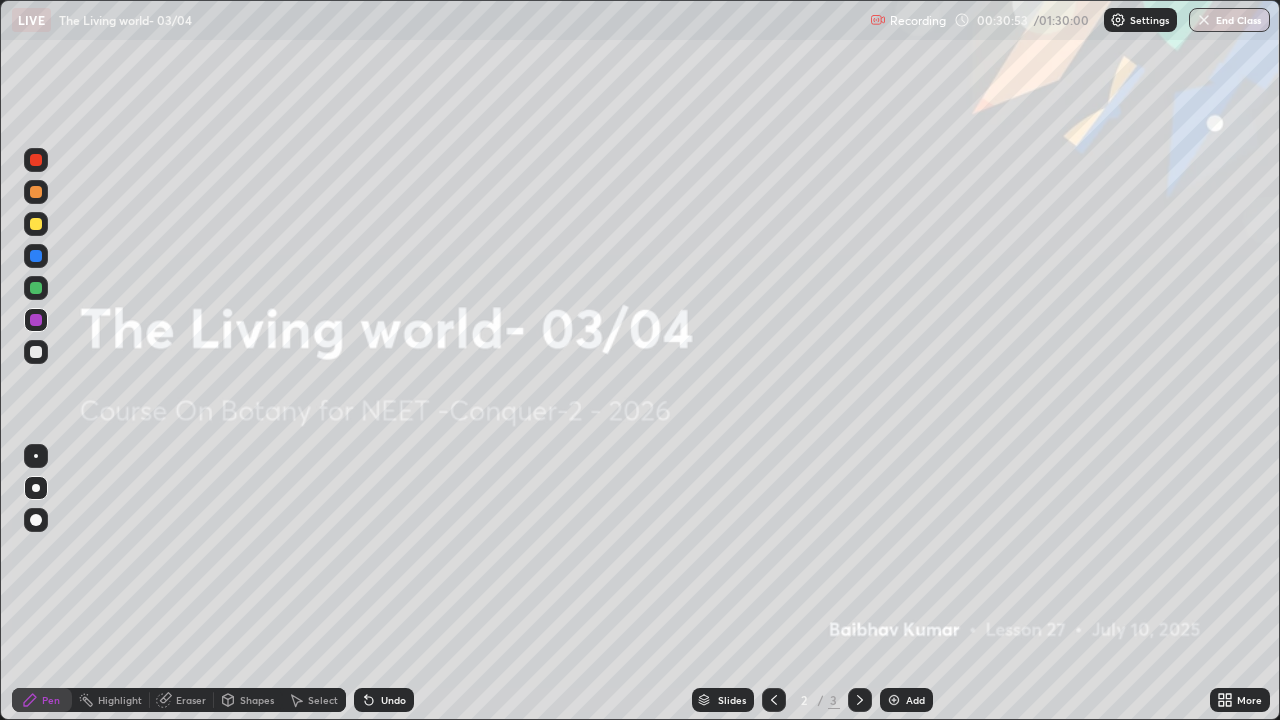 click 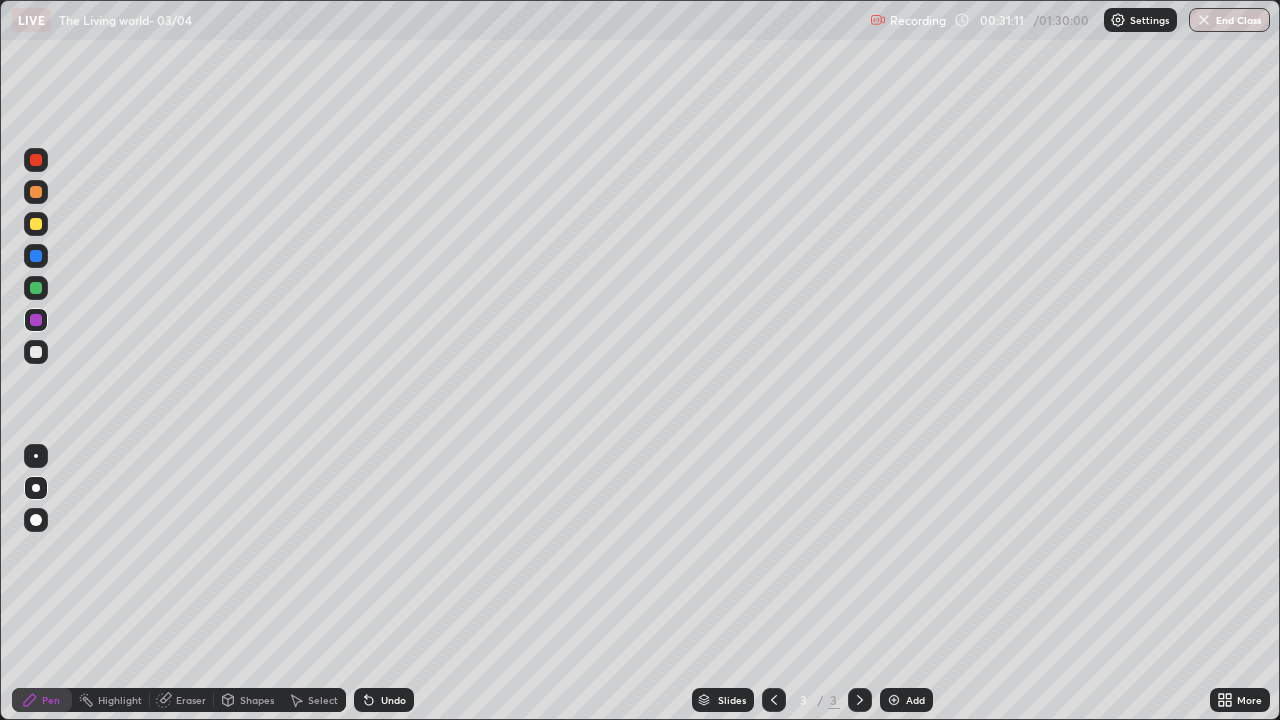 click 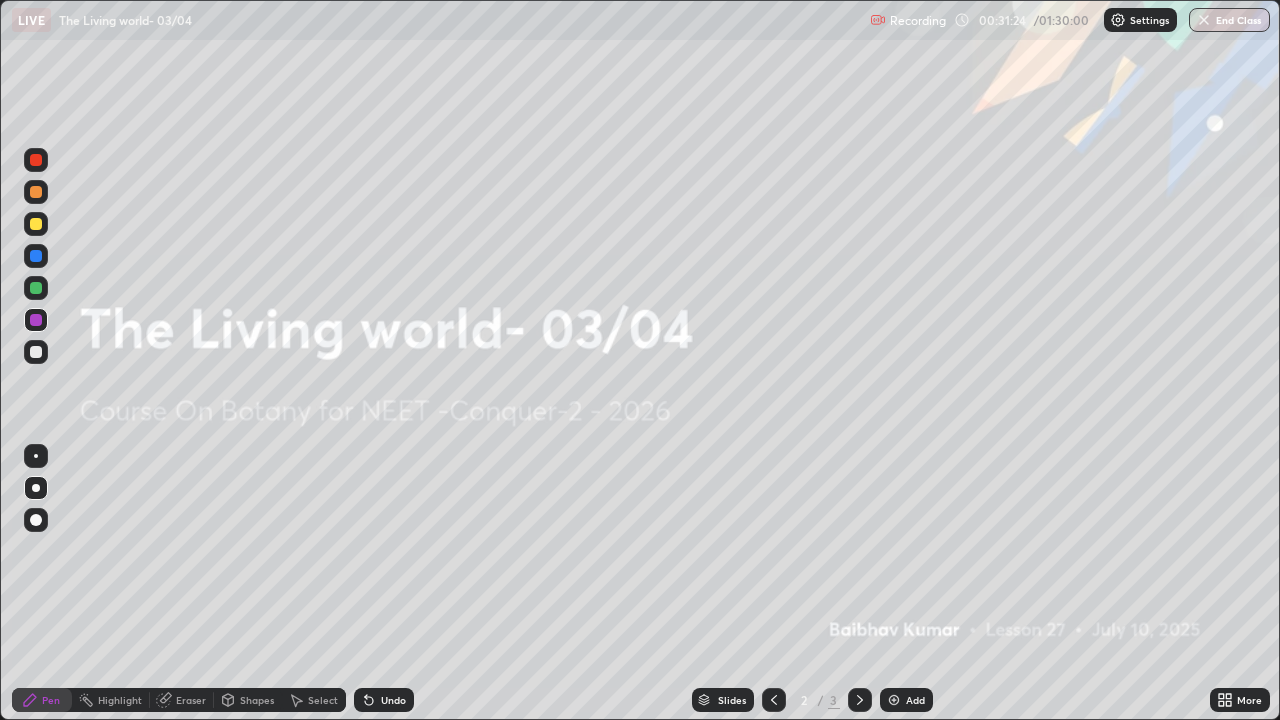 click 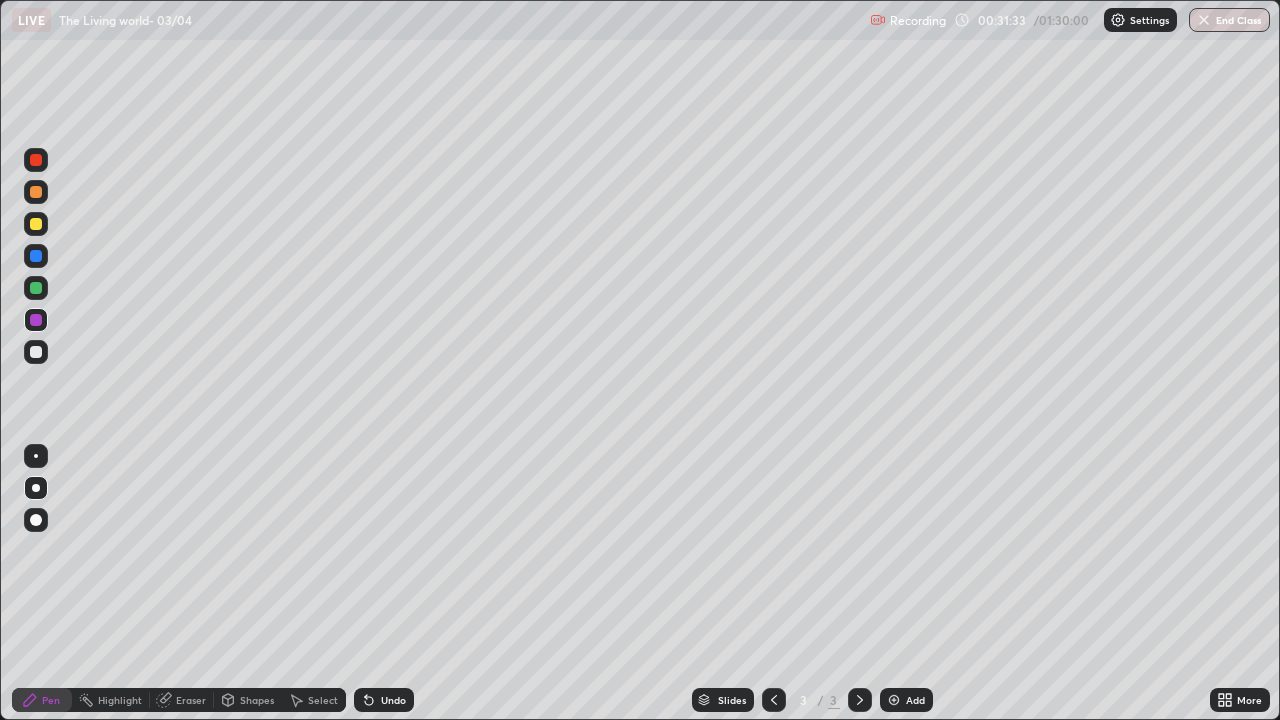 click at bounding box center [774, 700] 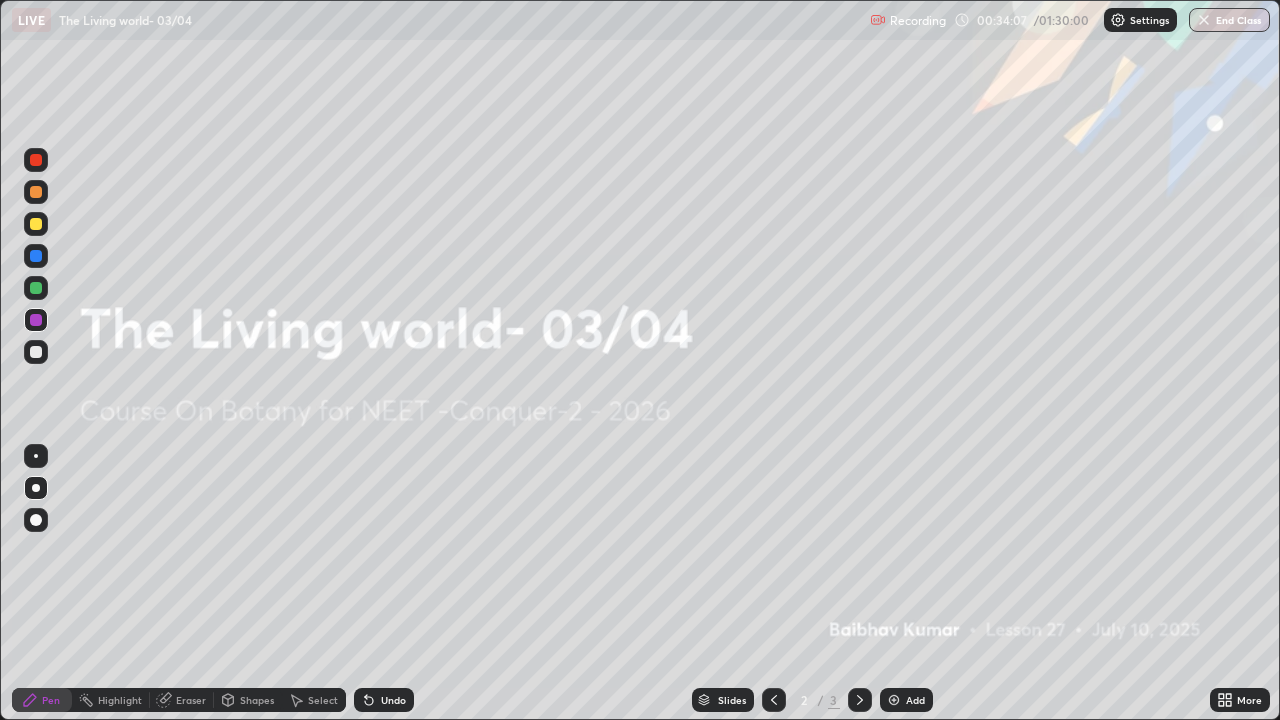click at bounding box center [36, 256] 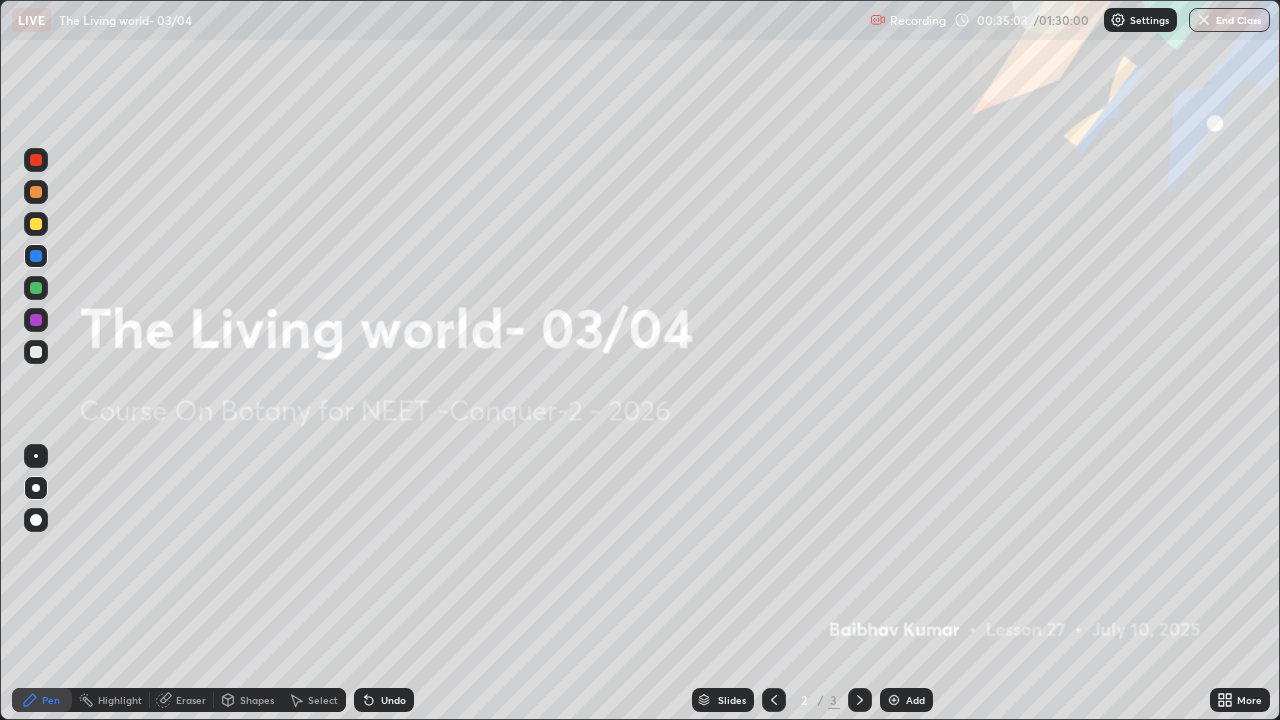 click on "Pen" at bounding box center [42, 700] 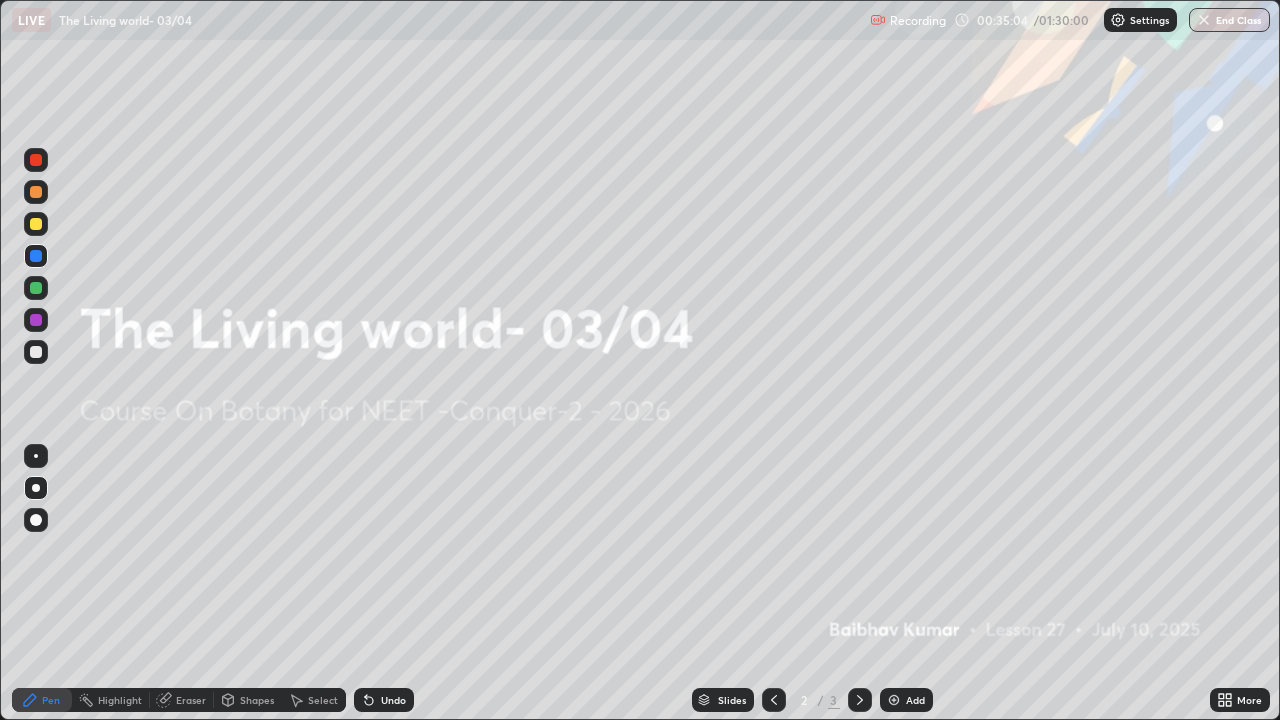 click 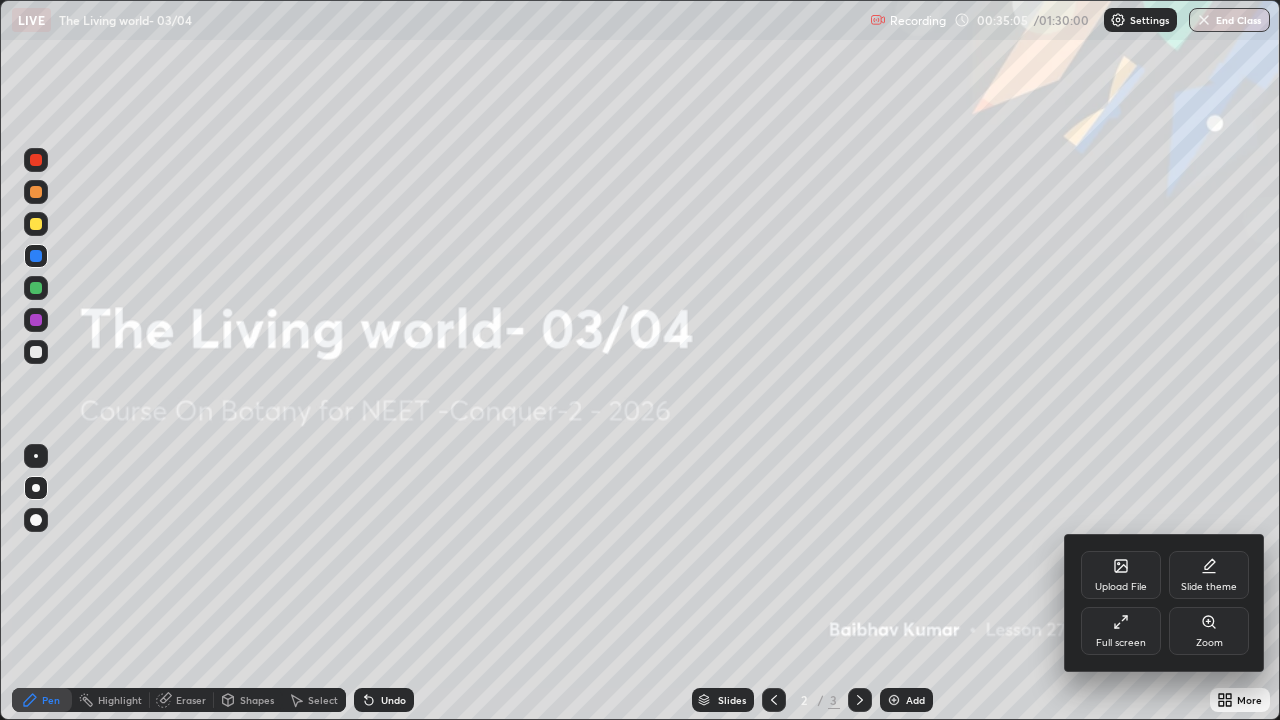 click 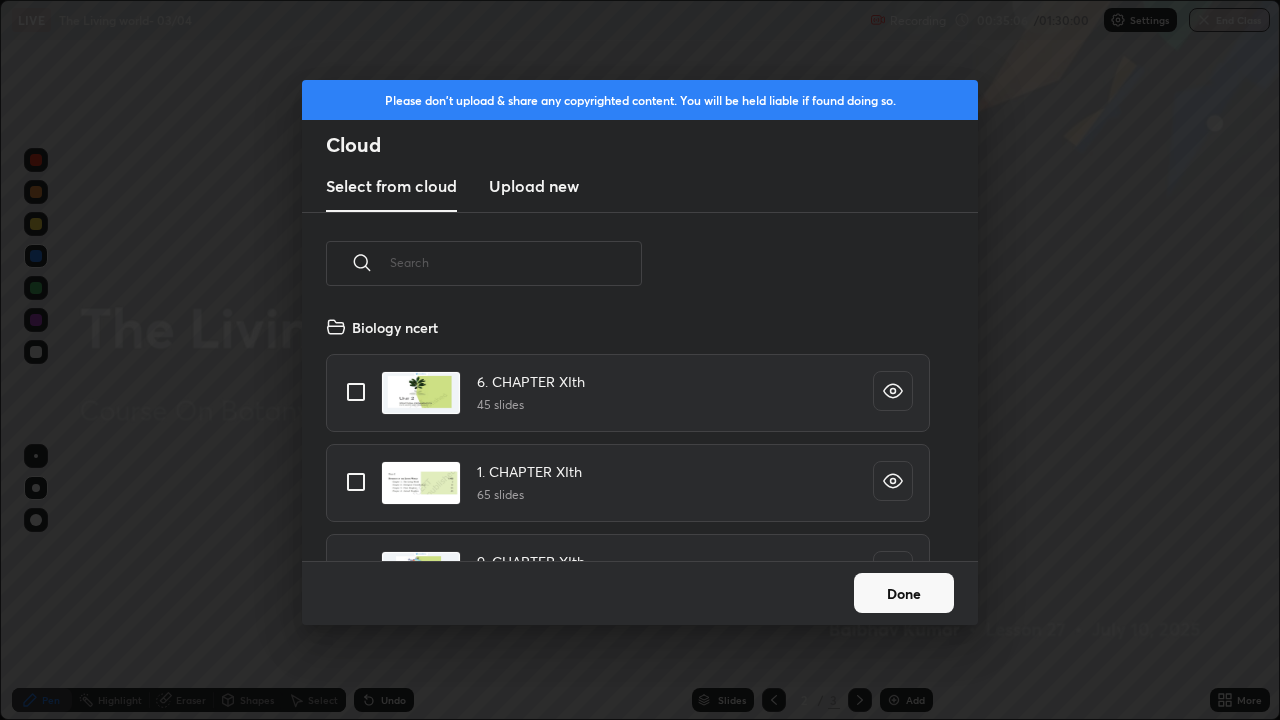 scroll, scrollTop: 7, scrollLeft: 11, axis: both 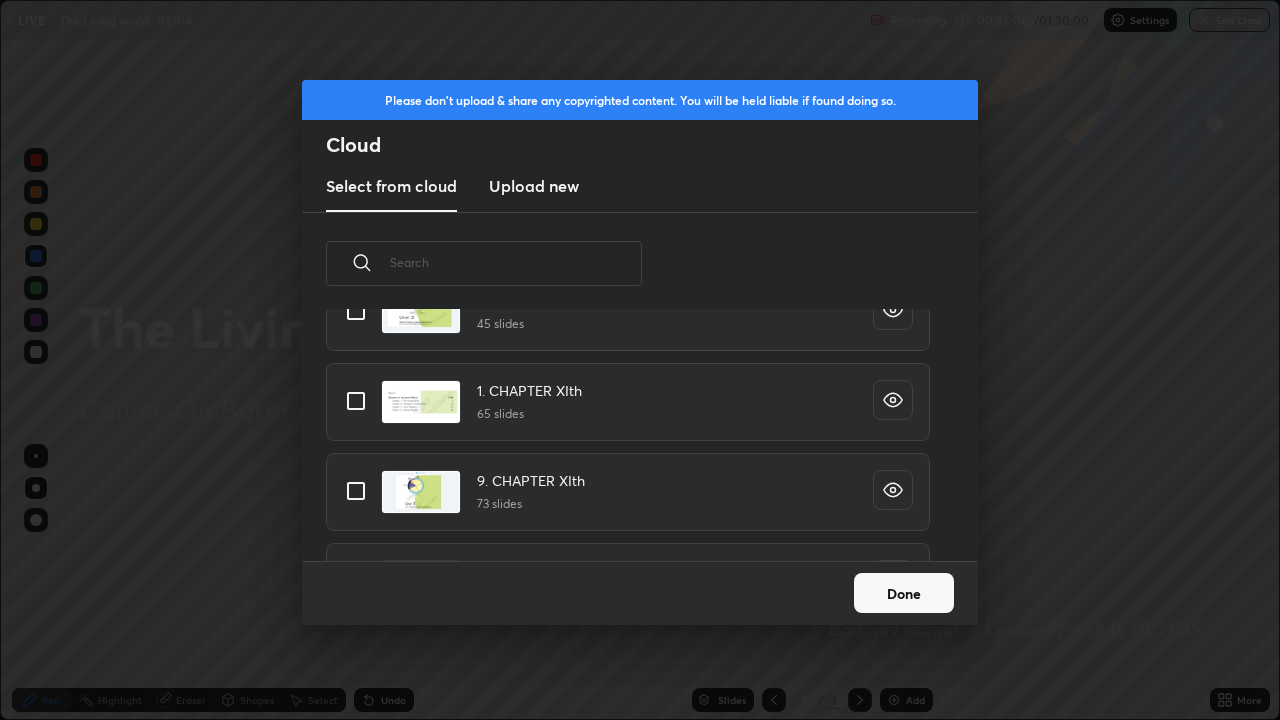 click at bounding box center [356, 401] 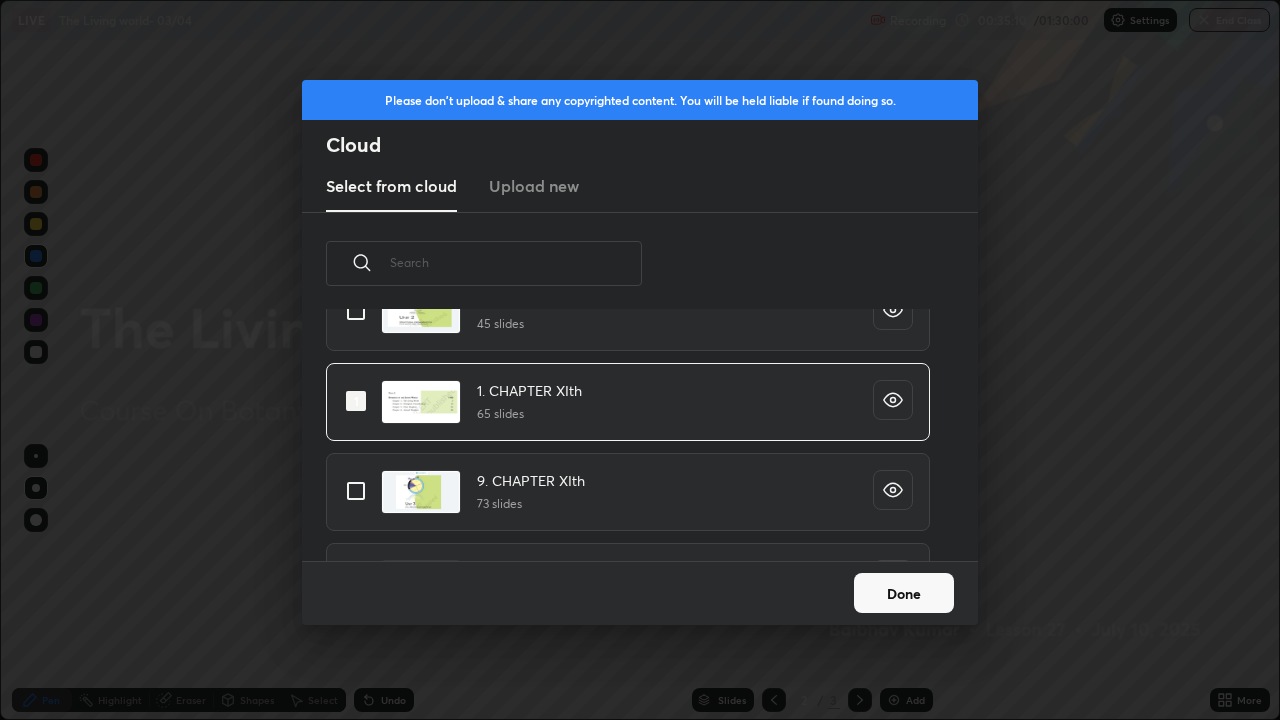 click on "Done" at bounding box center [904, 593] 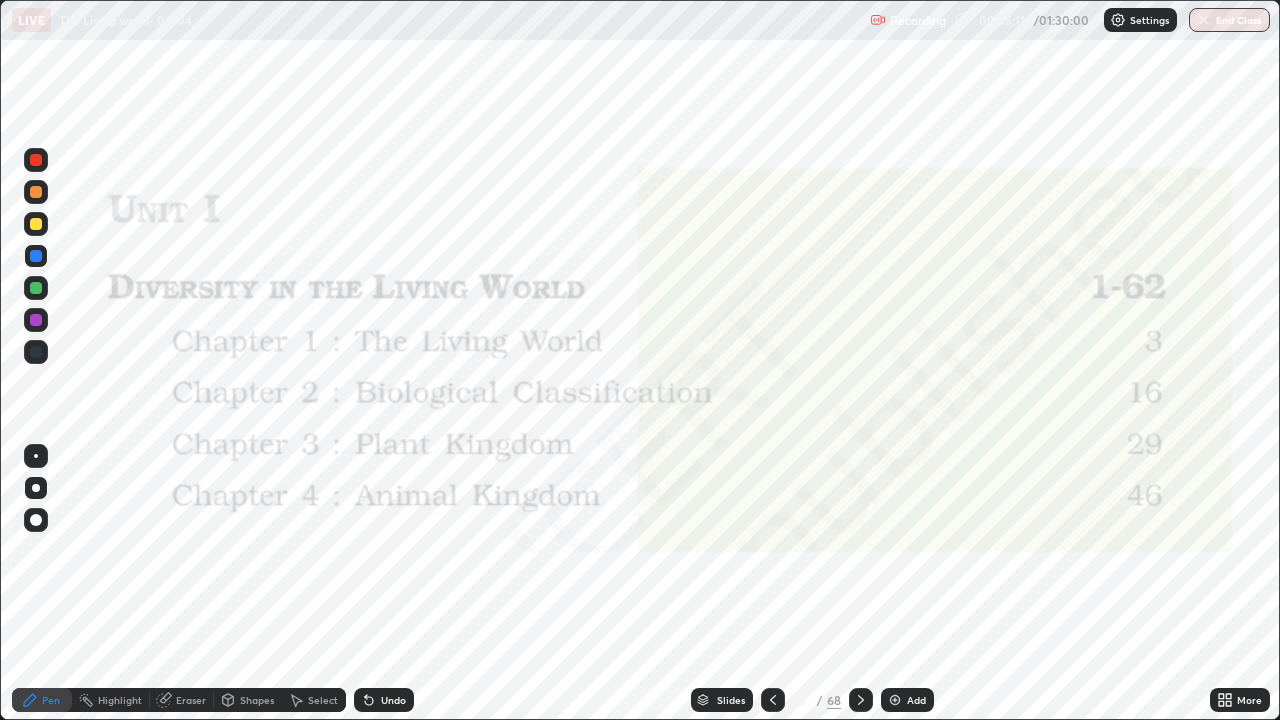 click 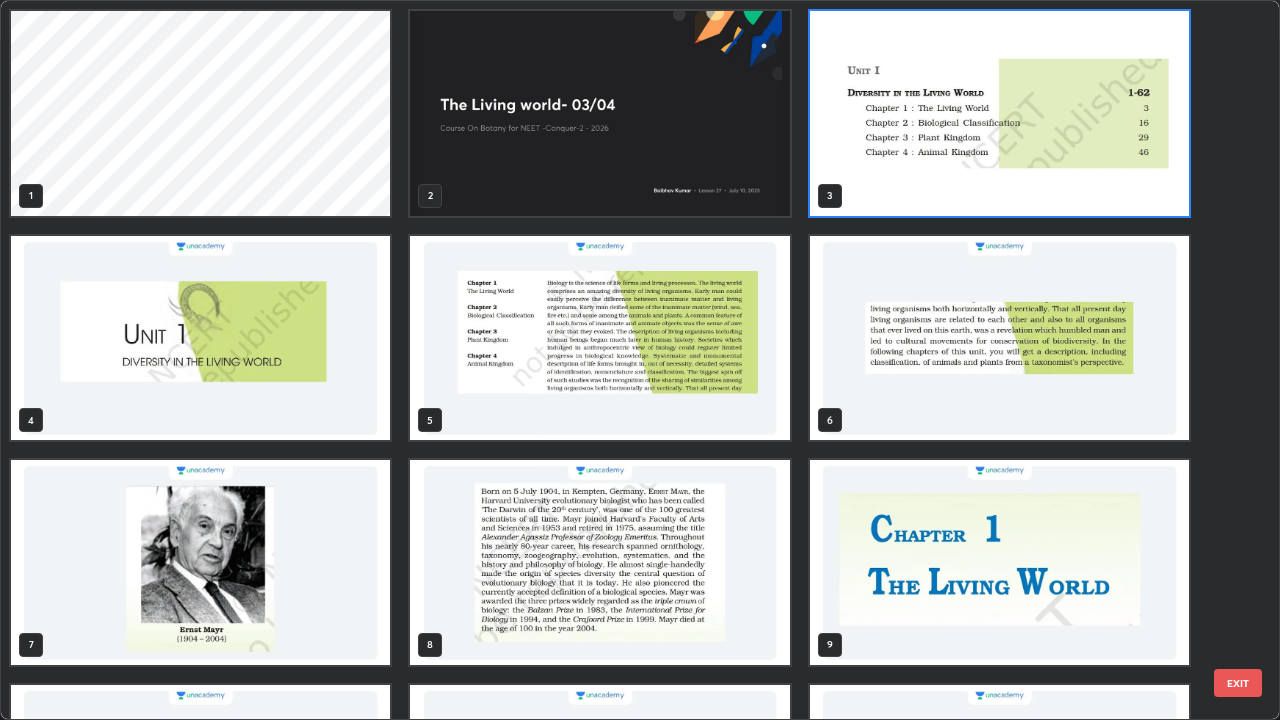 scroll, scrollTop: 7, scrollLeft: 11, axis: both 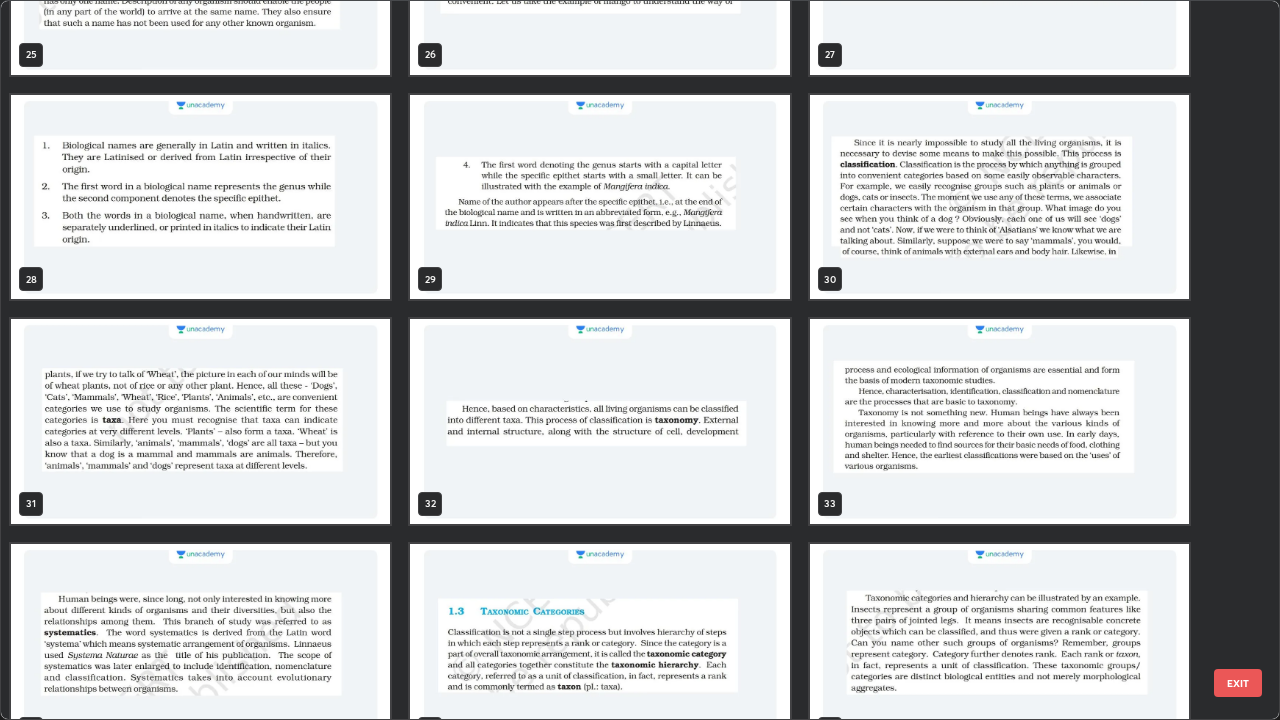 click at bounding box center (599, 421) 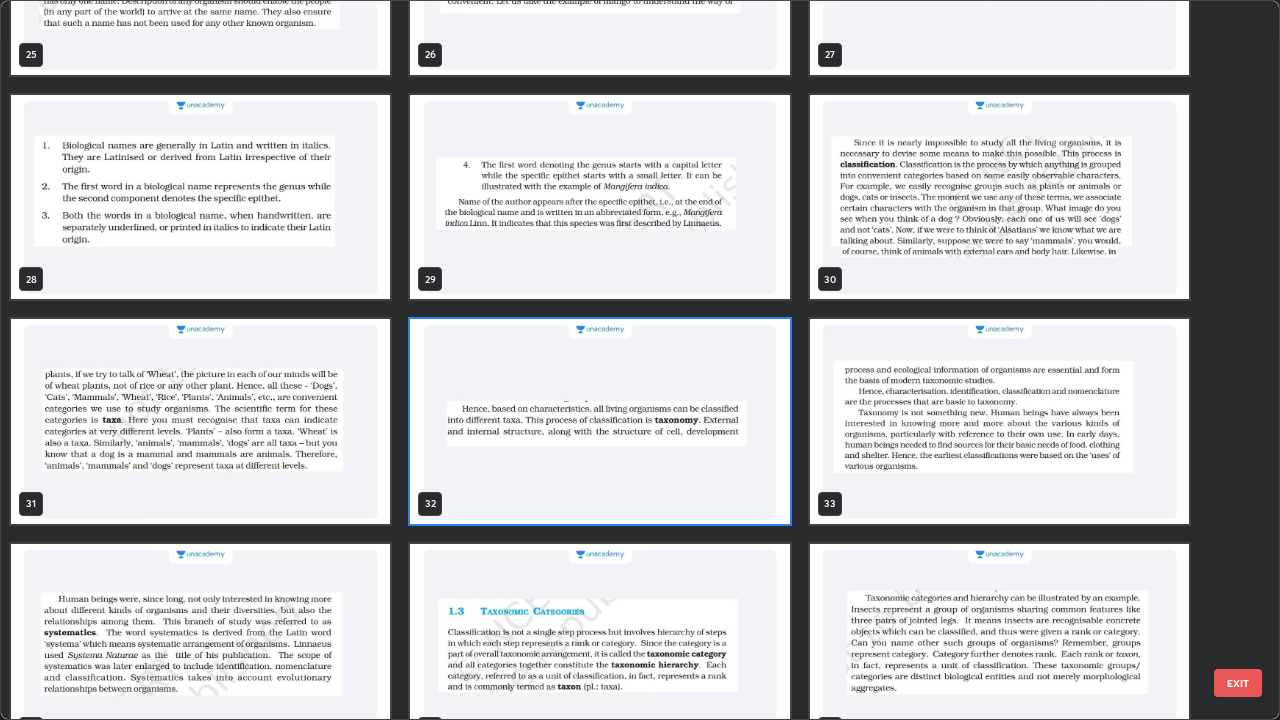click at bounding box center (599, 421) 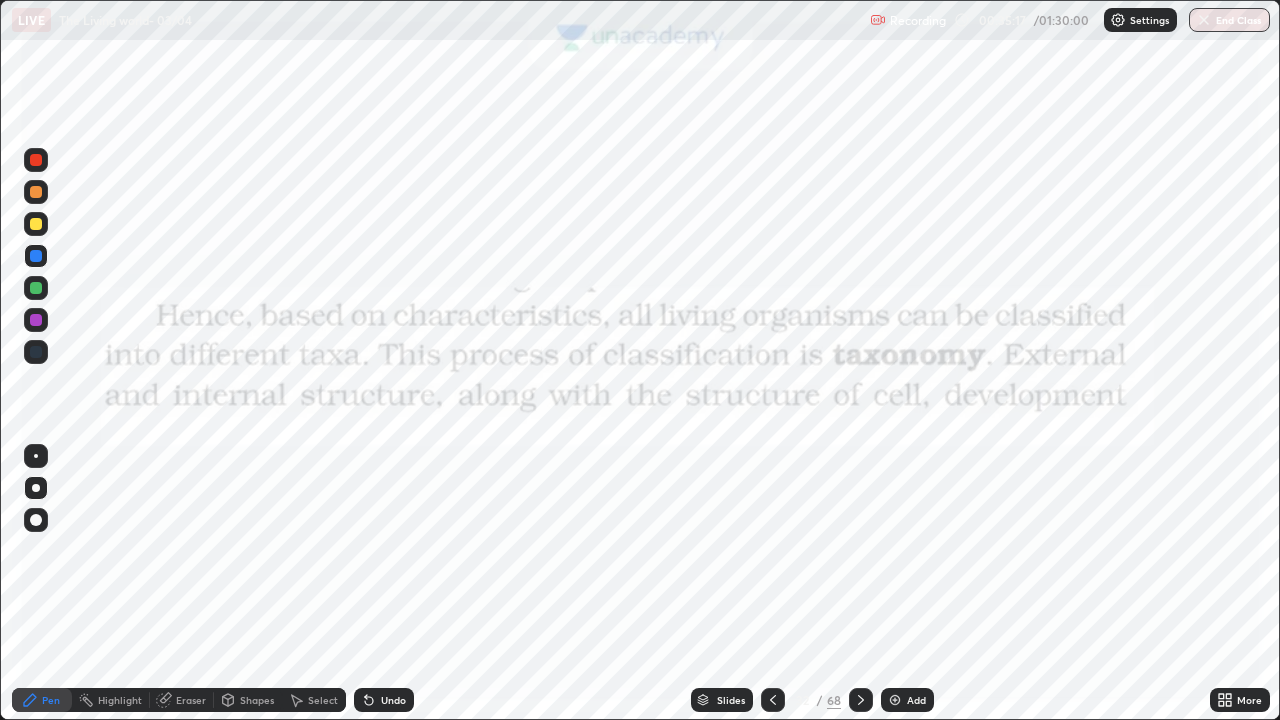 click at bounding box center [599, 421] 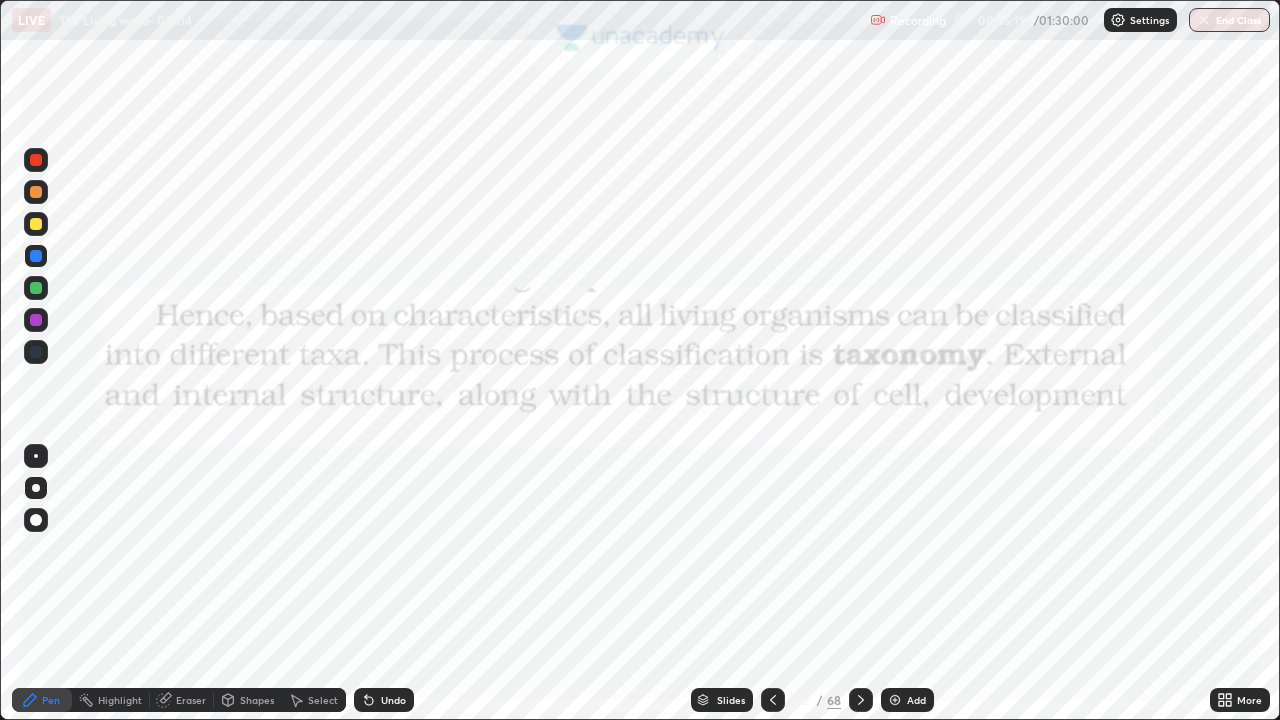 click at bounding box center [36, 160] 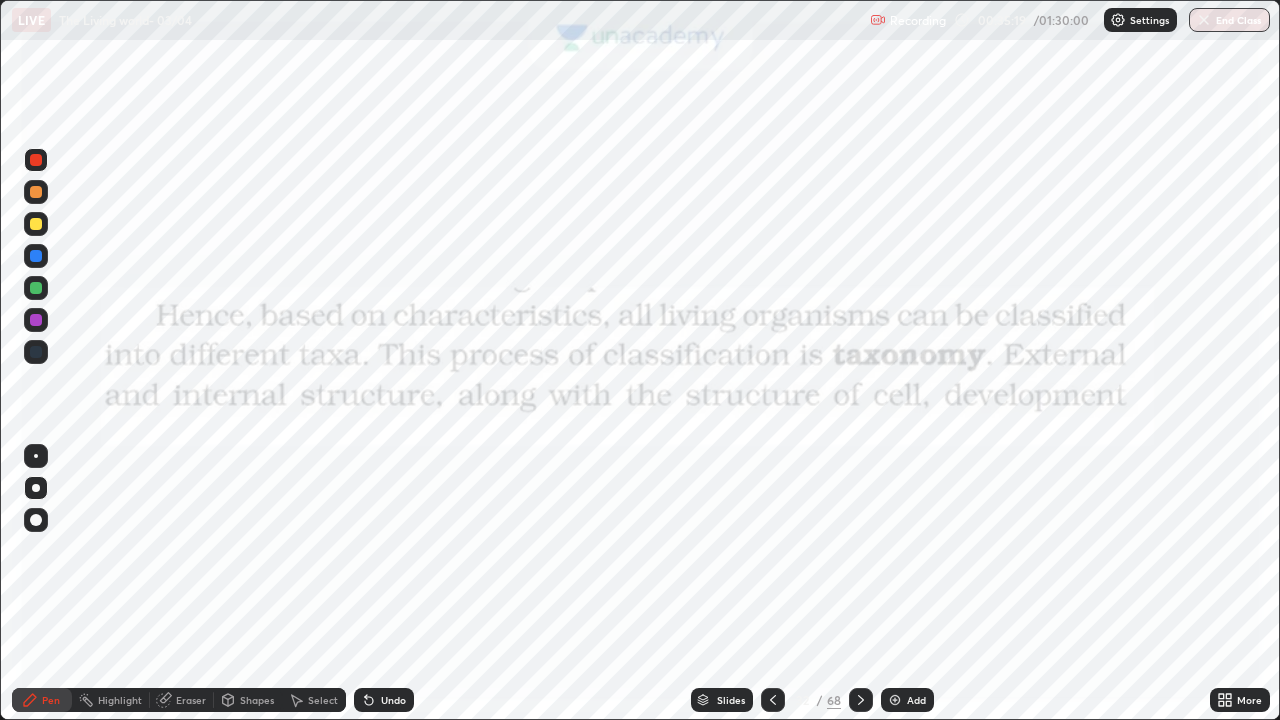 click at bounding box center [36, 160] 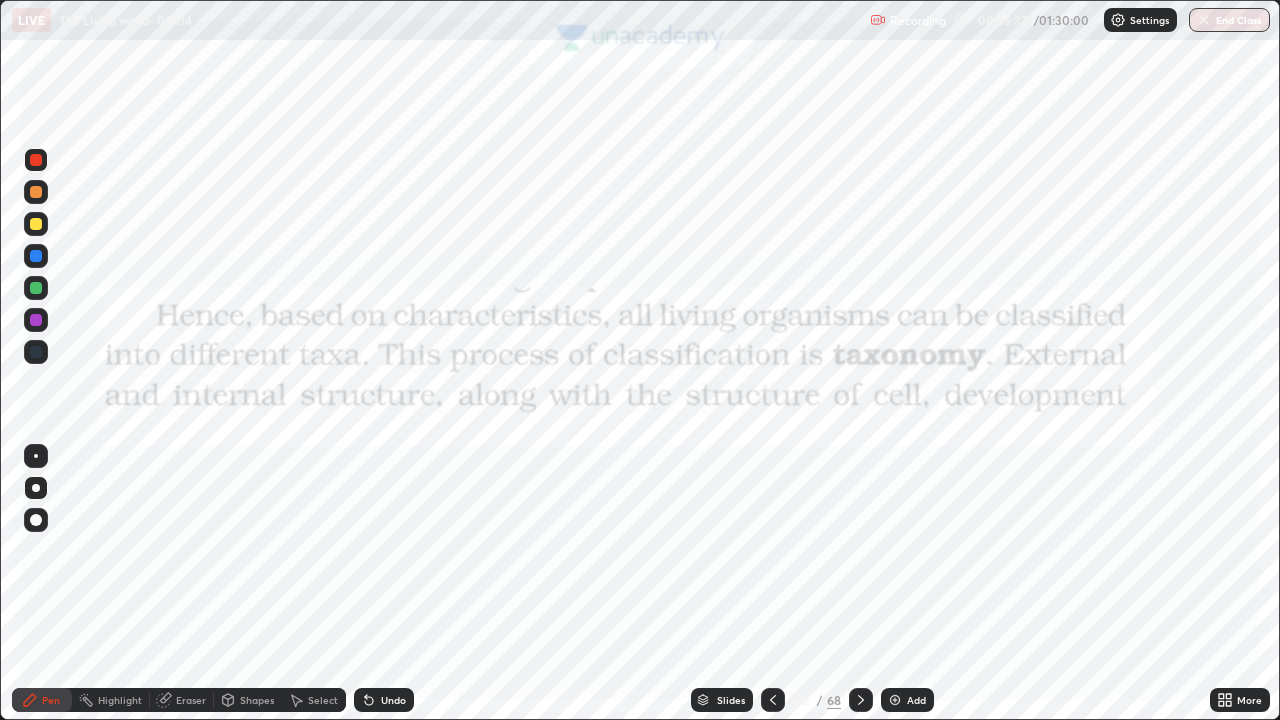 click at bounding box center (36, 160) 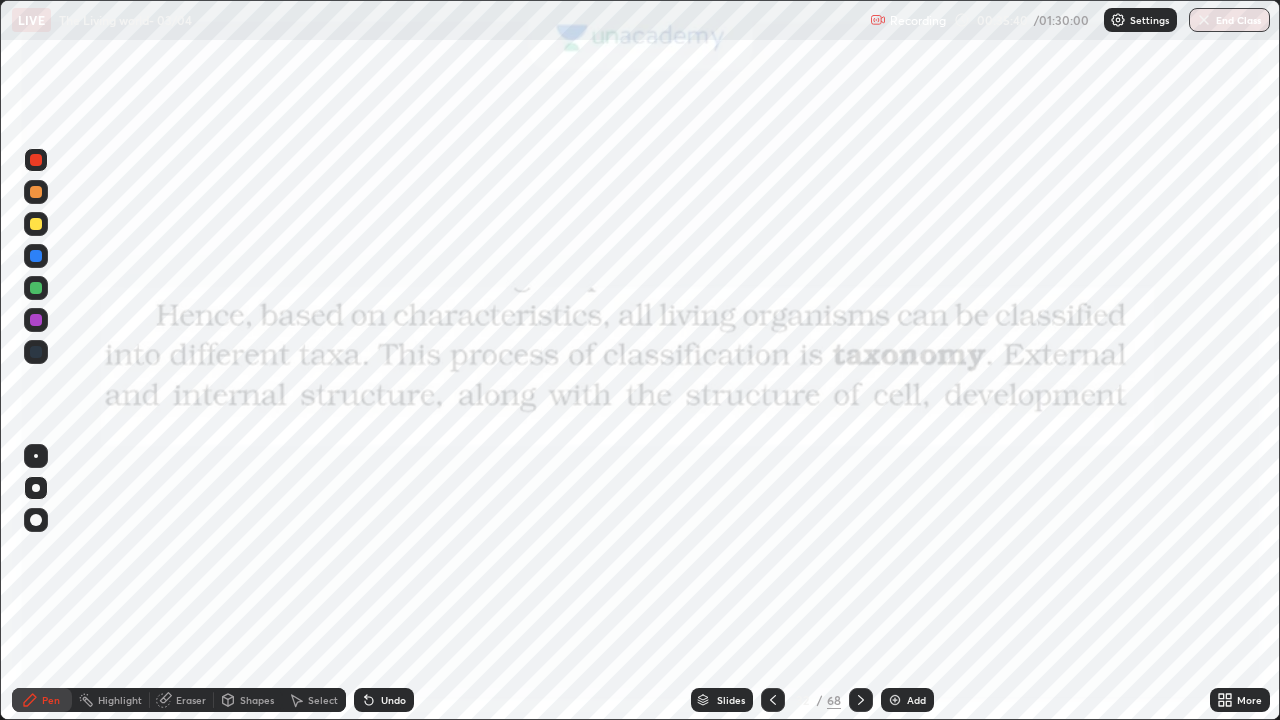 click at bounding box center [36, 160] 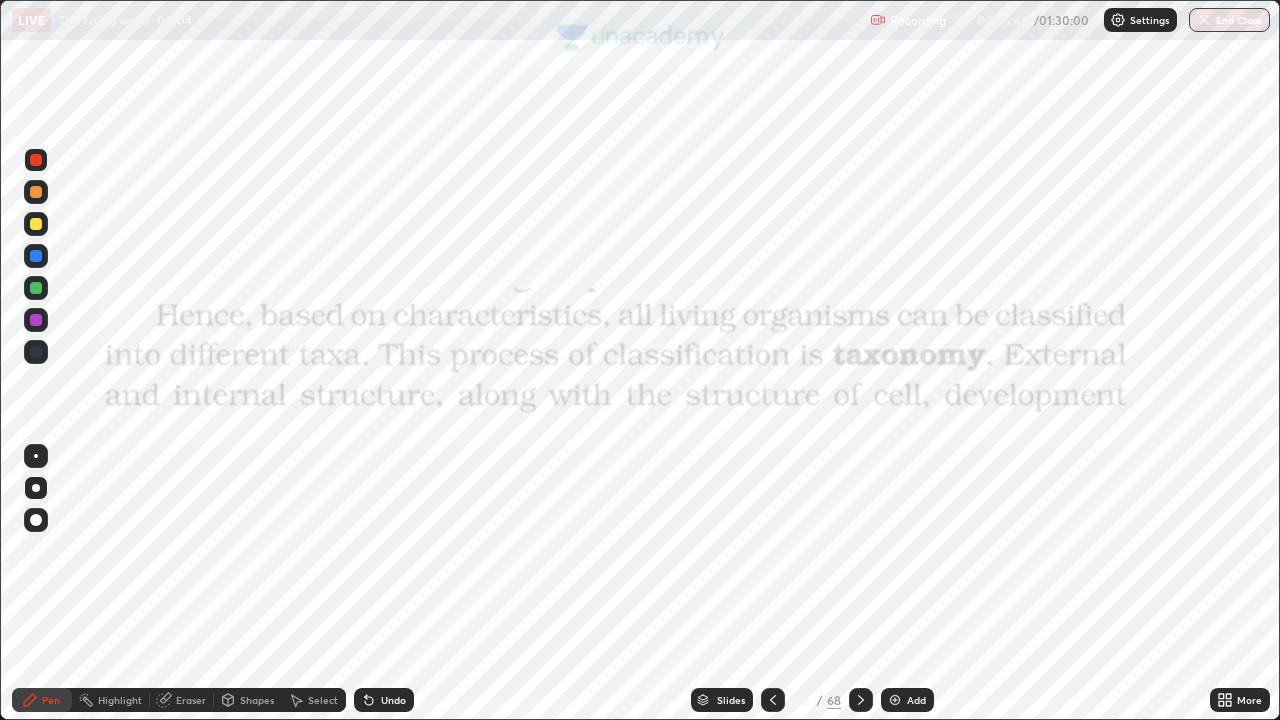 click on "Eraser" at bounding box center (182, 700) 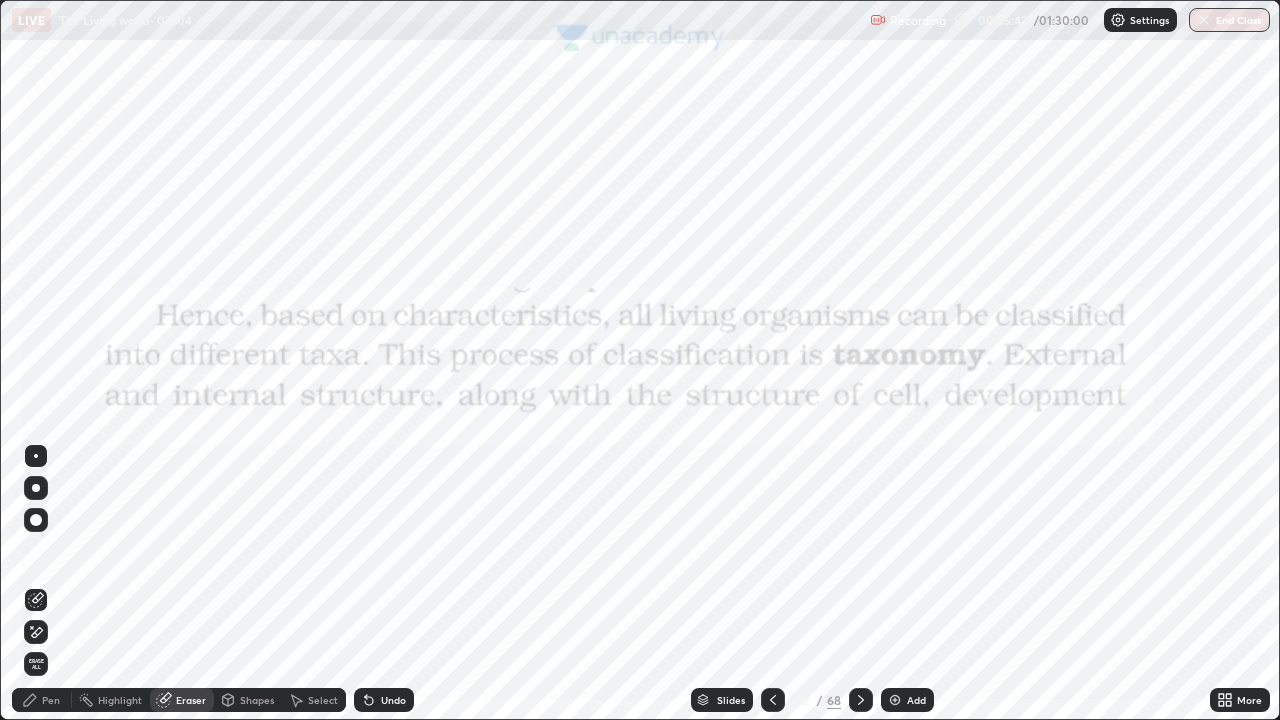 click on "Highlight" at bounding box center (120, 700) 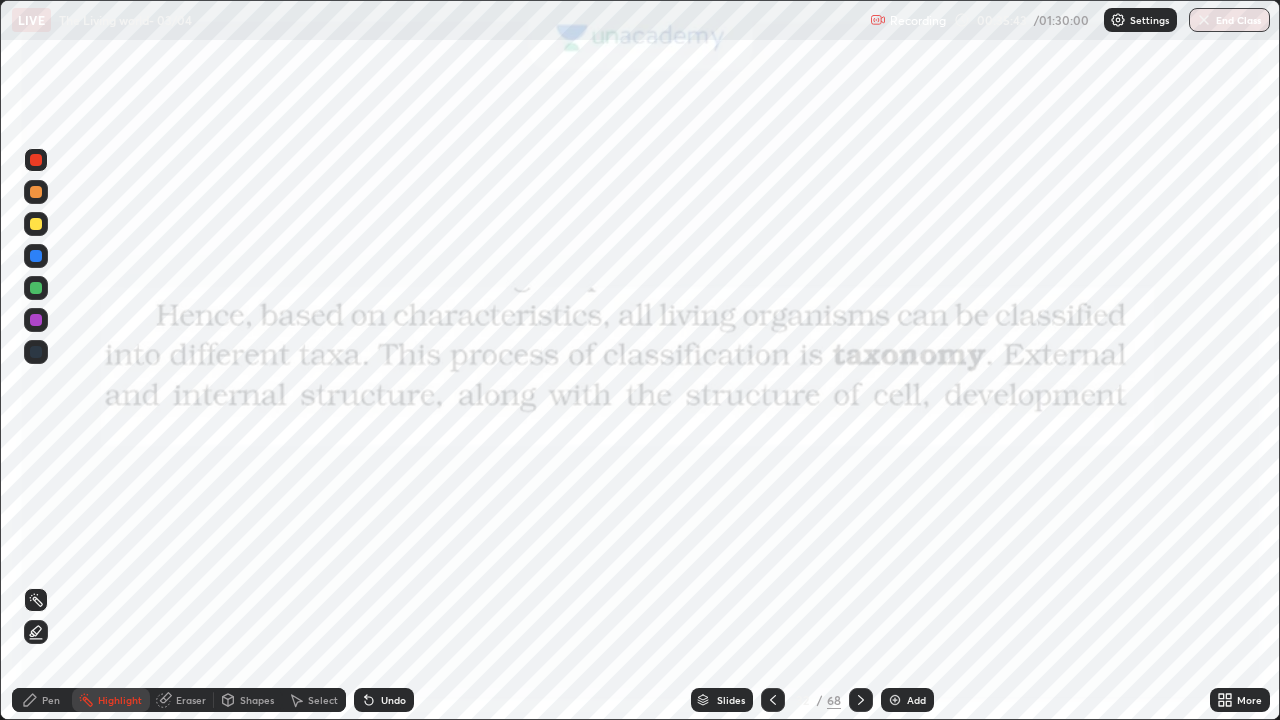 click 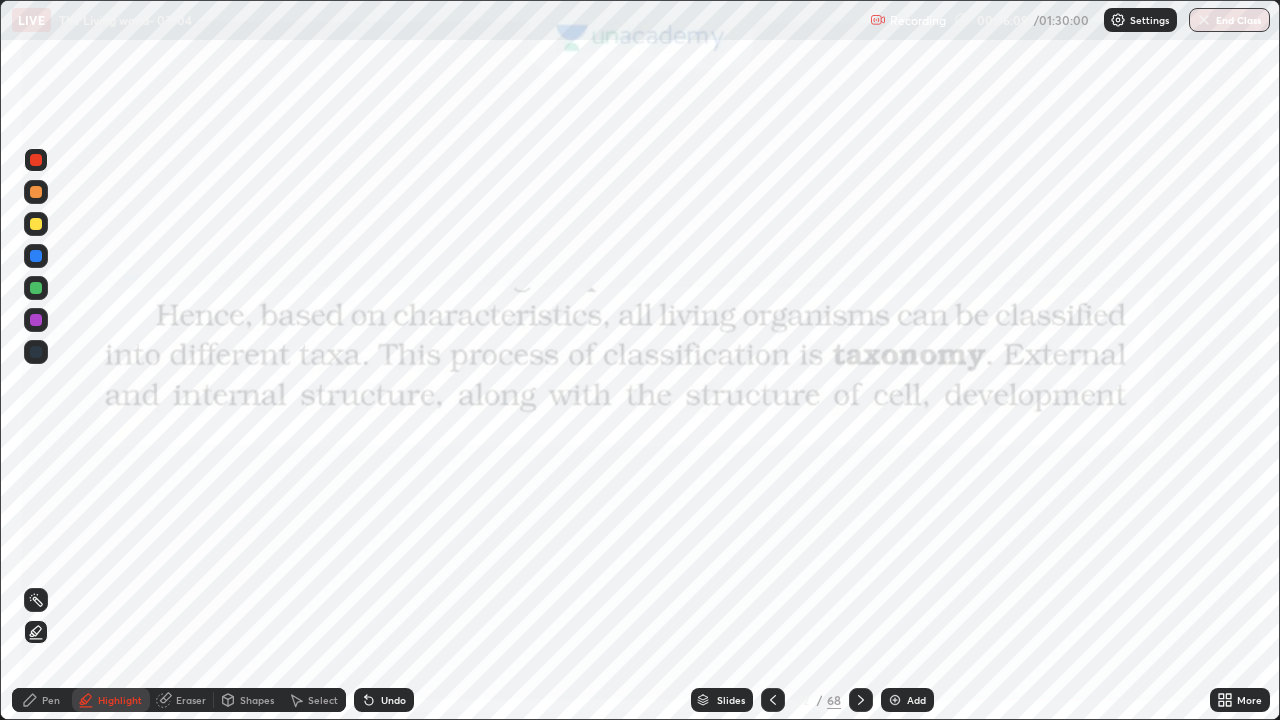 click 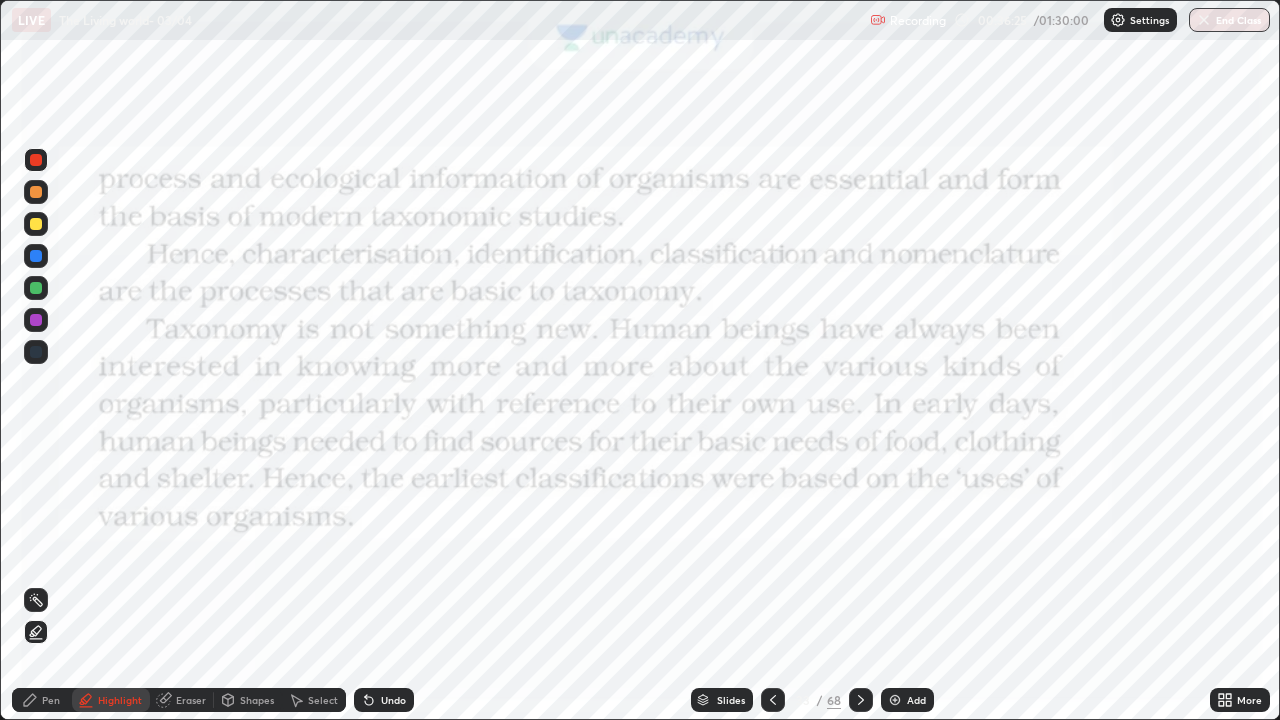 click on "Pen" at bounding box center [42, 700] 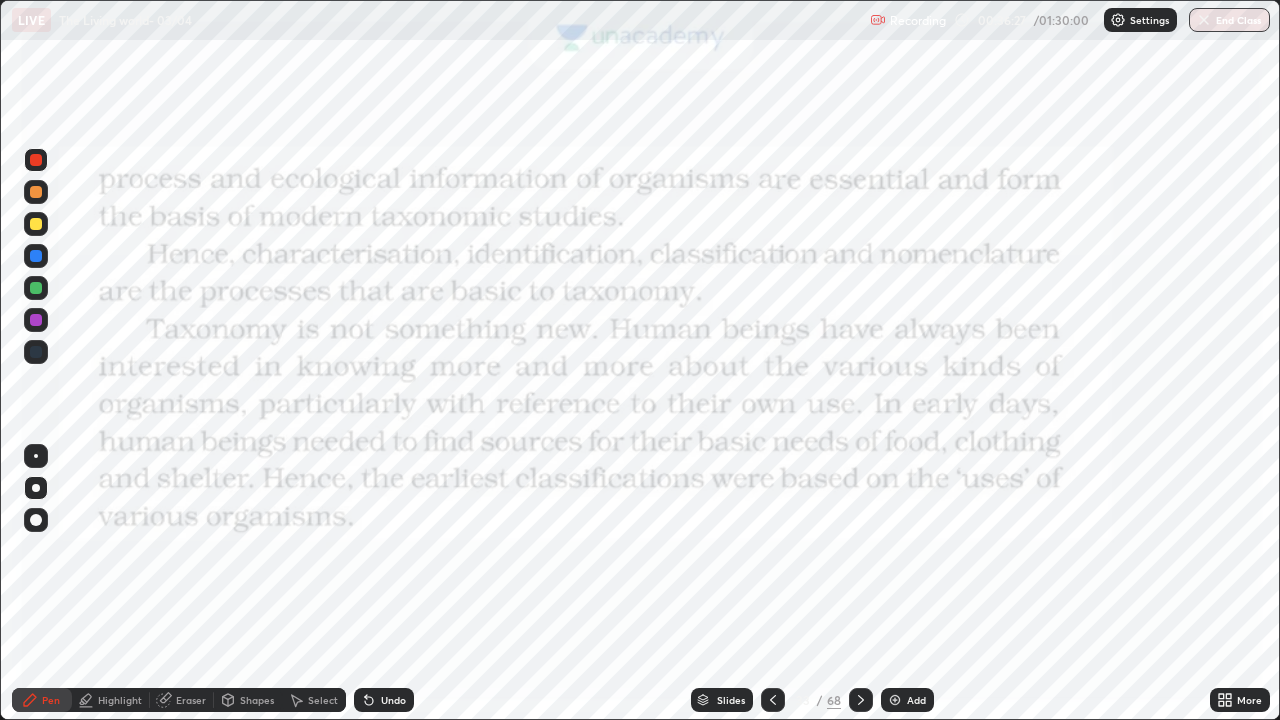 click at bounding box center (36, 160) 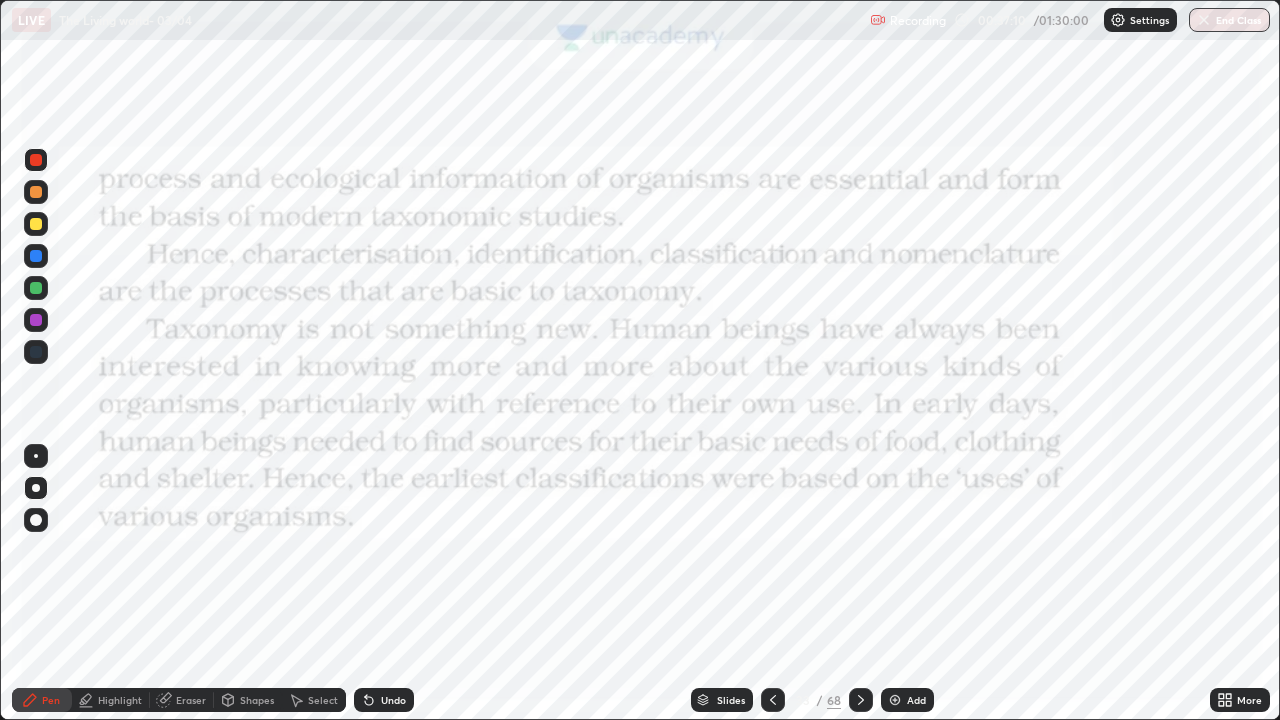 click 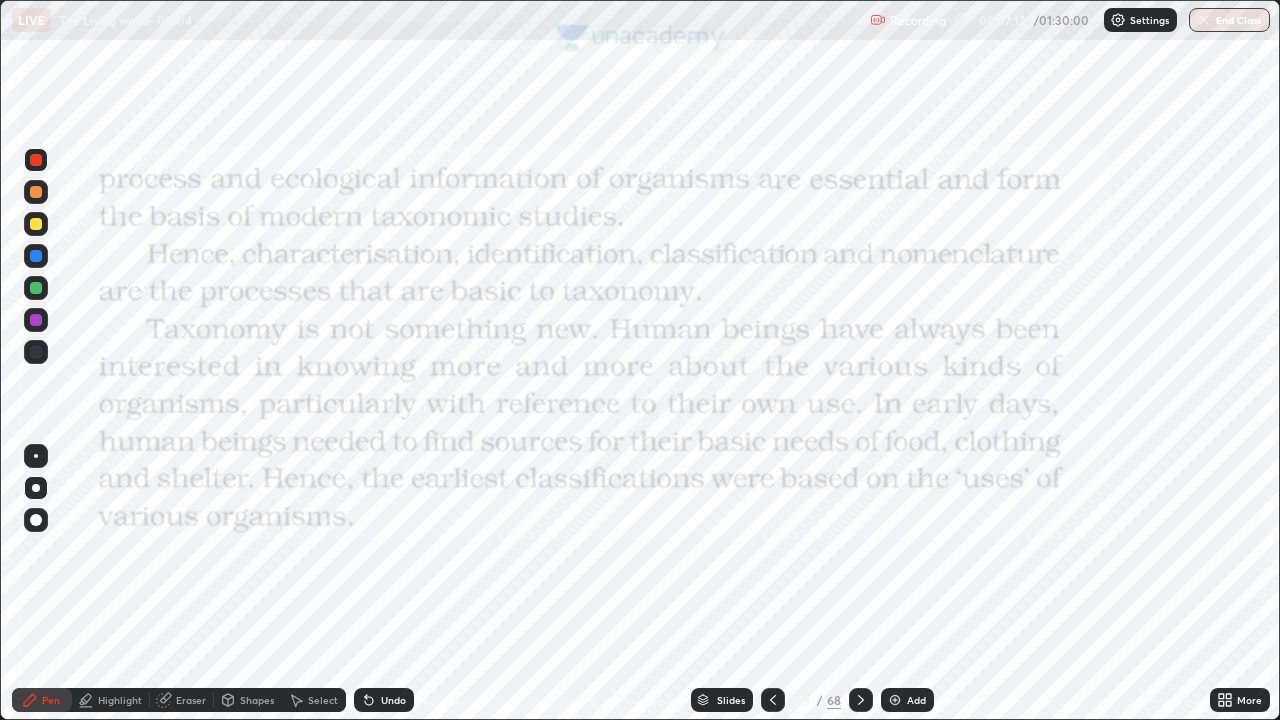 click at bounding box center [861, 700] 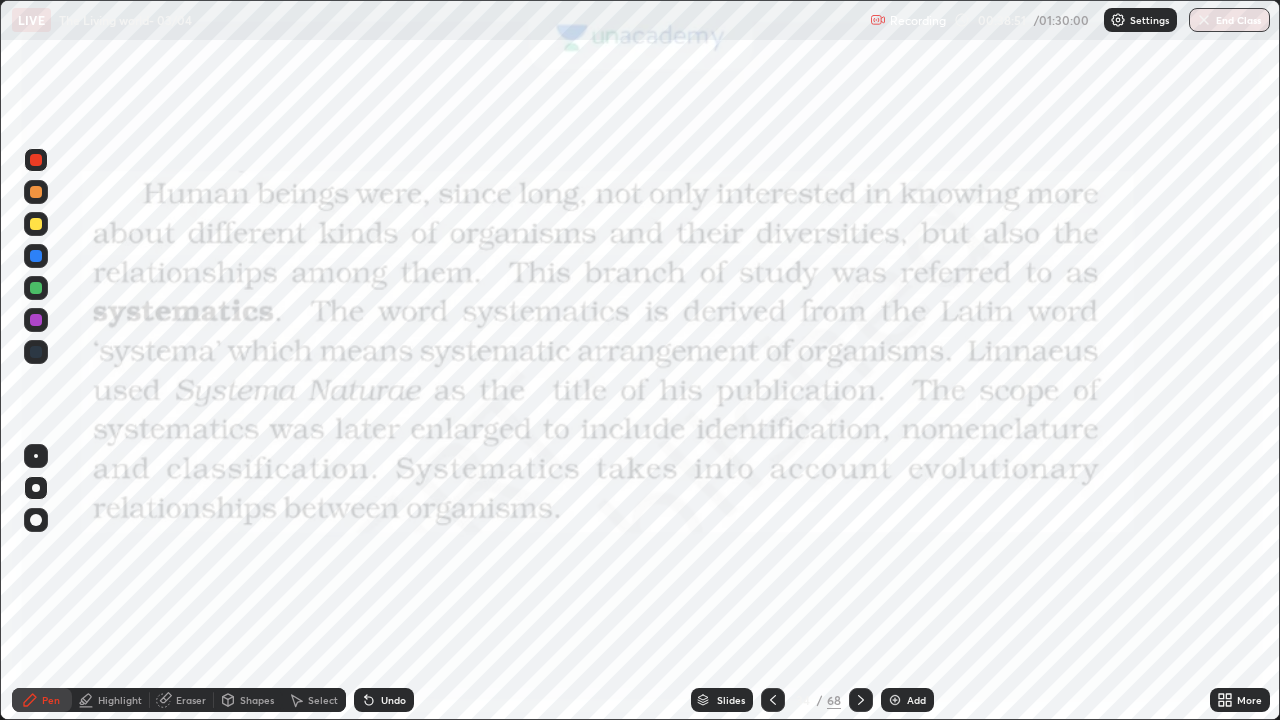 click on "Pen" at bounding box center [42, 700] 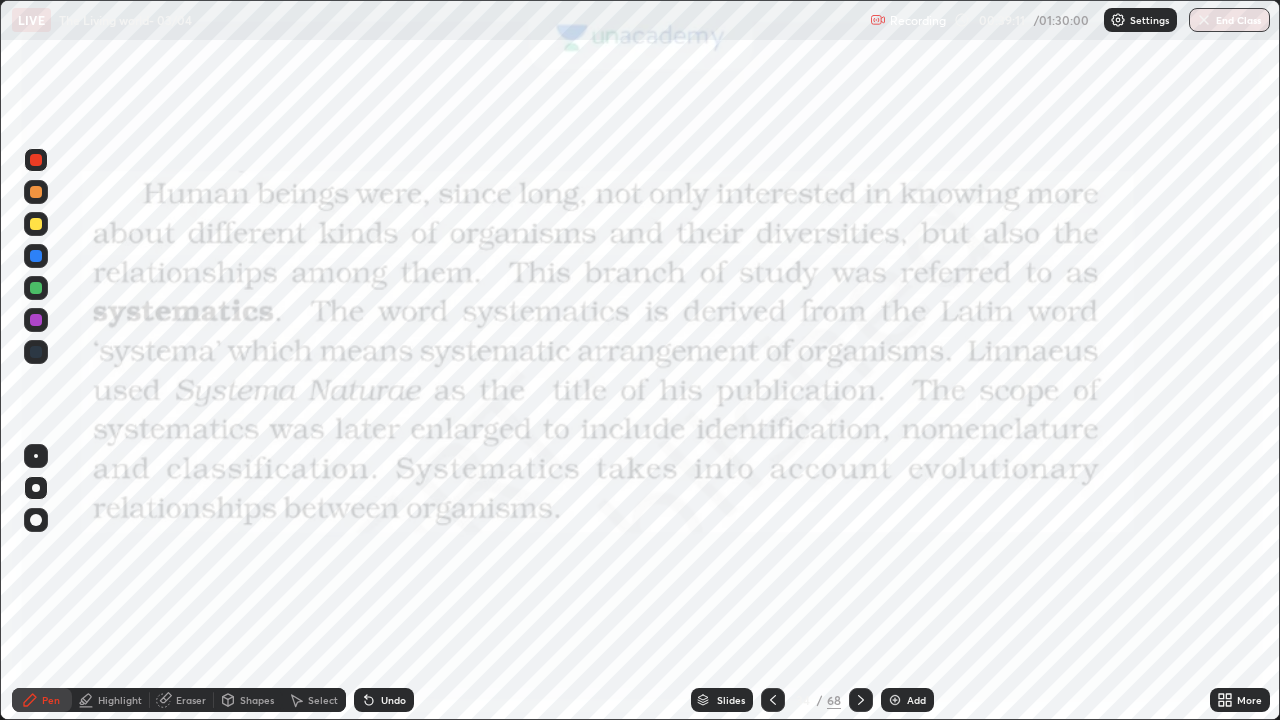 click on "Pen" at bounding box center (42, 700) 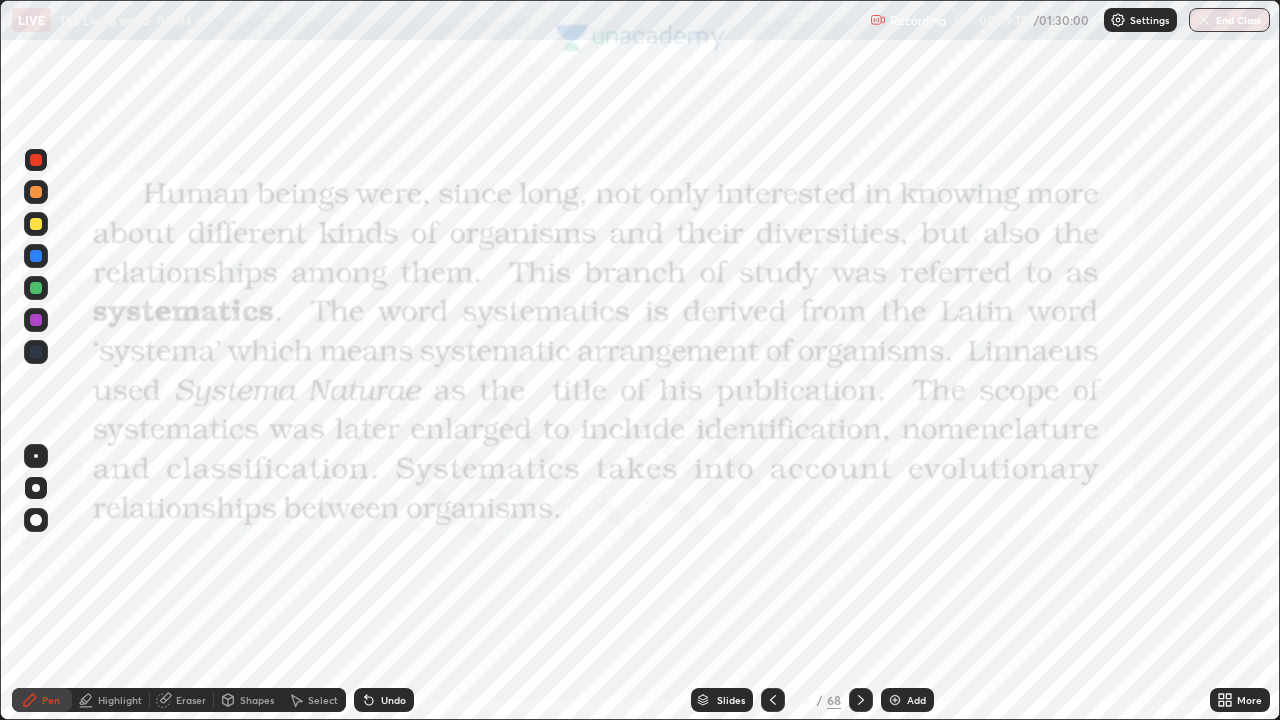 click on "Add" at bounding box center [907, 700] 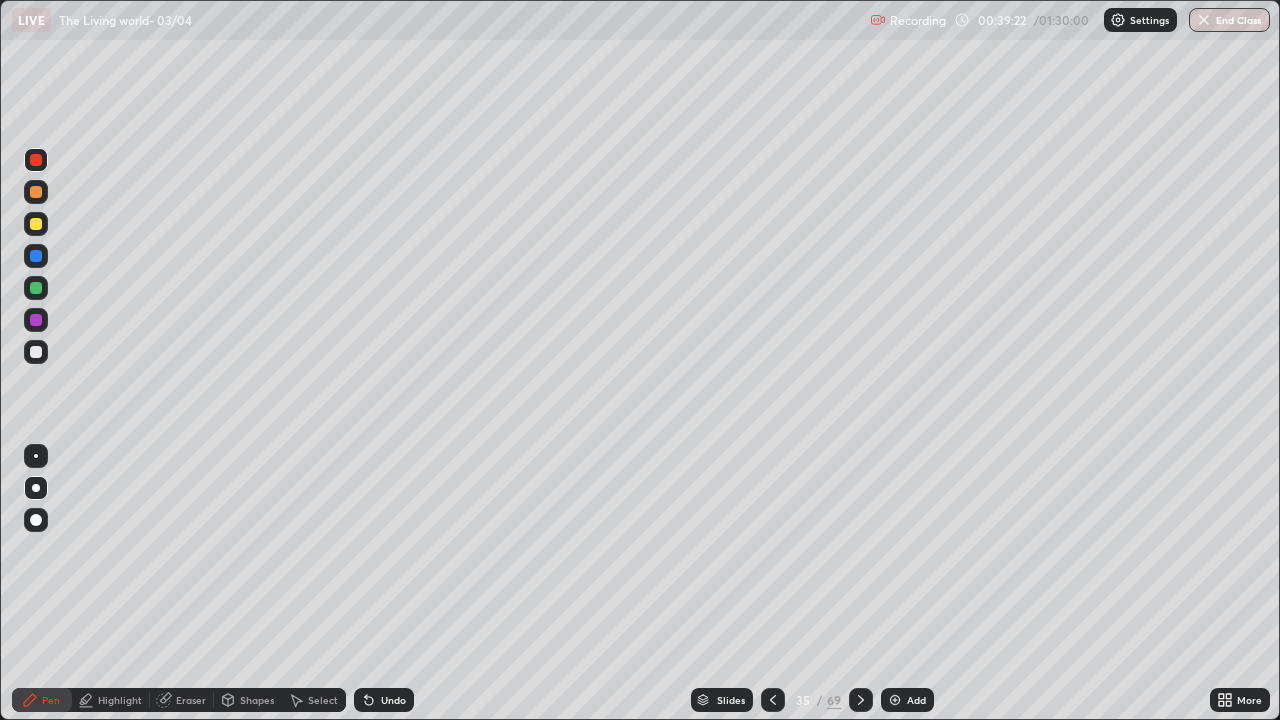click at bounding box center (36, 488) 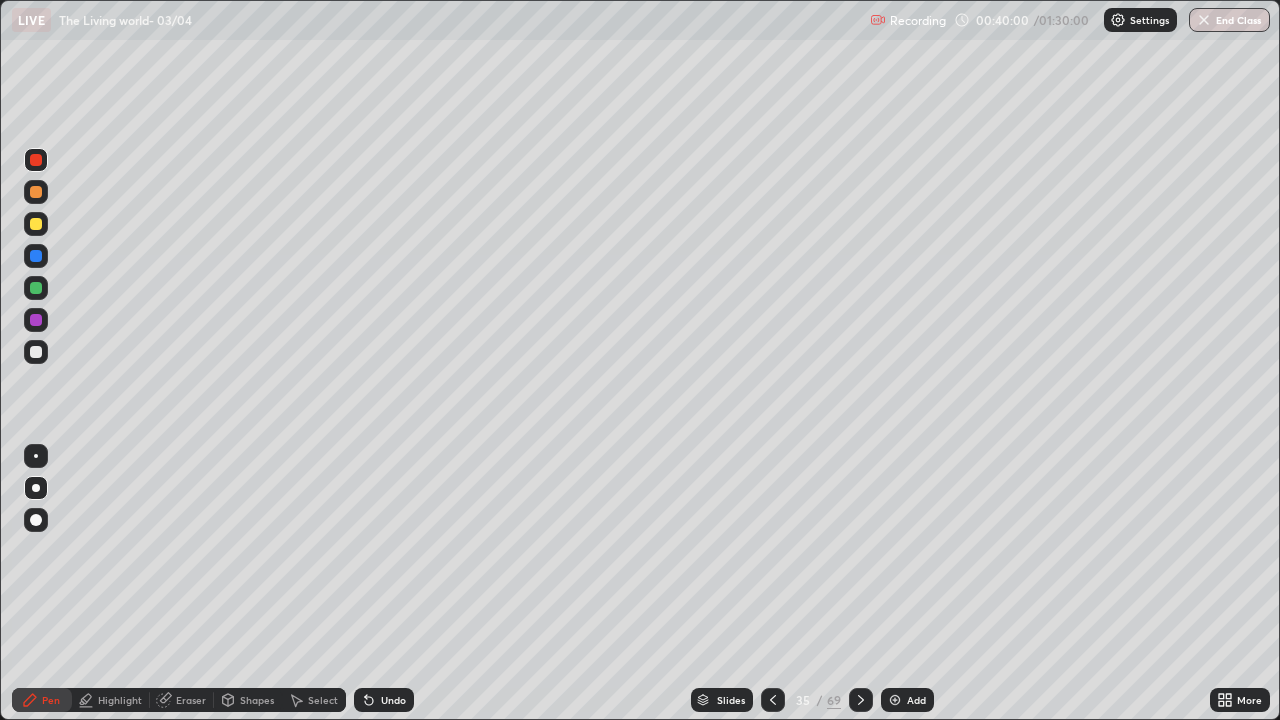 click at bounding box center [36, 352] 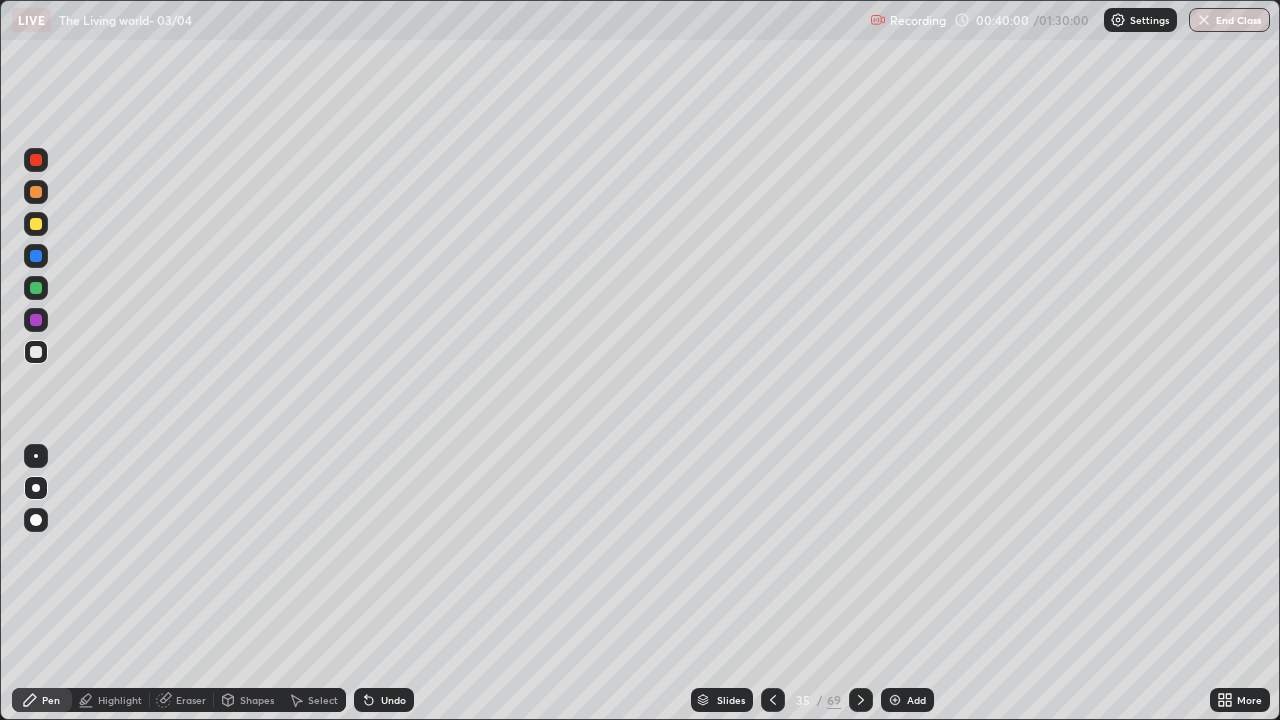 click at bounding box center (36, 352) 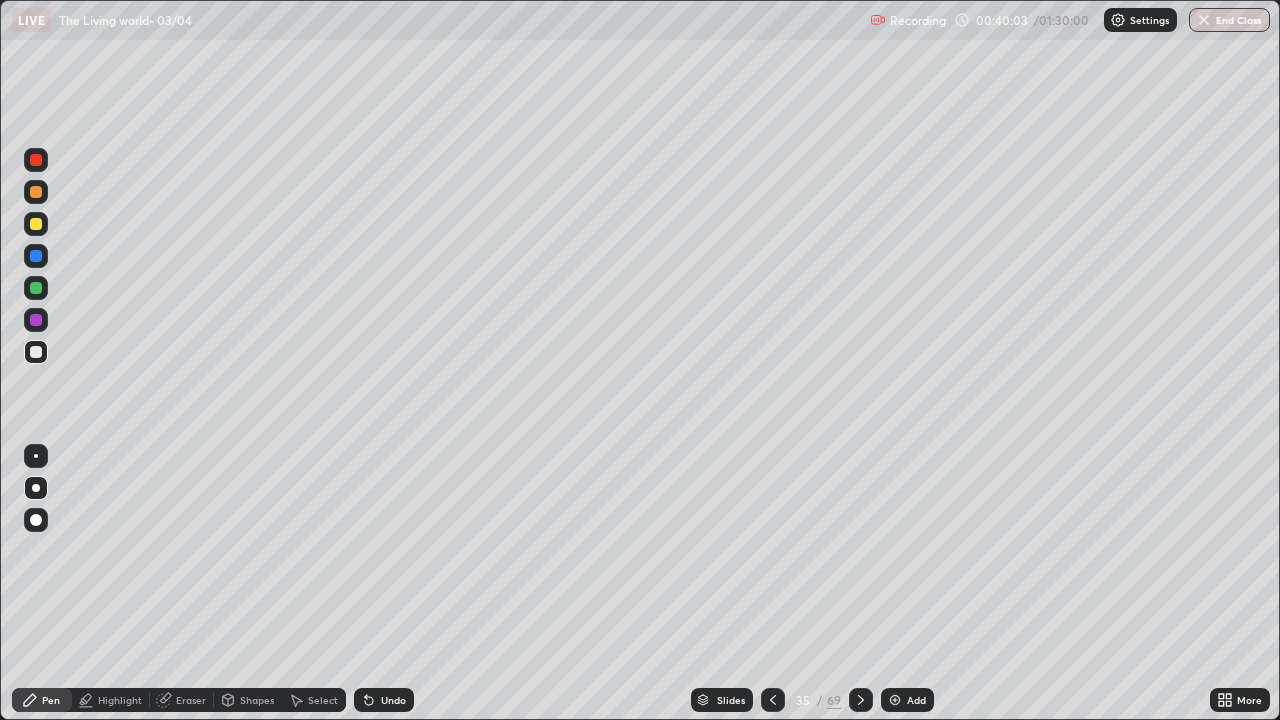 click at bounding box center (36, 352) 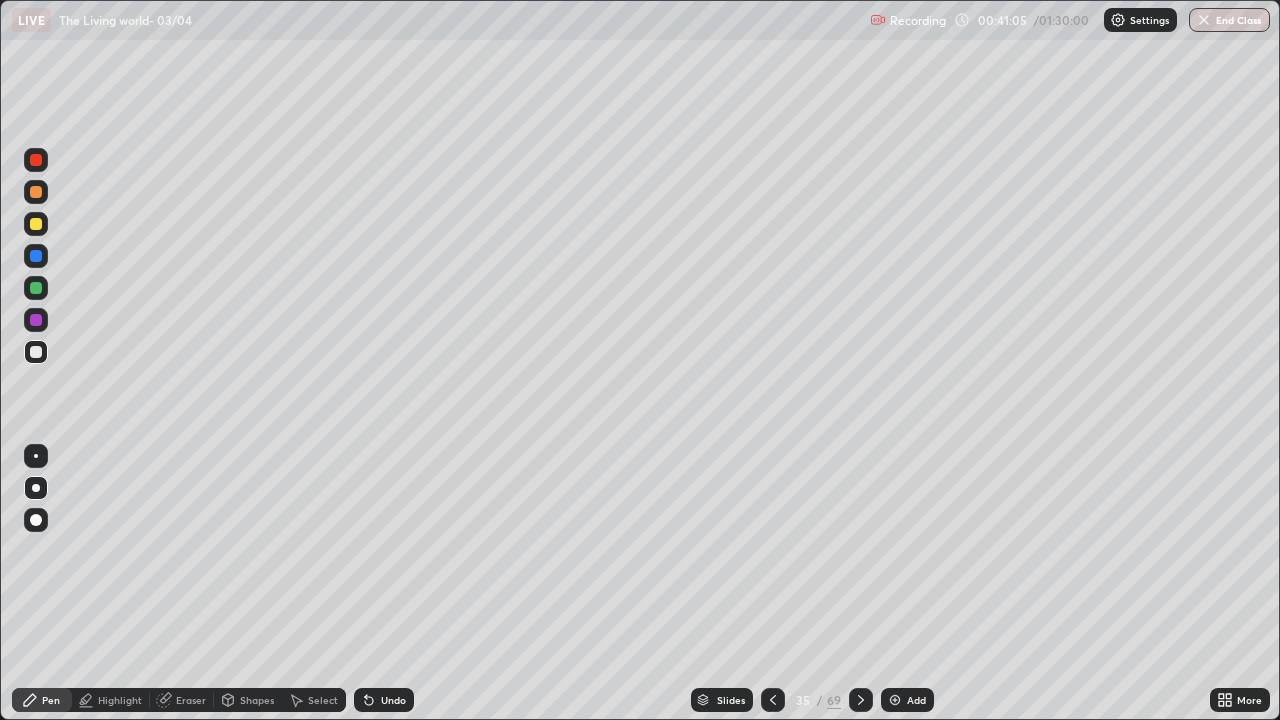 click at bounding box center (36, 224) 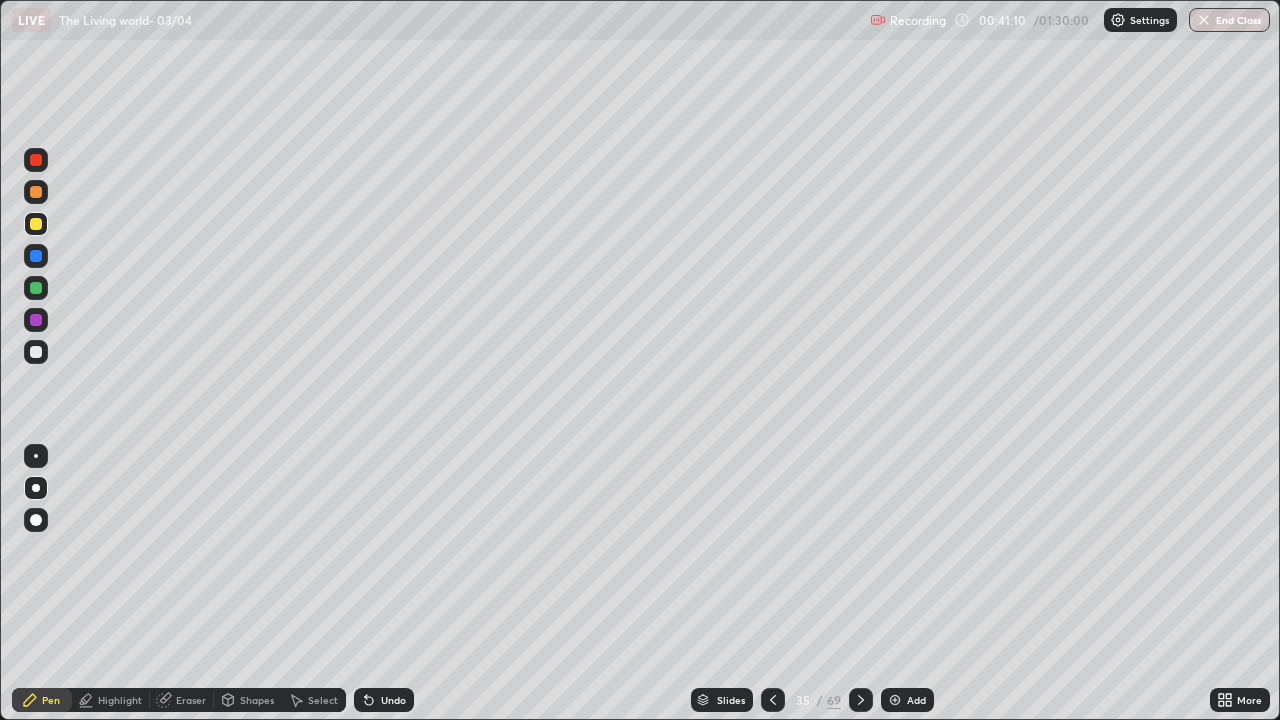 click at bounding box center (36, 160) 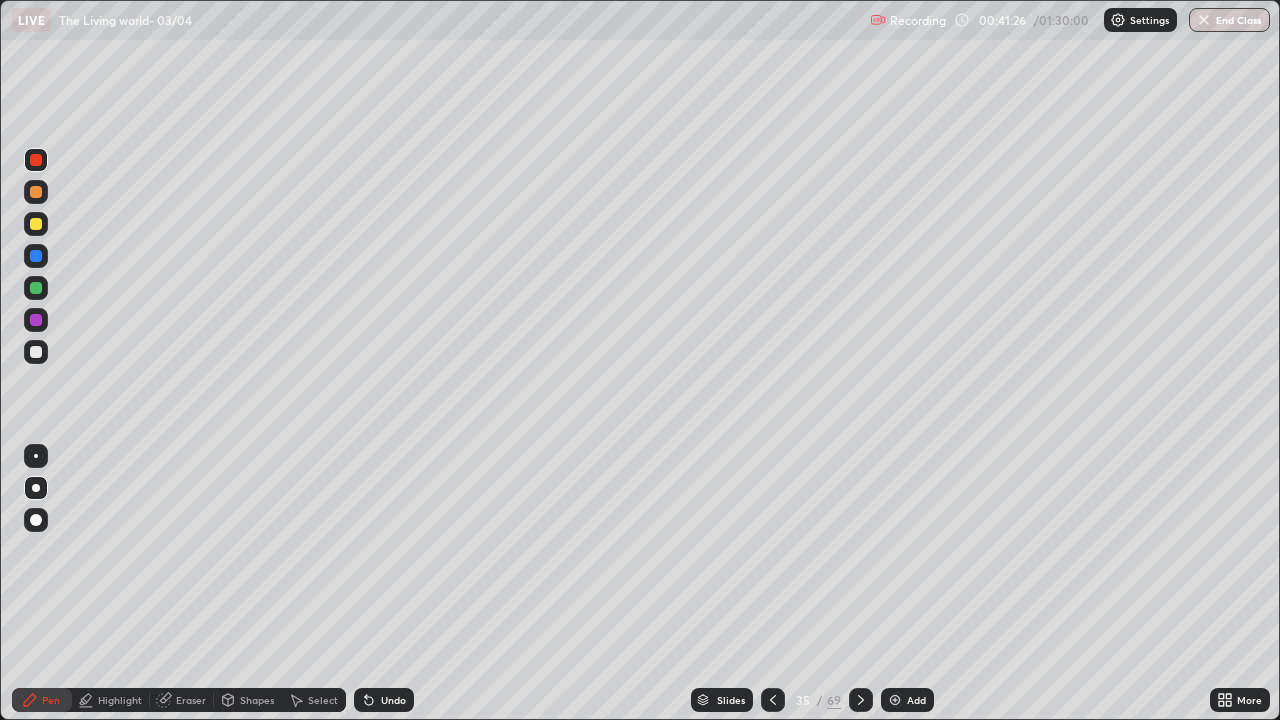 click at bounding box center [36, 256] 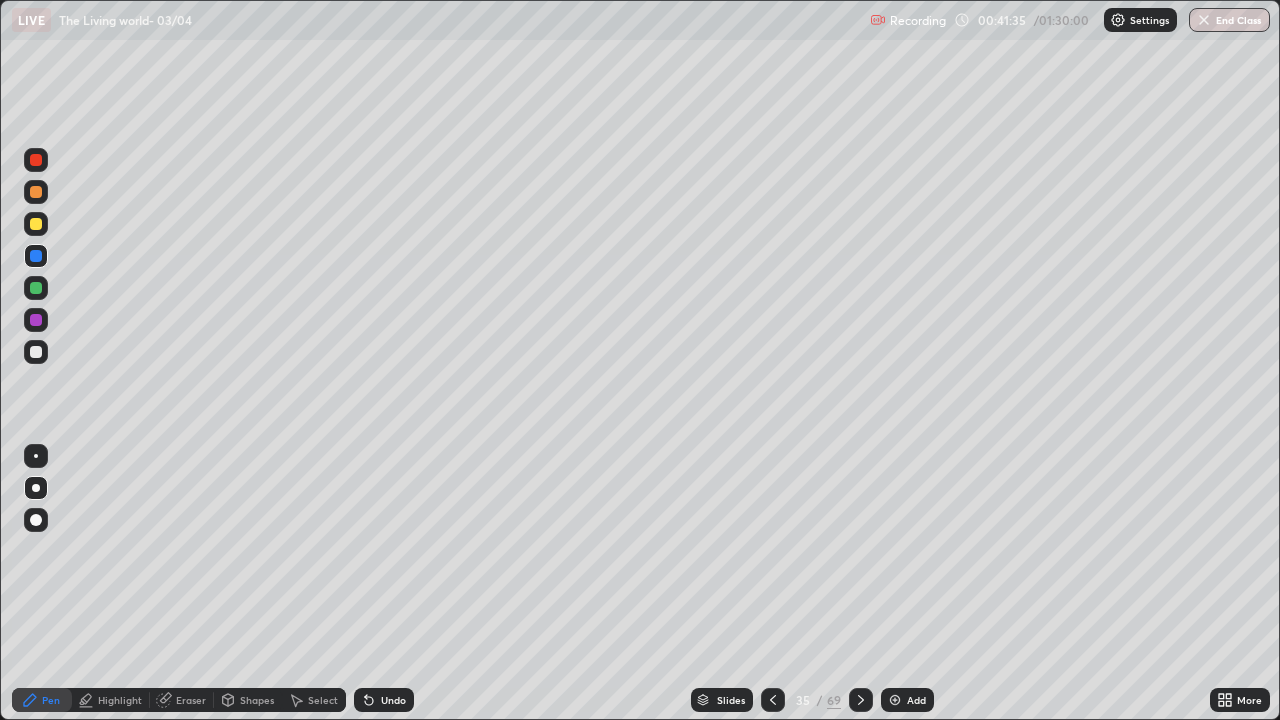 click at bounding box center [36, 488] 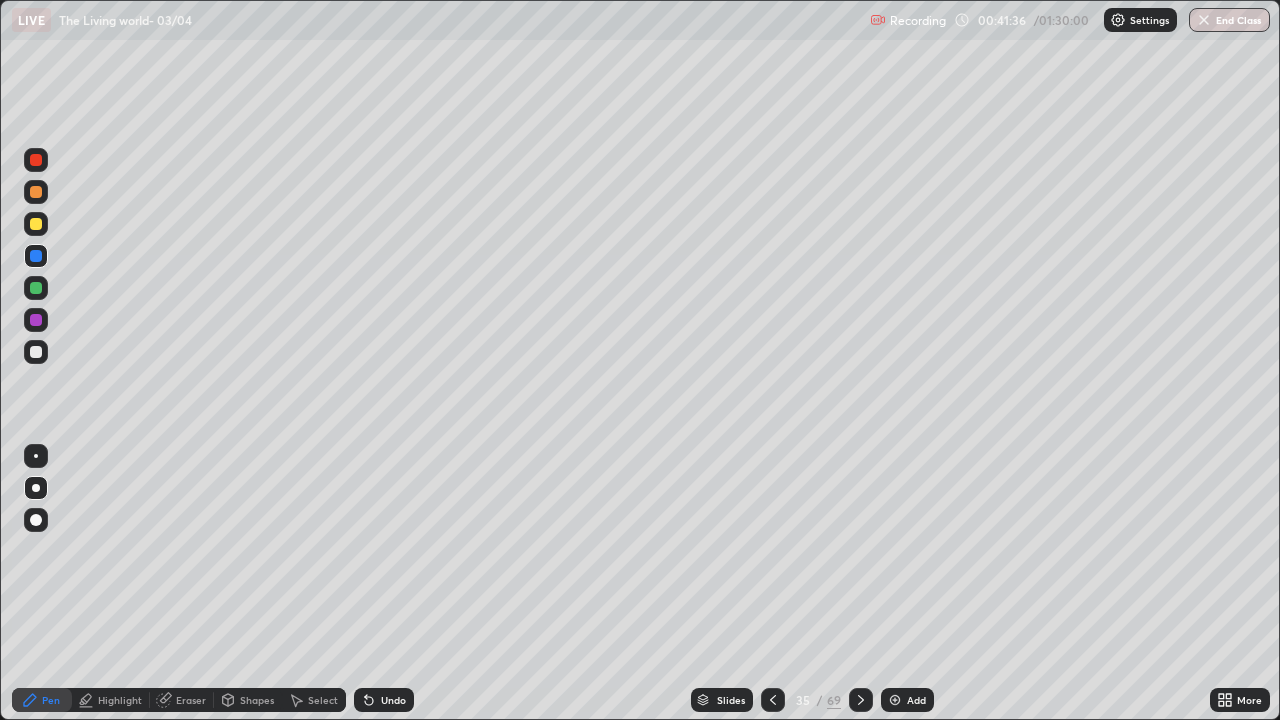 click at bounding box center [36, 352] 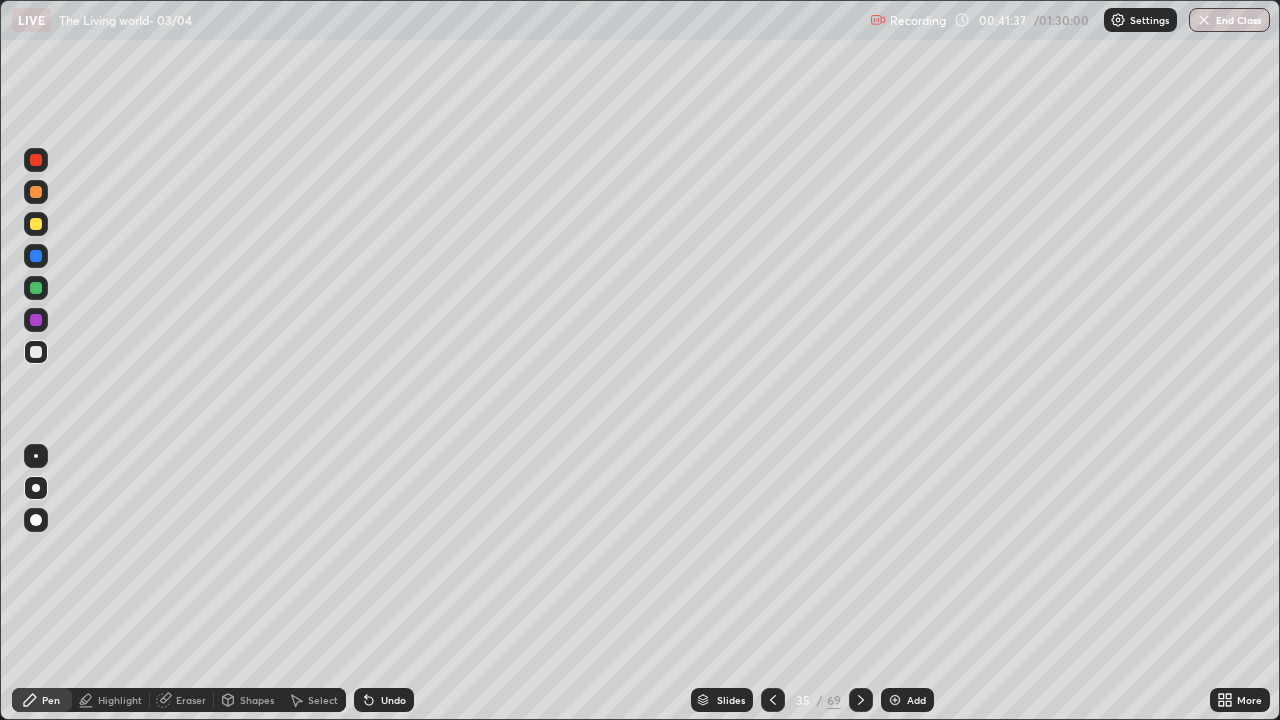 click at bounding box center [36, 160] 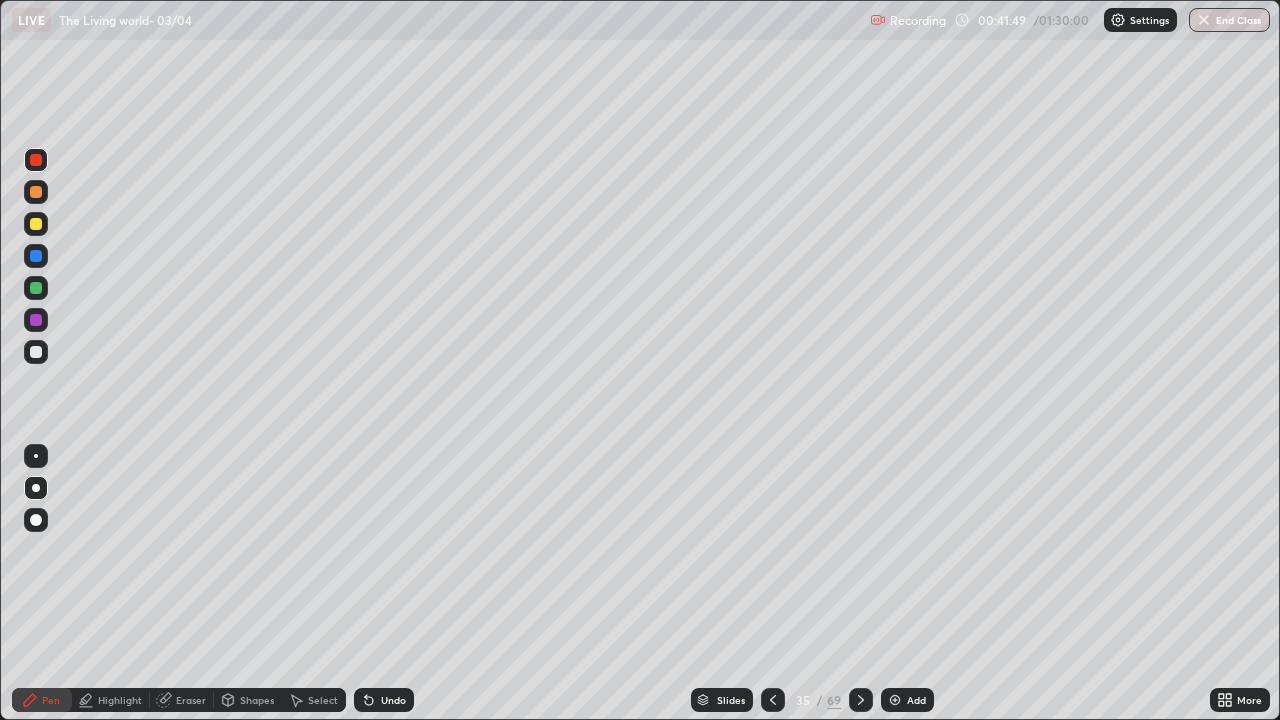 click at bounding box center [36, 352] 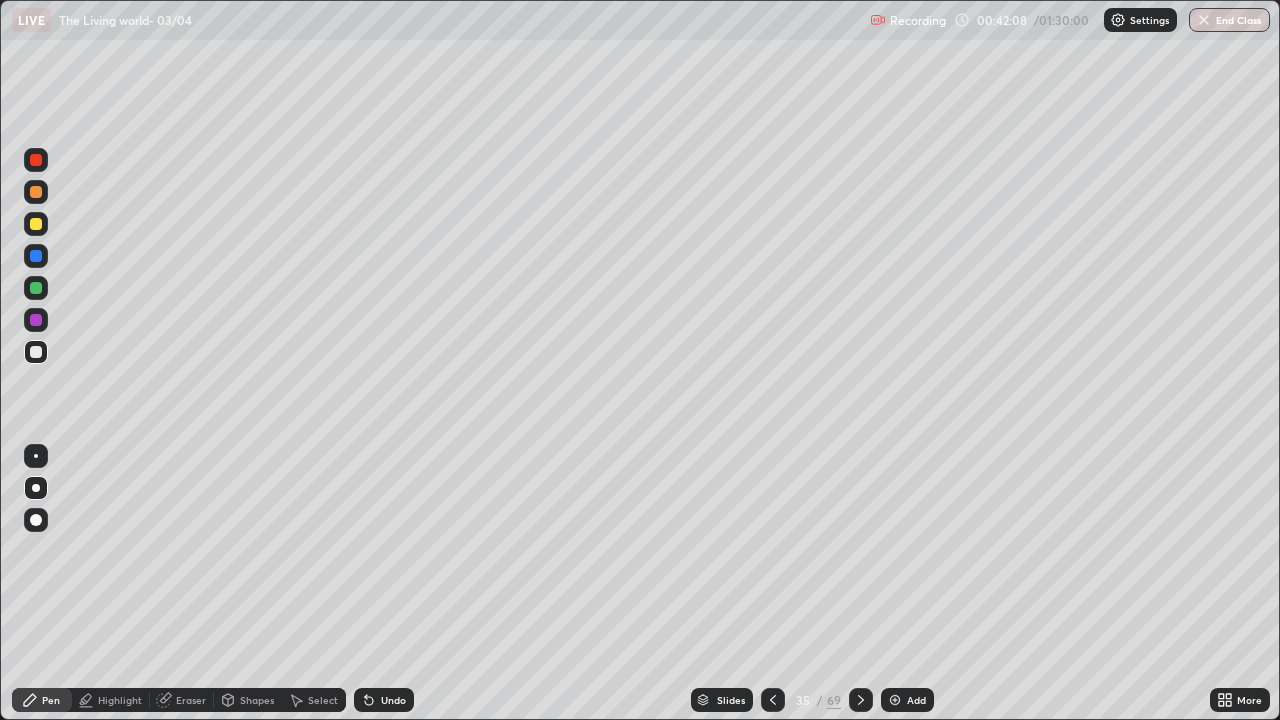 click at bounding box center [36, 352] 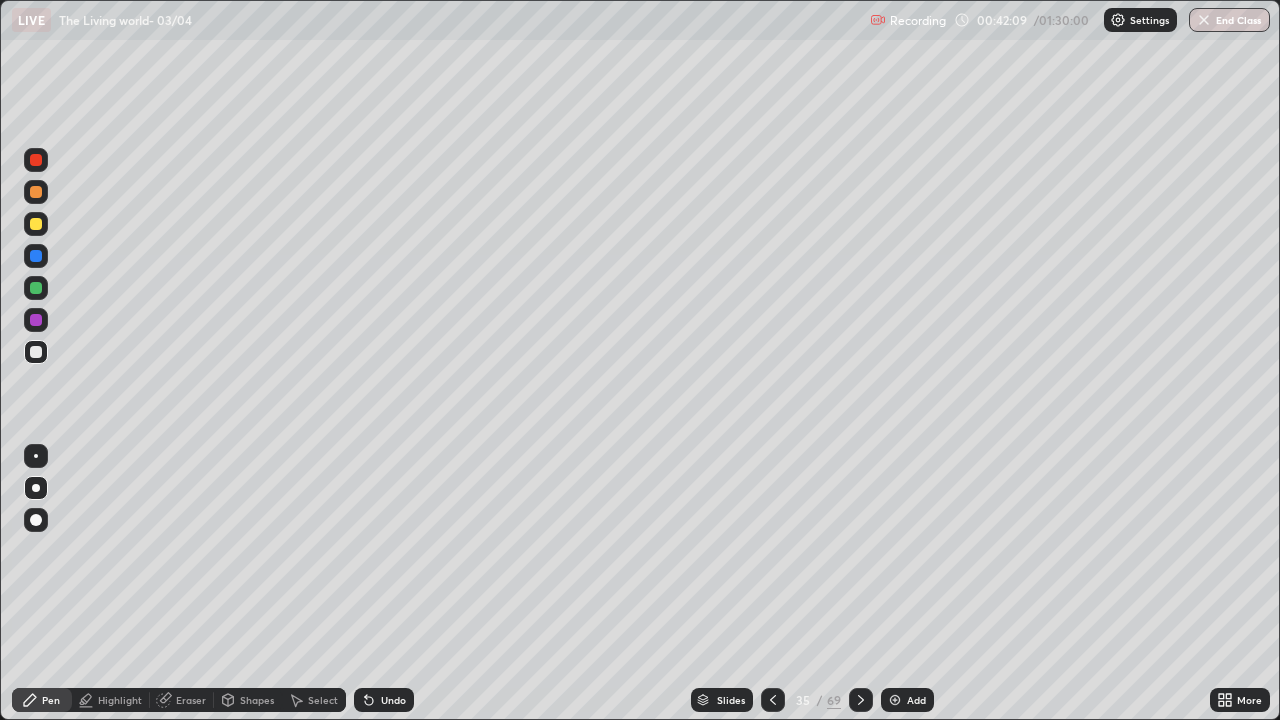 click at bounding box center (36, 320) 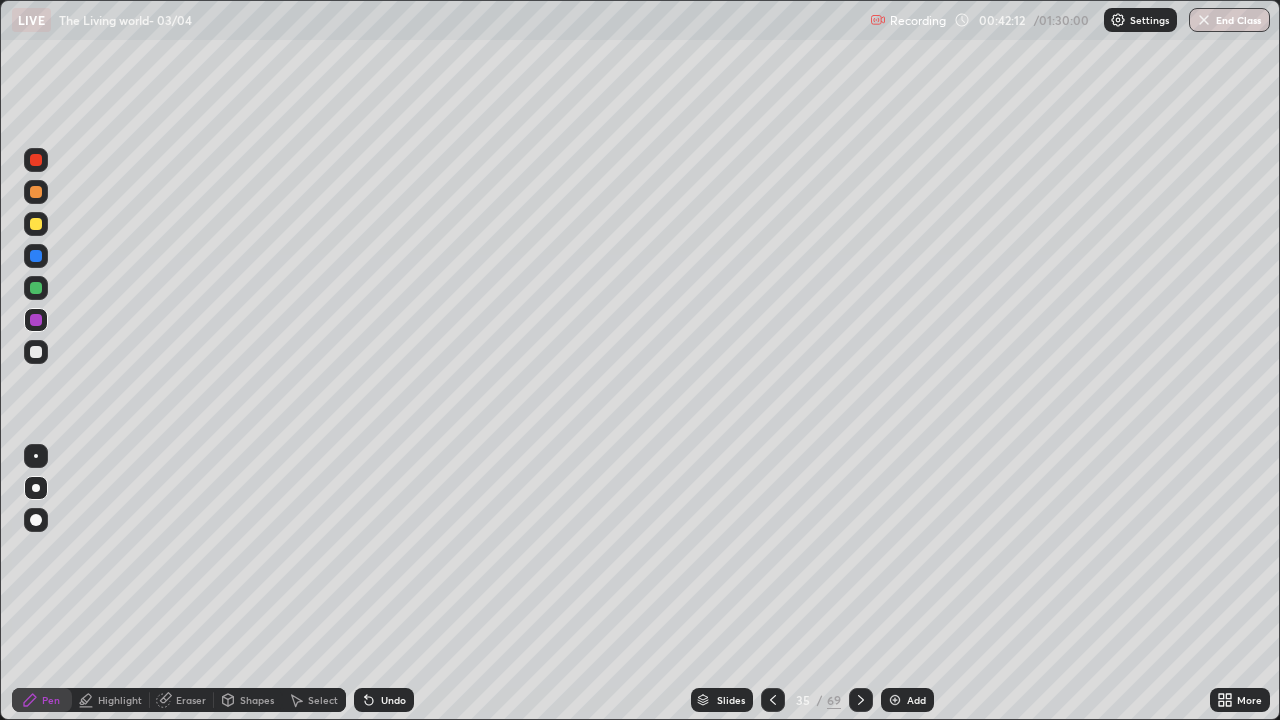 click at bounding box center [36, 352] 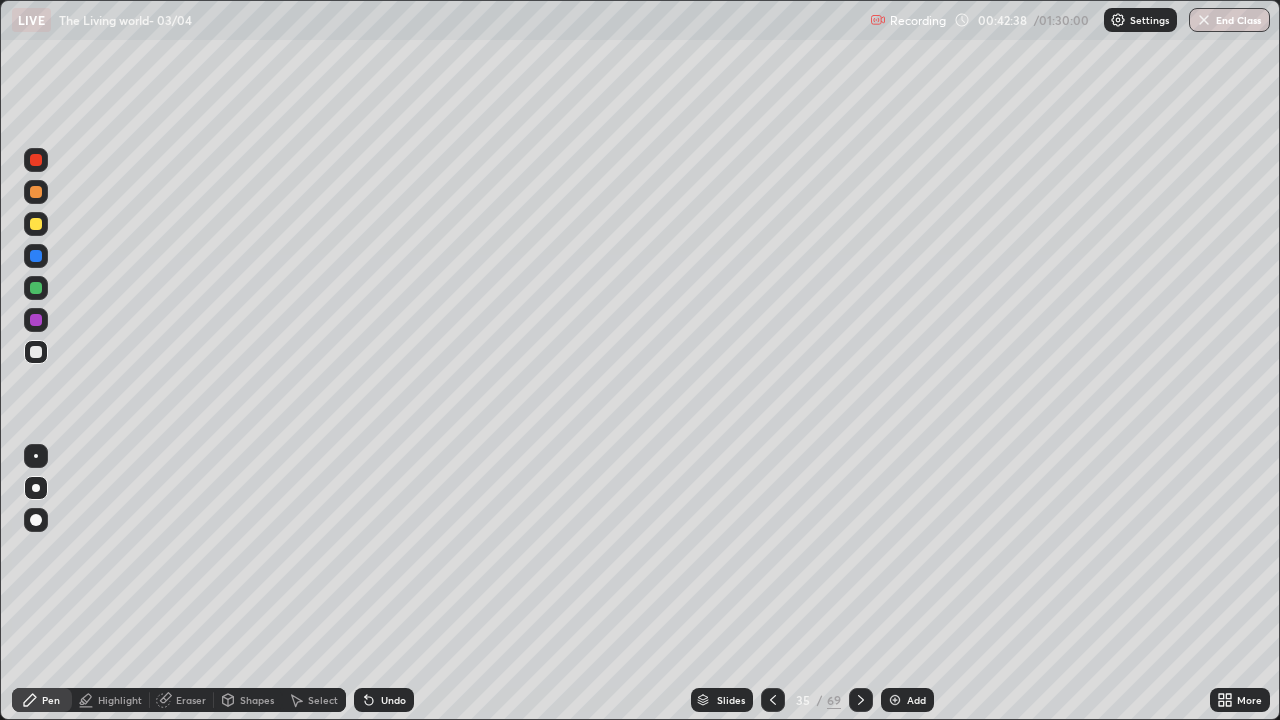 click at bounding box center [36, 160] 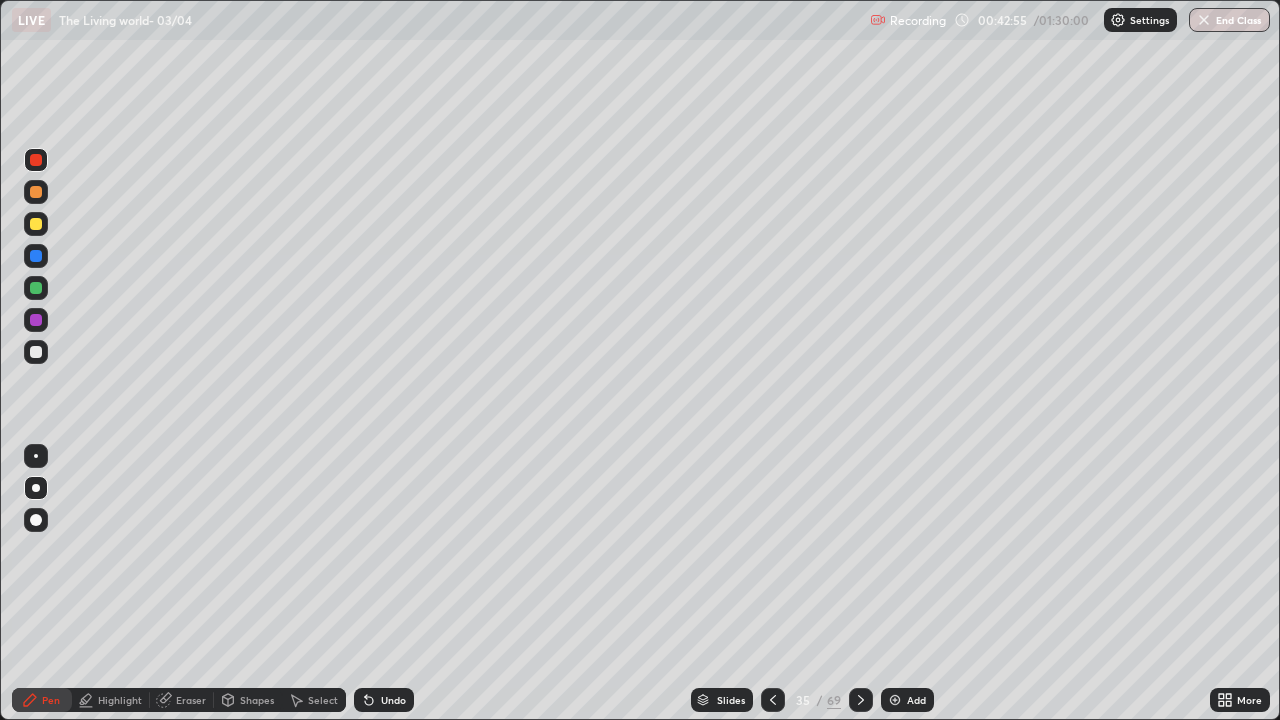 click at bounding box center [895, 700] 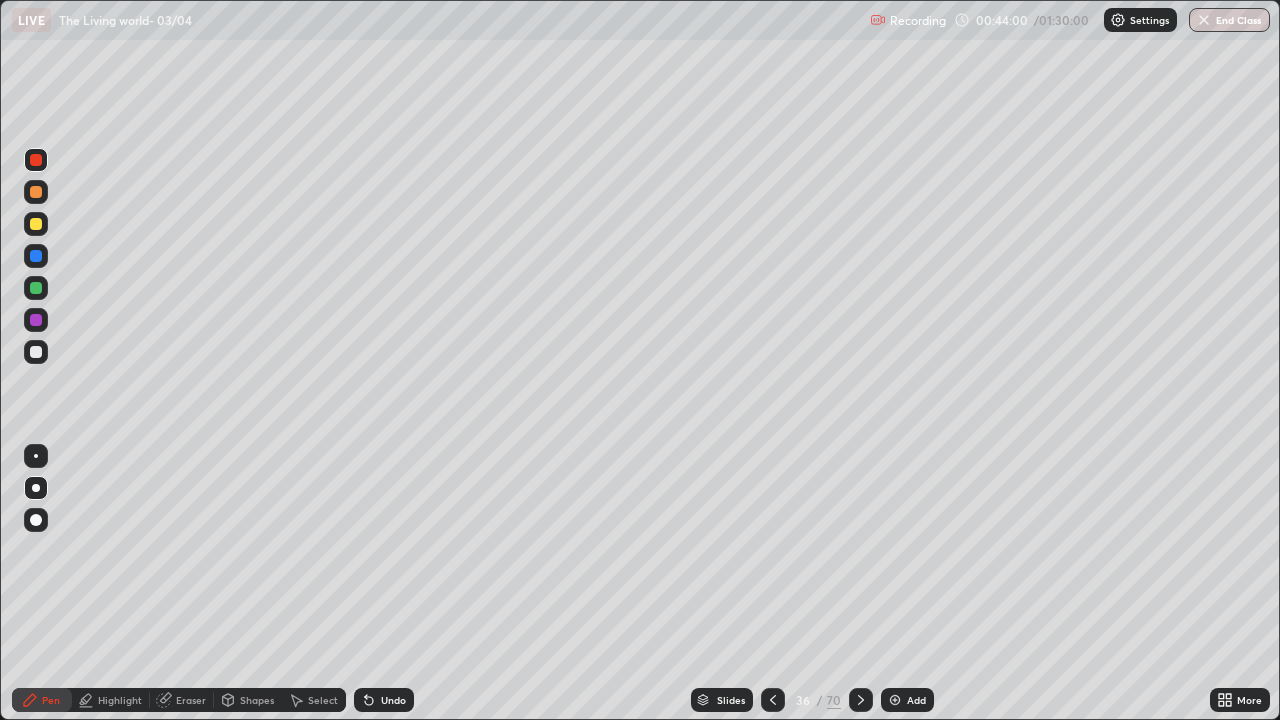 click on "Pen" at bounding box center [42, 700] 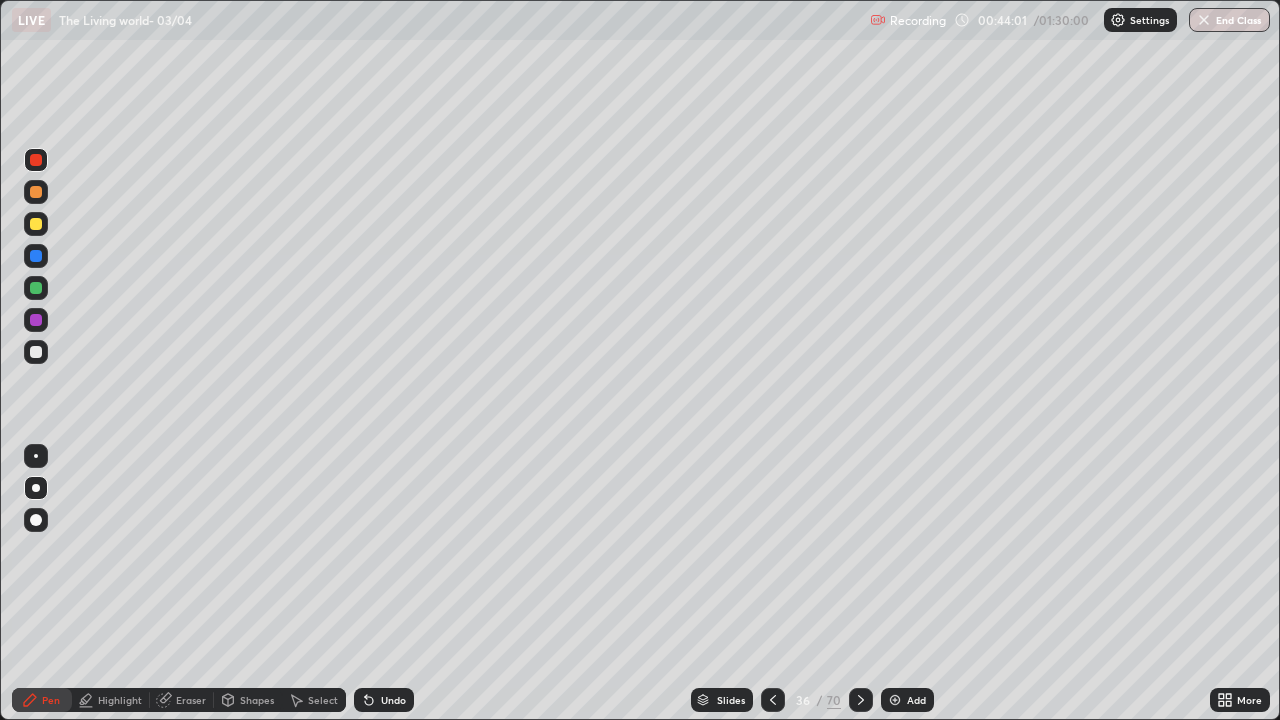 click 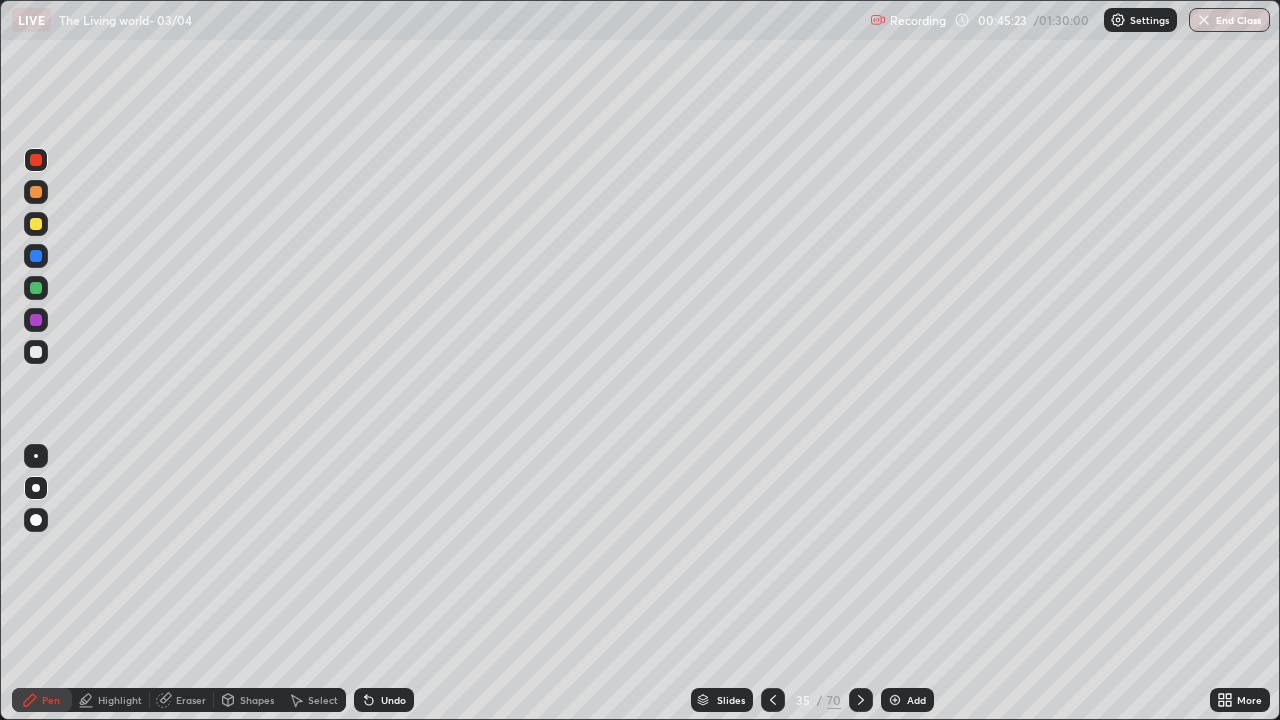 click at bounding box center [36, 352] 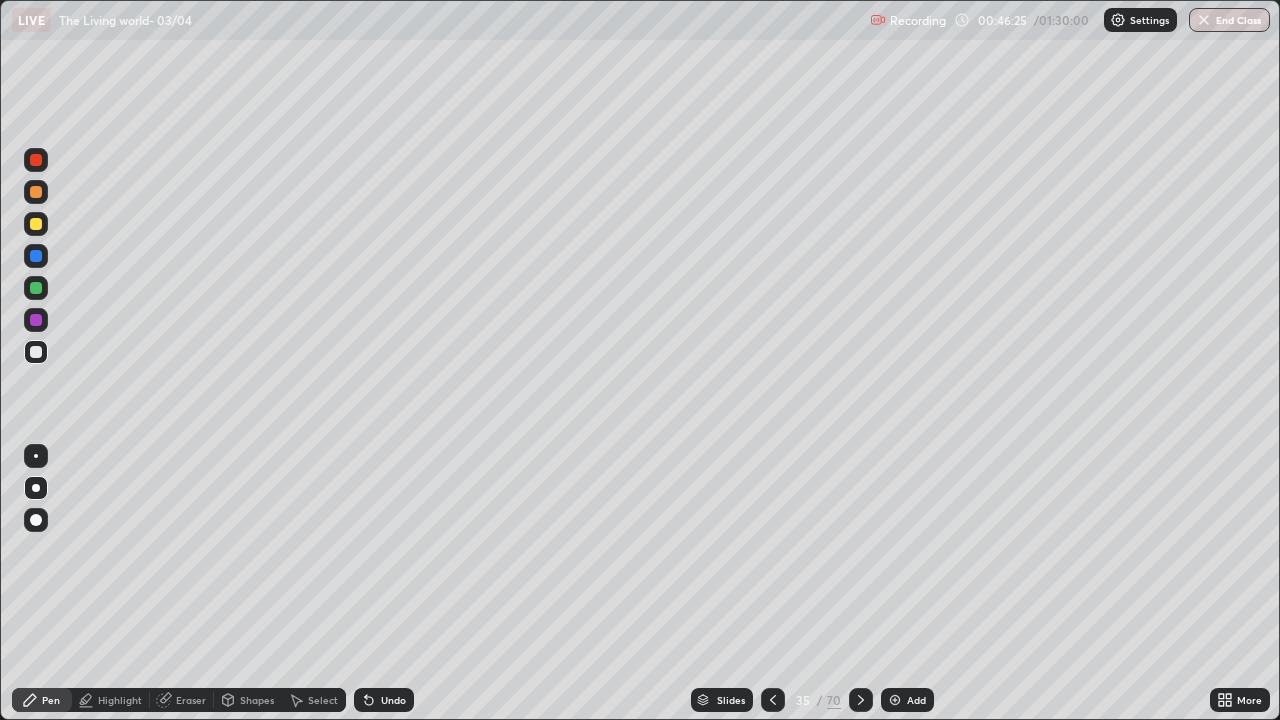 click at bounding box center (36, 256) 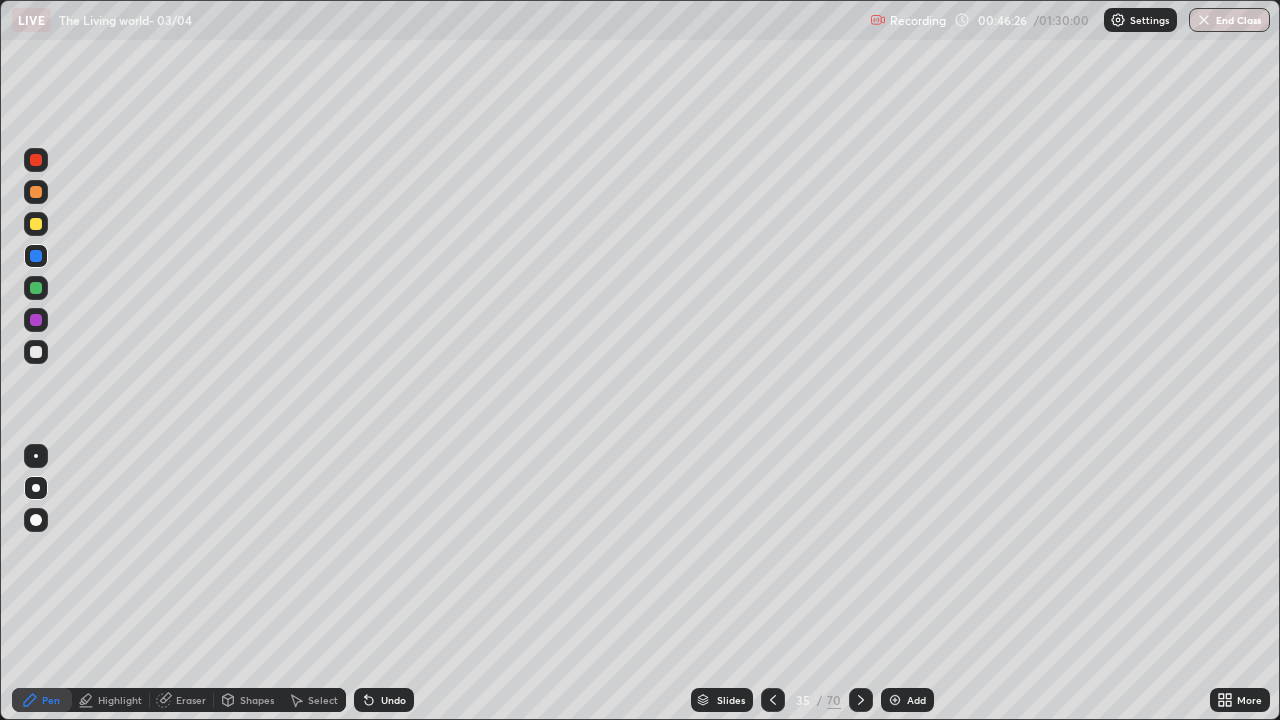 click at bounding box center [36, 256] 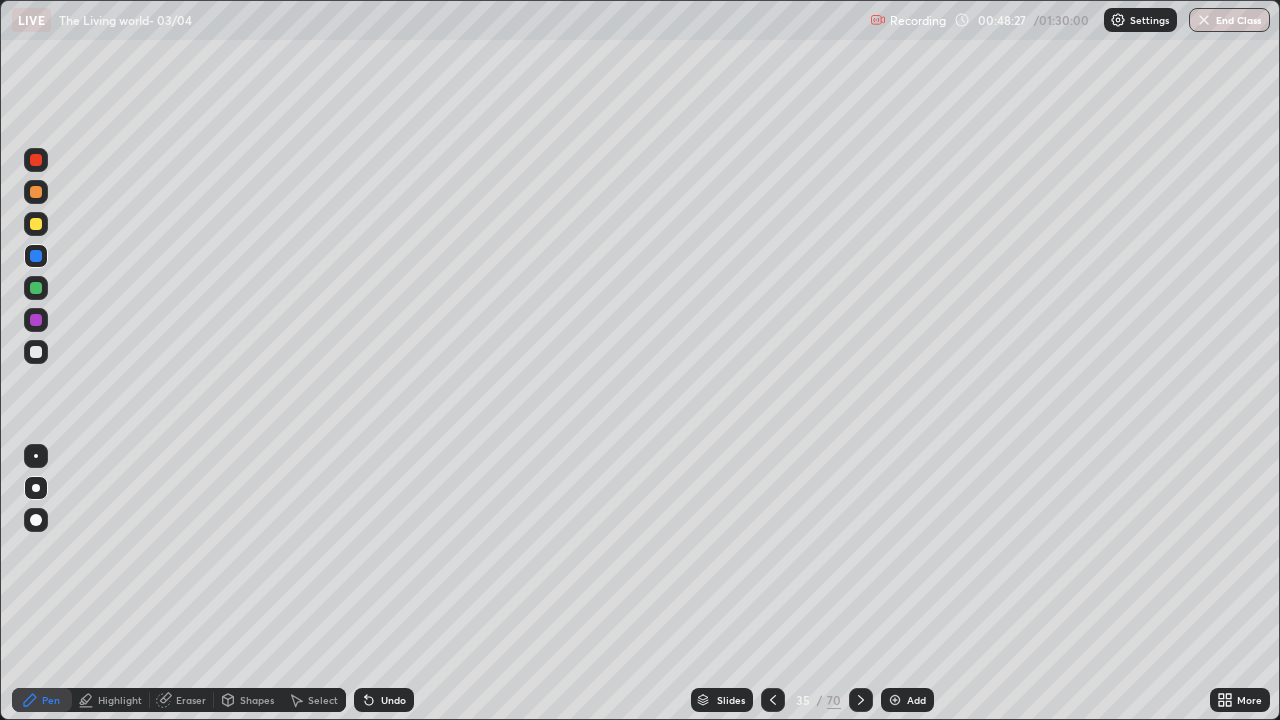 click at bounding box center [36, 352] 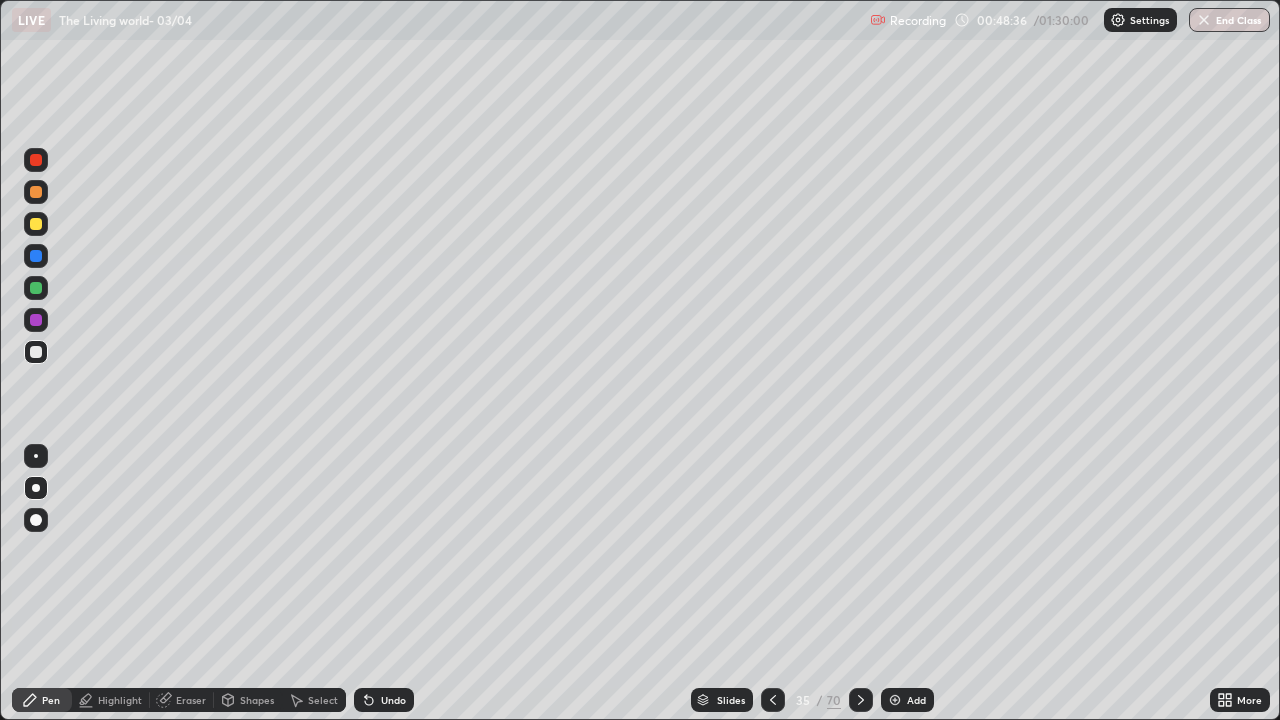 click on "Add" at bounding box center (907, 700) 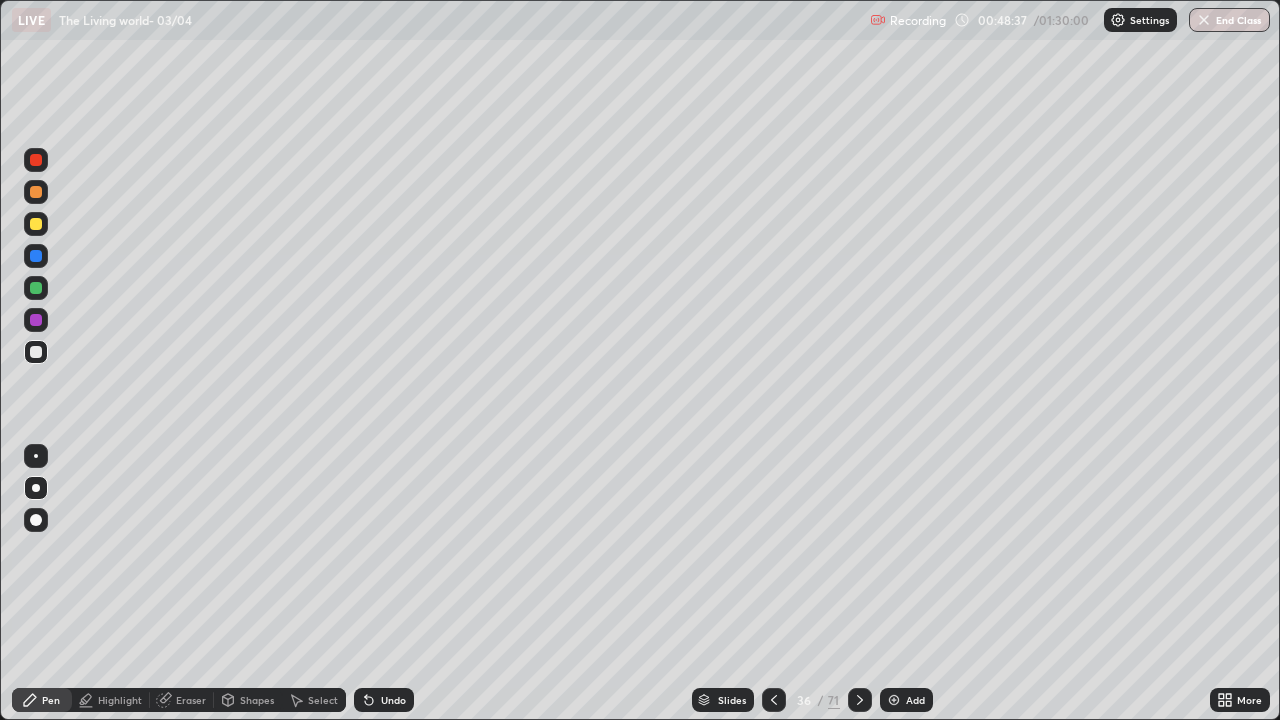 click at bounding box center (36, 256) 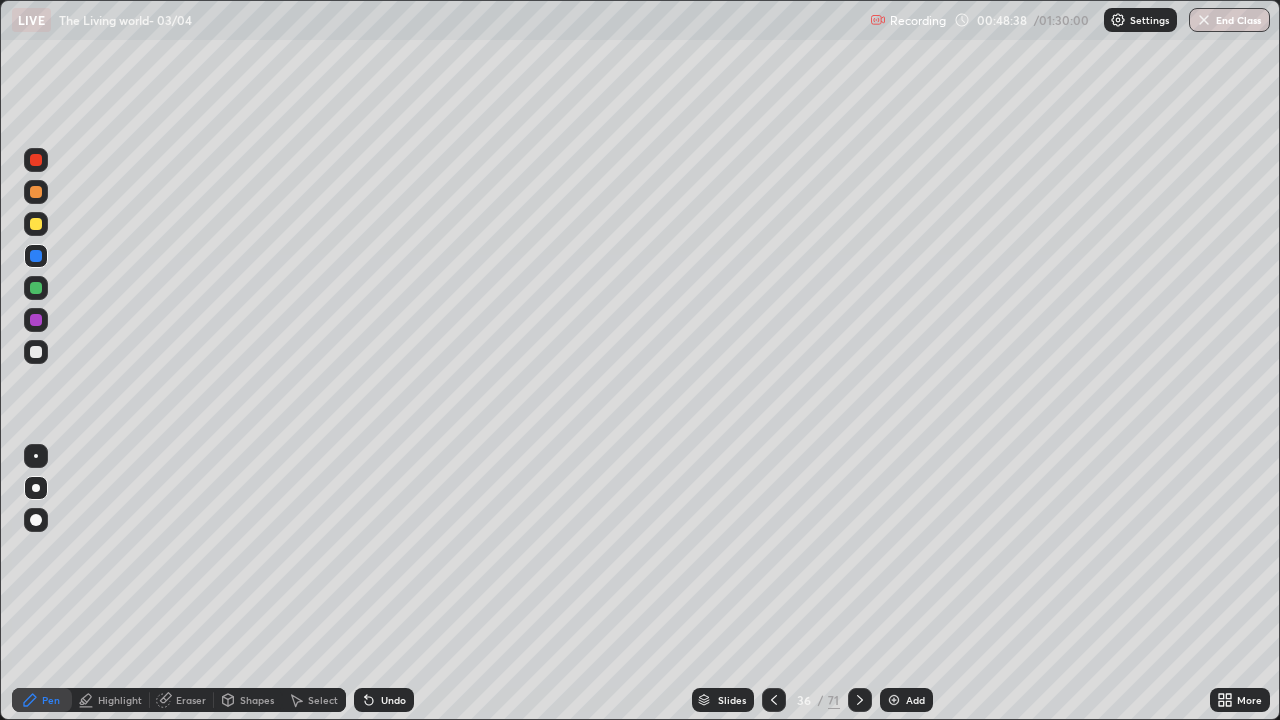 click on "Pen" at bounding box center [42, 700] 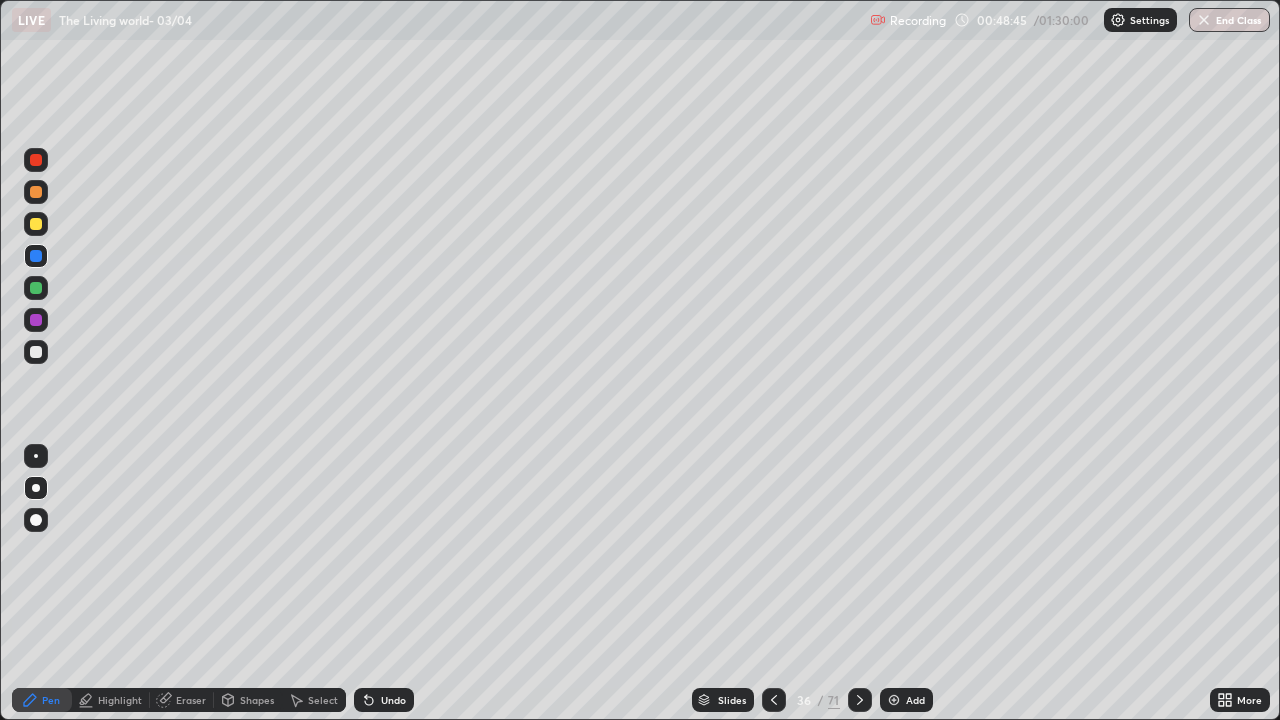 click at bounding box center [36, 352] 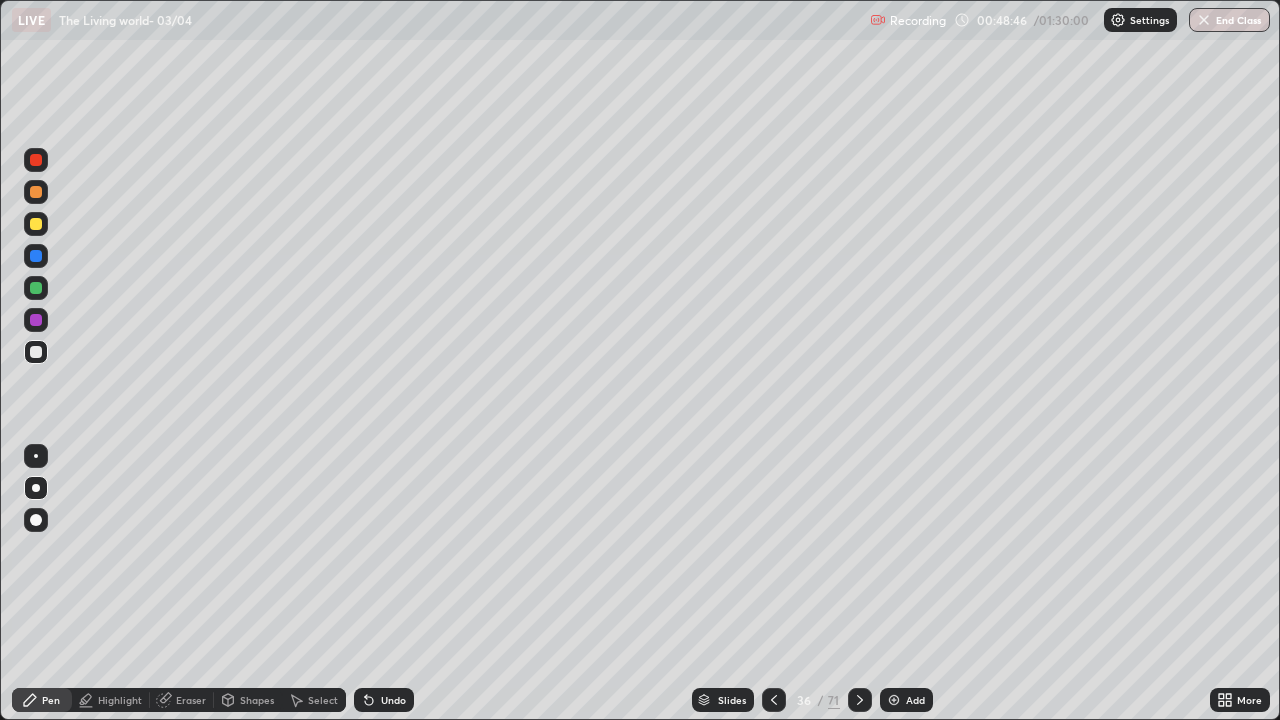 click at bounding box center [36, 488] 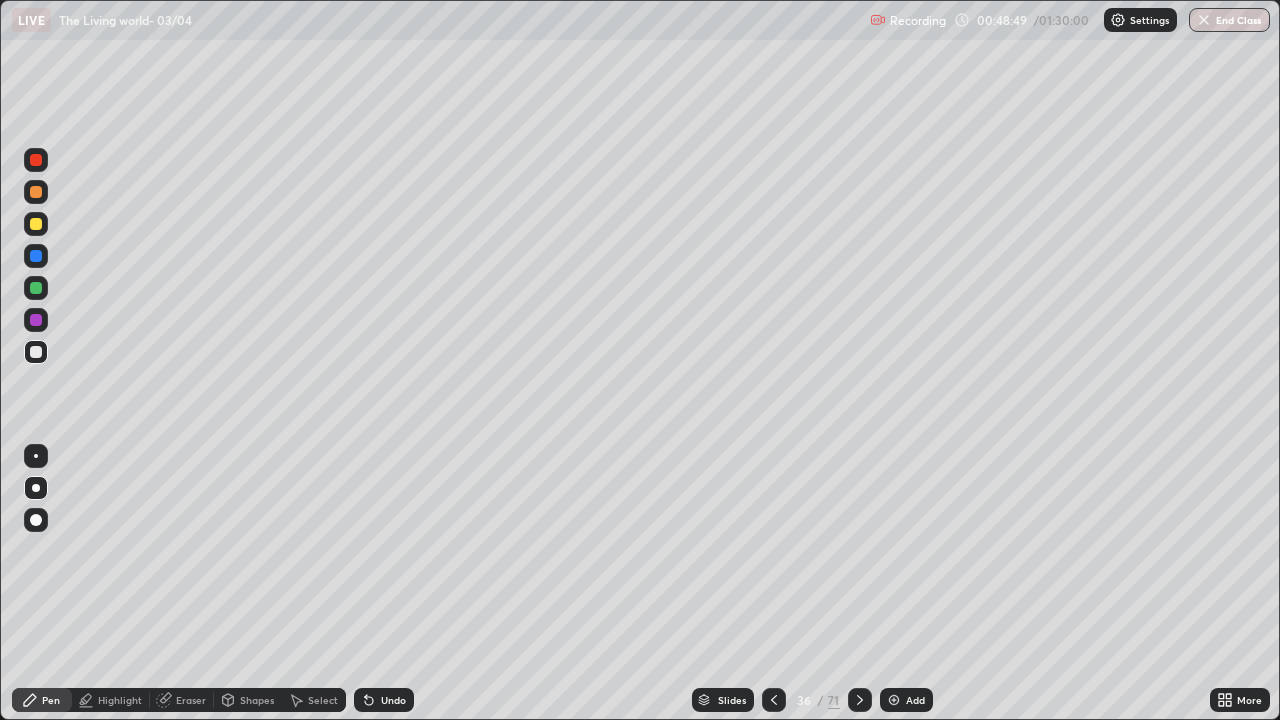 click at bounding box center [36, 256] 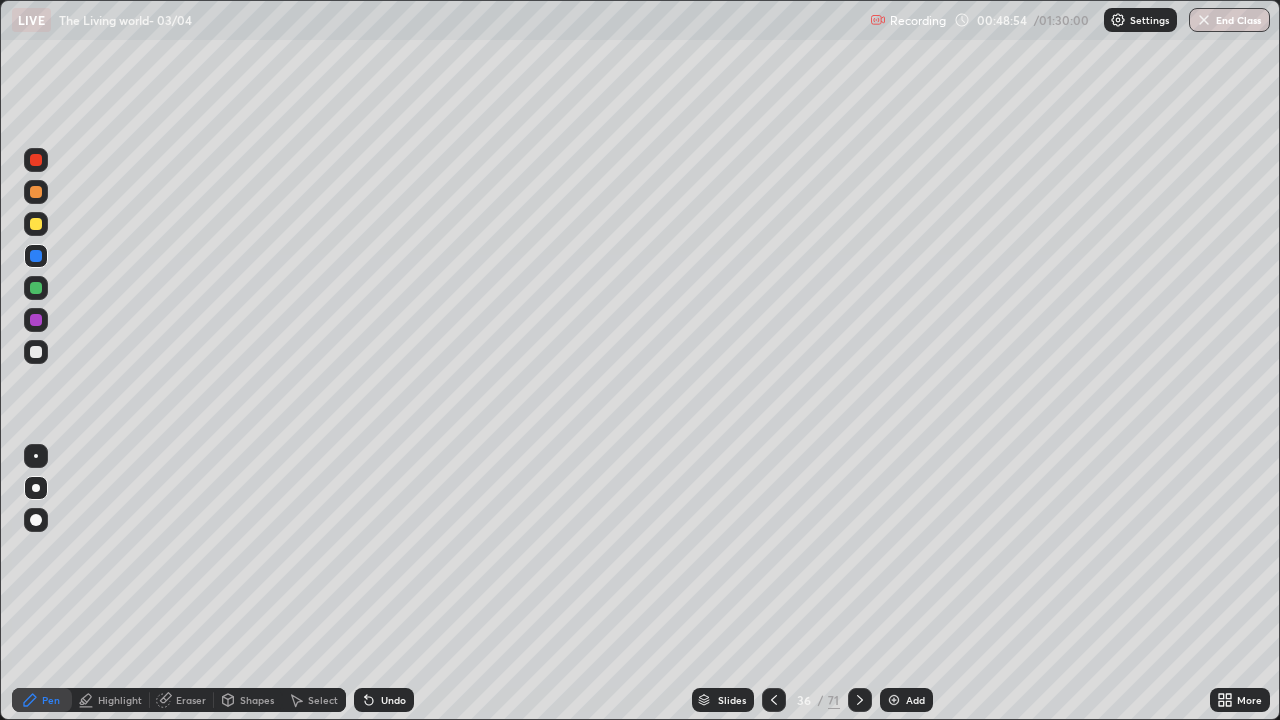 click on "Undo" at bounding box center [393, 700] 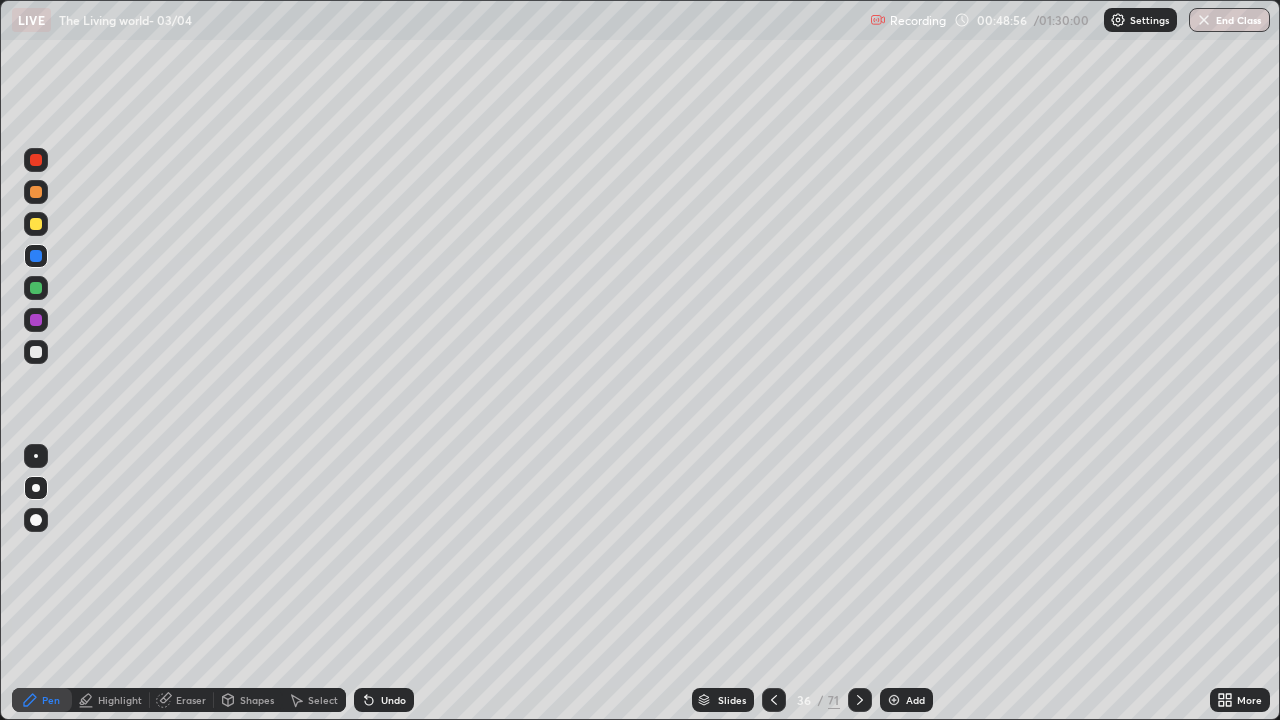 click at bounding box center (36, 256) 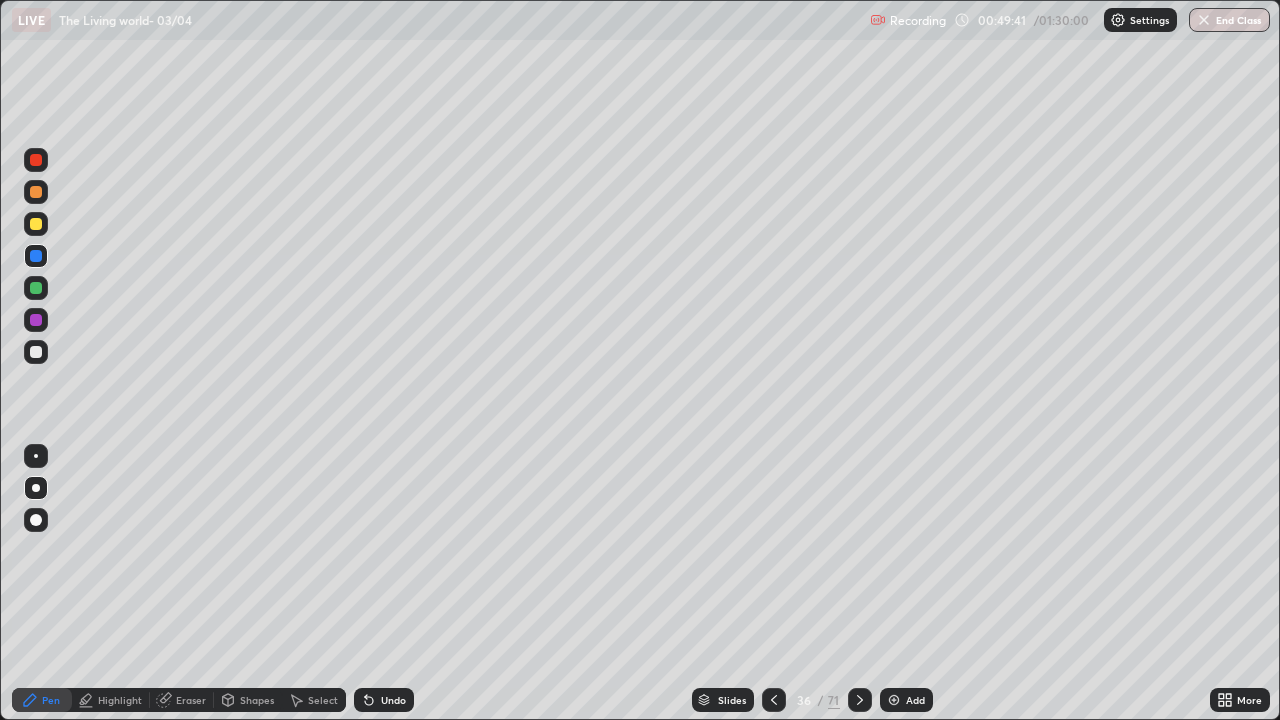 click at bounding box center [36, 288] 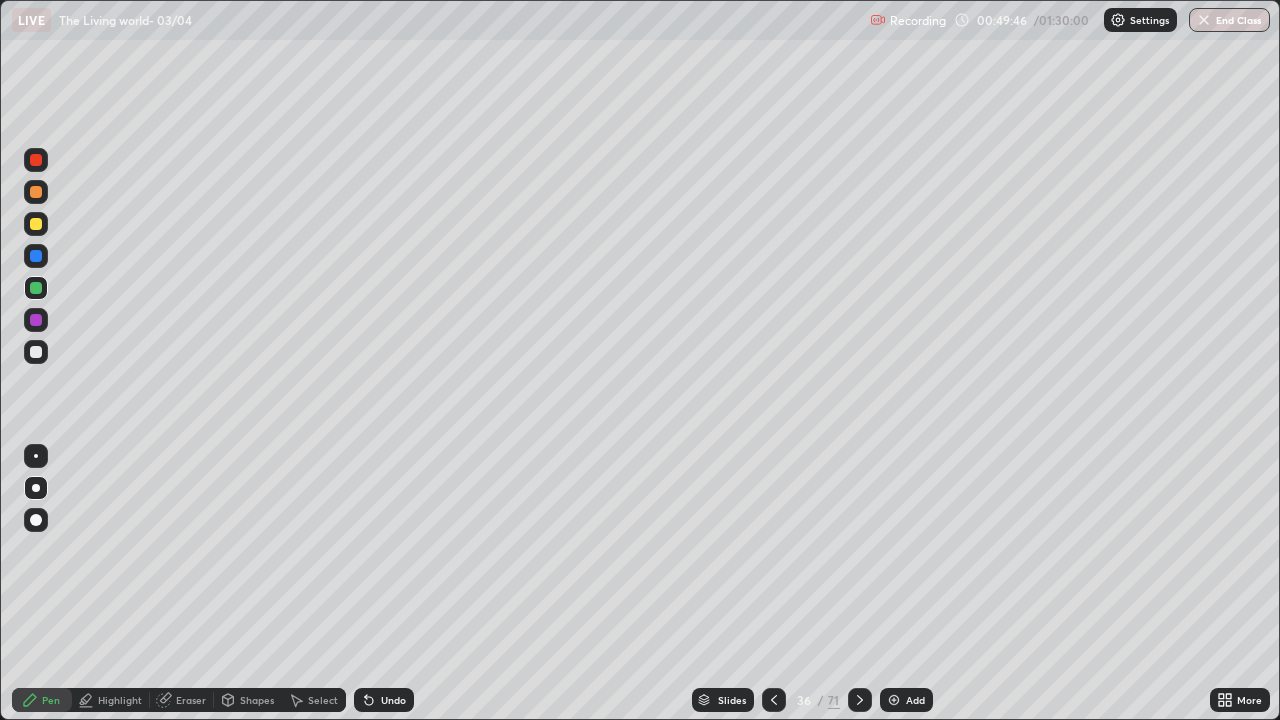 click at bounding box center (36, 160) 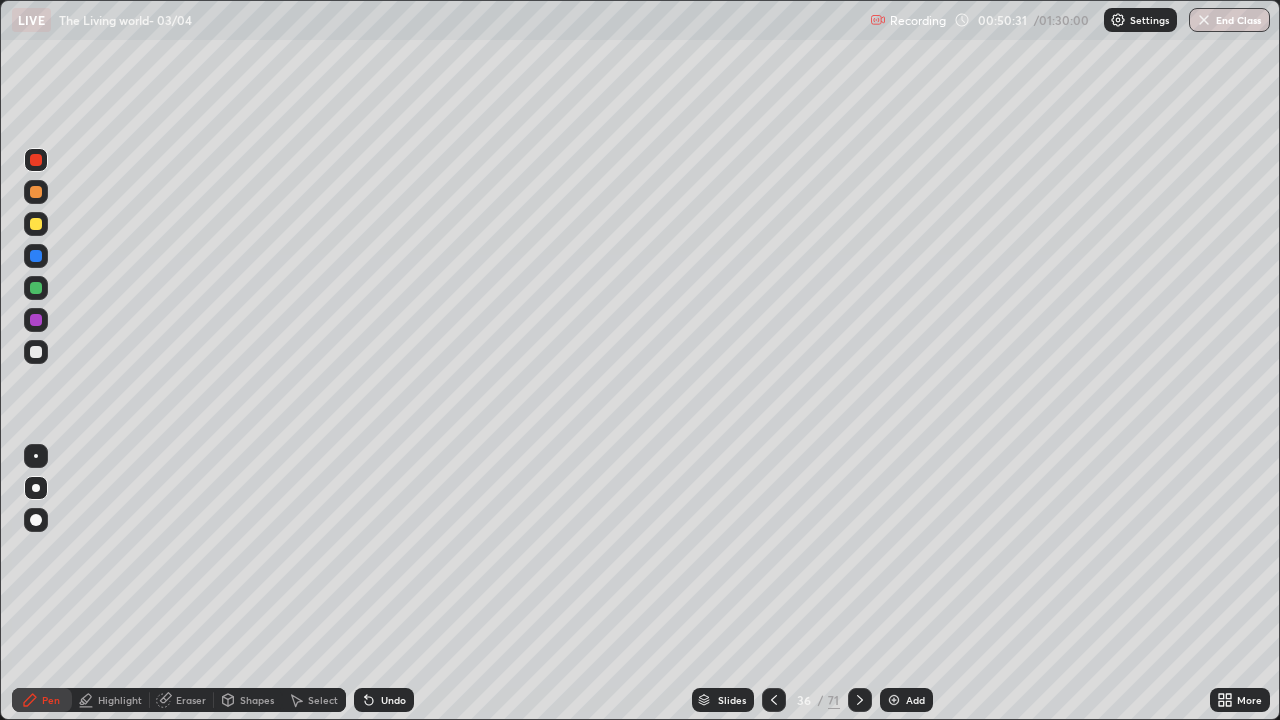 click at bounding box center (36, 320) 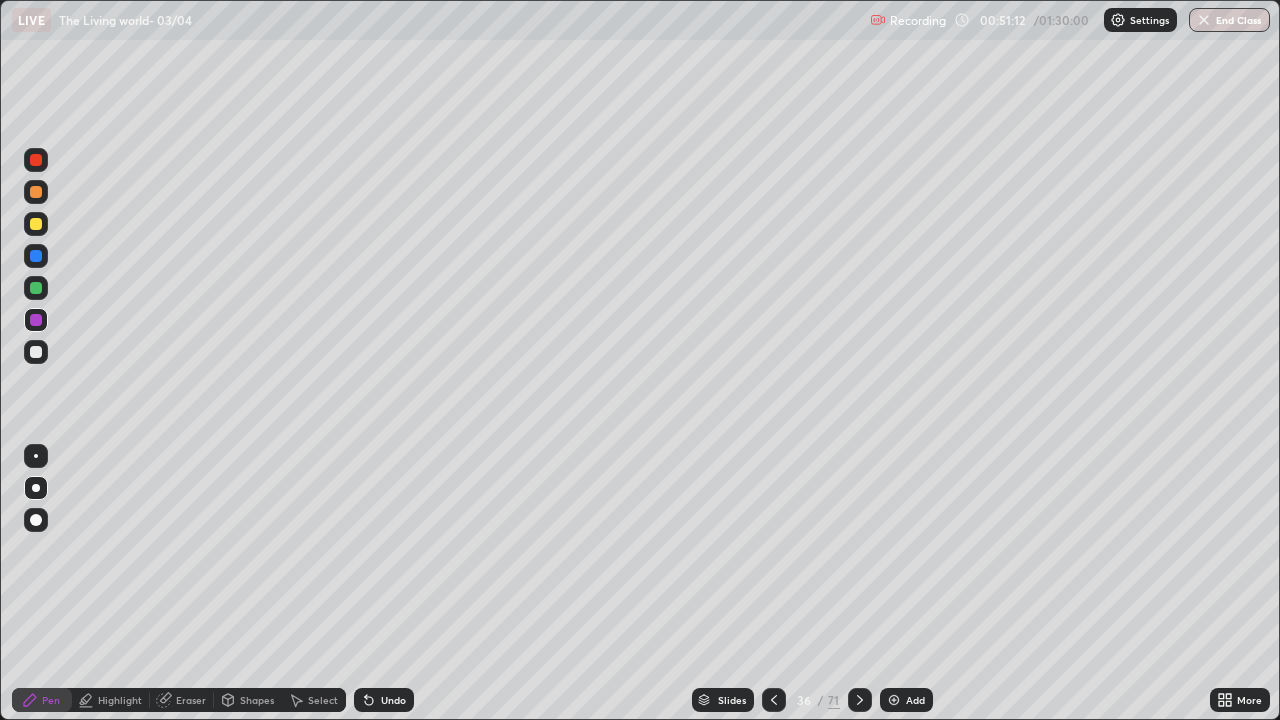 click on "Highlight" at bounding box center [120, 700] 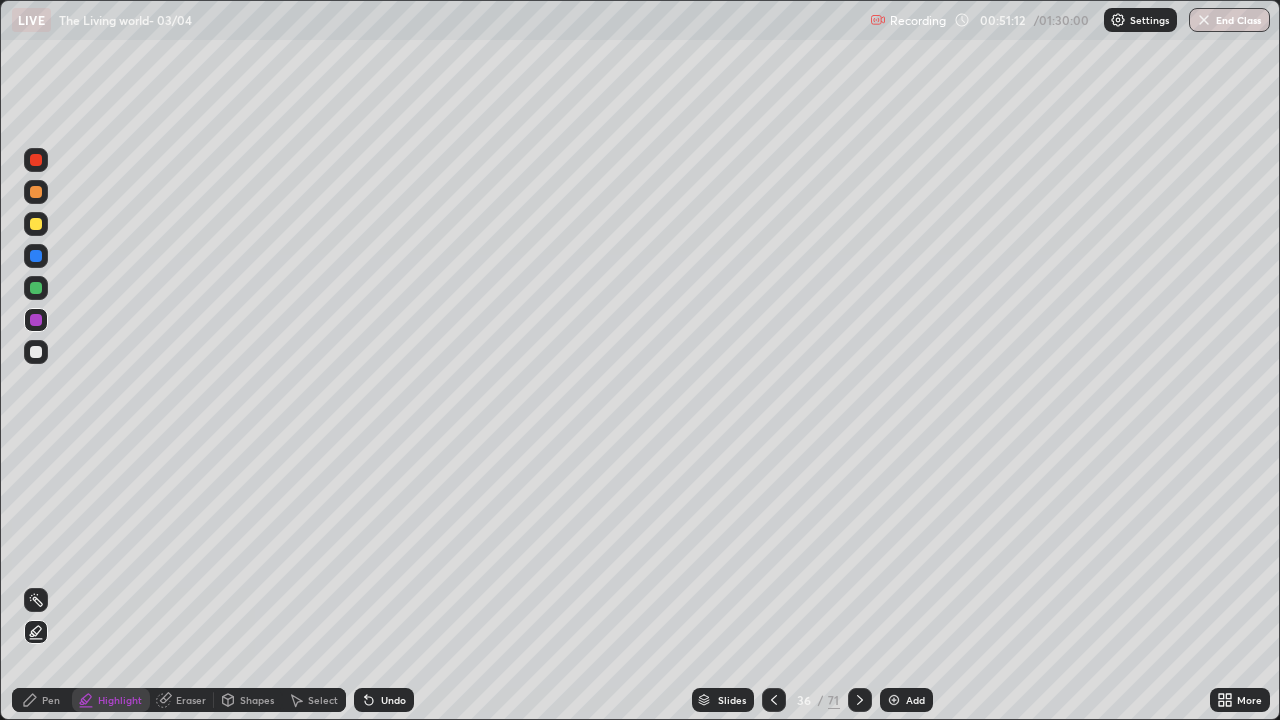 click 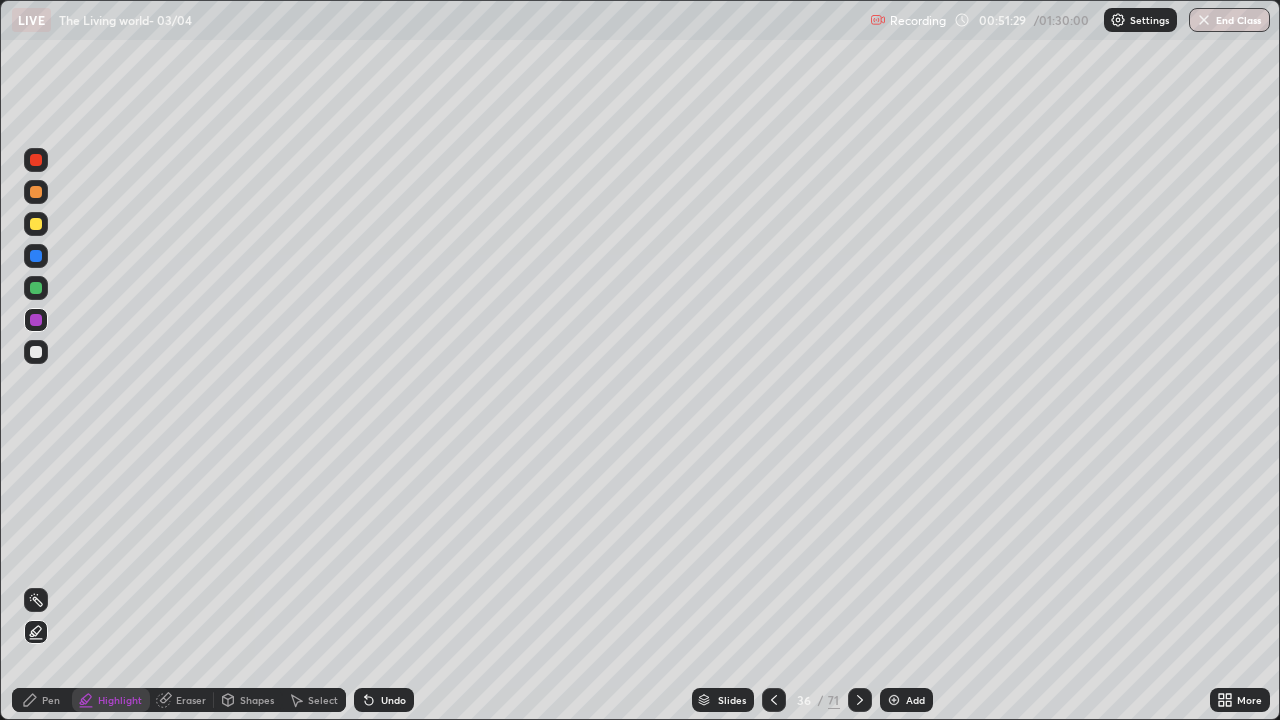 click on "Undo" at bounding box center (393, 700) 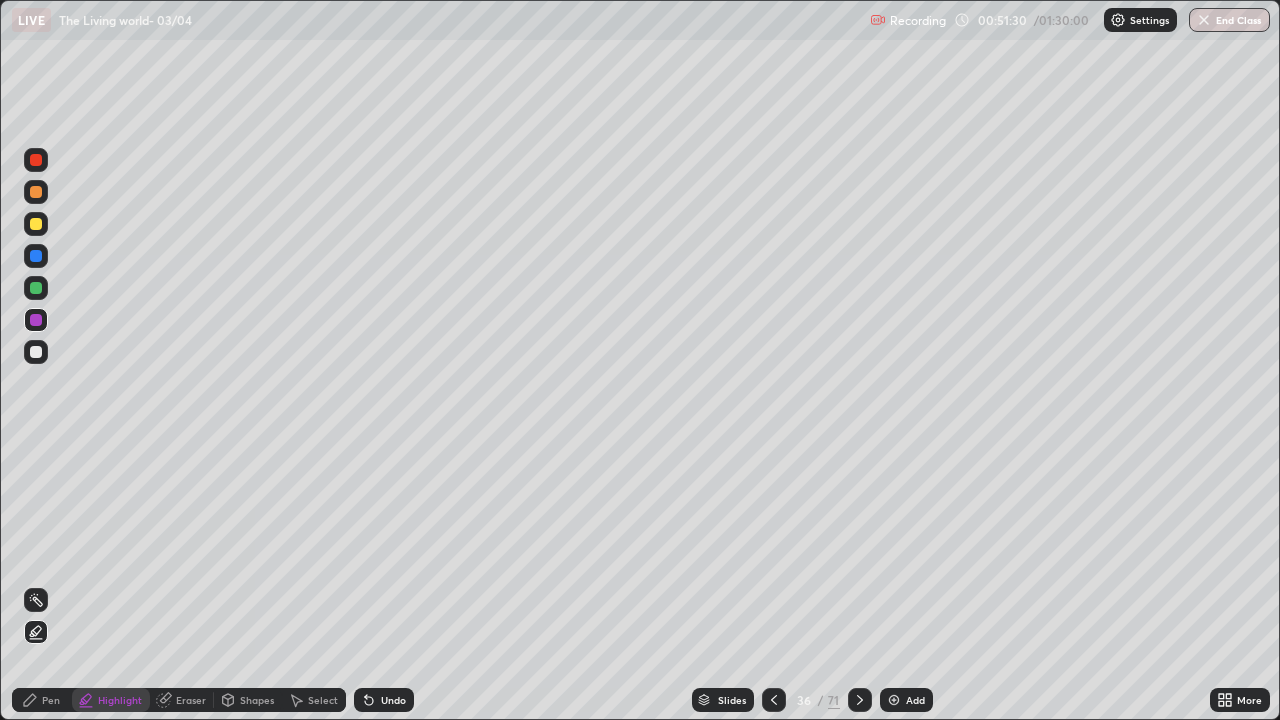 click on "Undo" at bounding box center [384, 700] 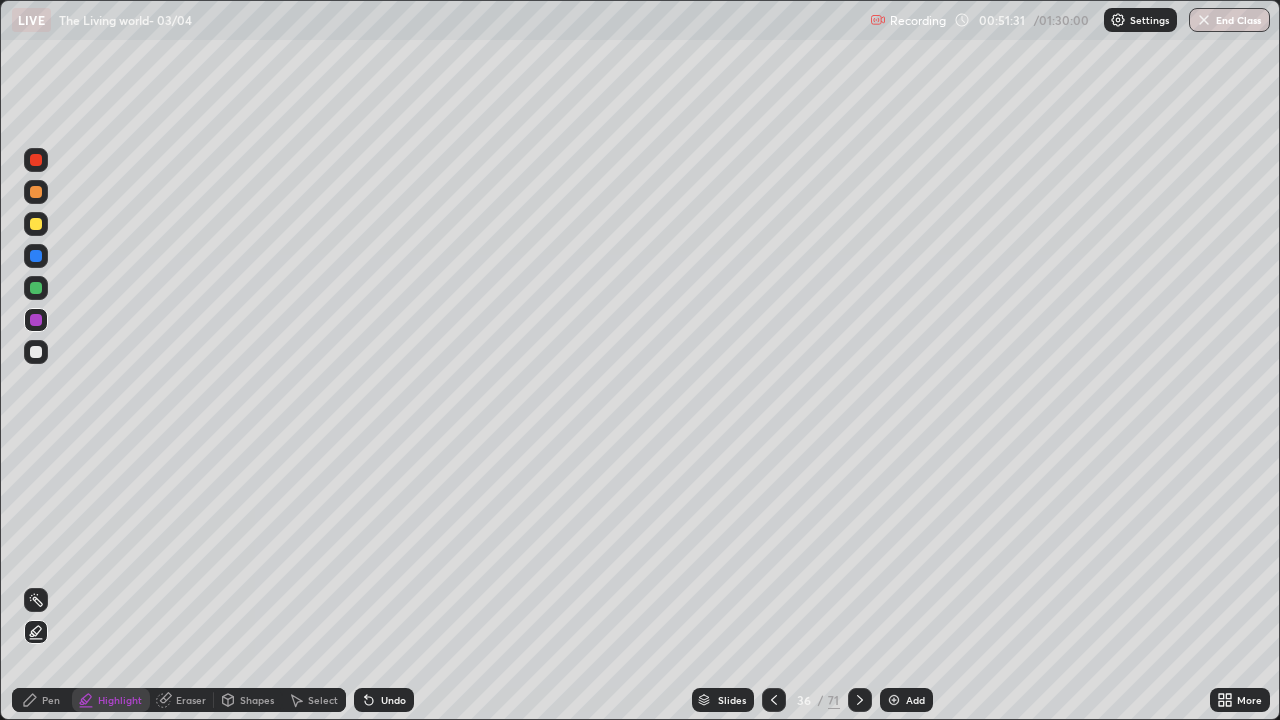 click on "Pen" at bounding box center (42, 700) 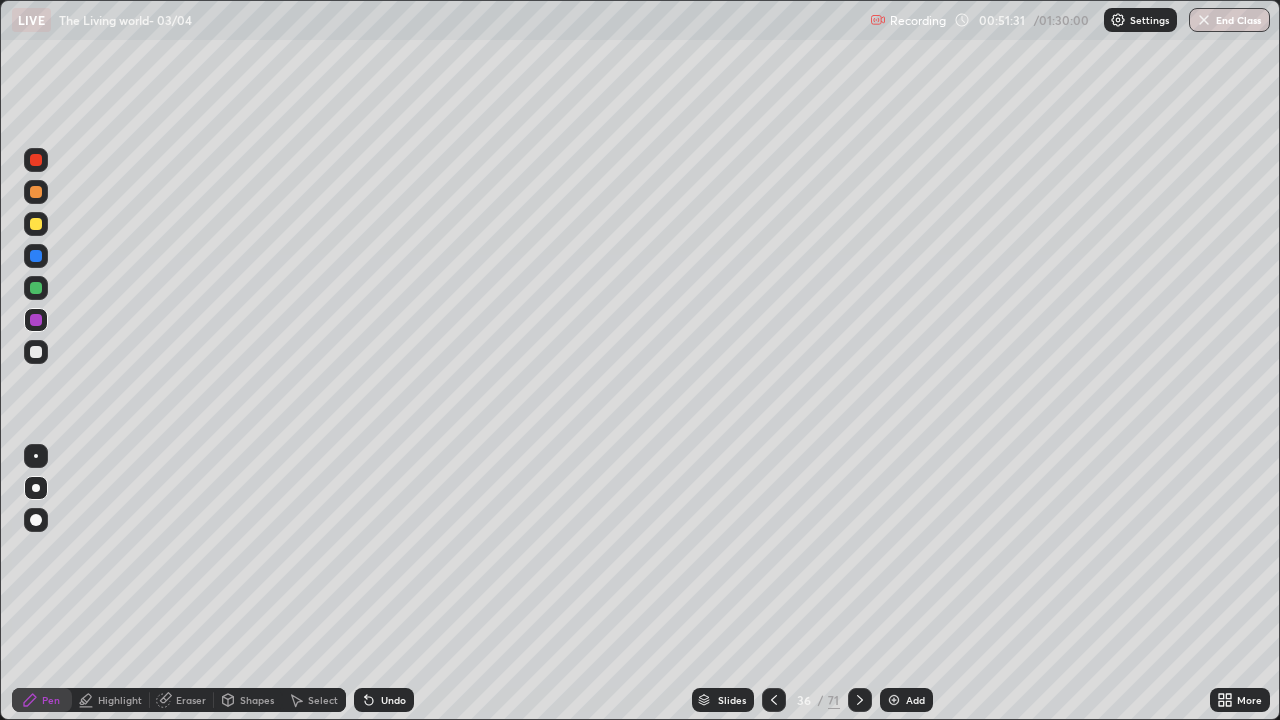 click at bounding box center (36, 352) 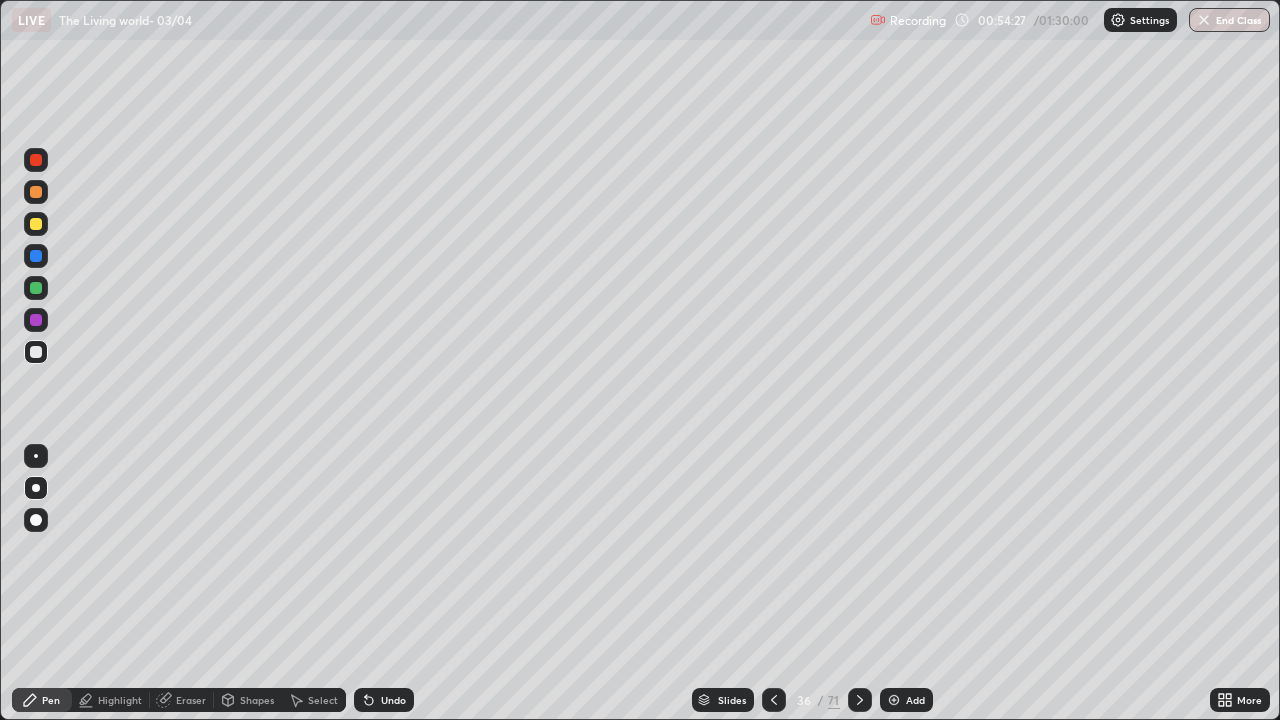 click at bounding box center (36, 160) 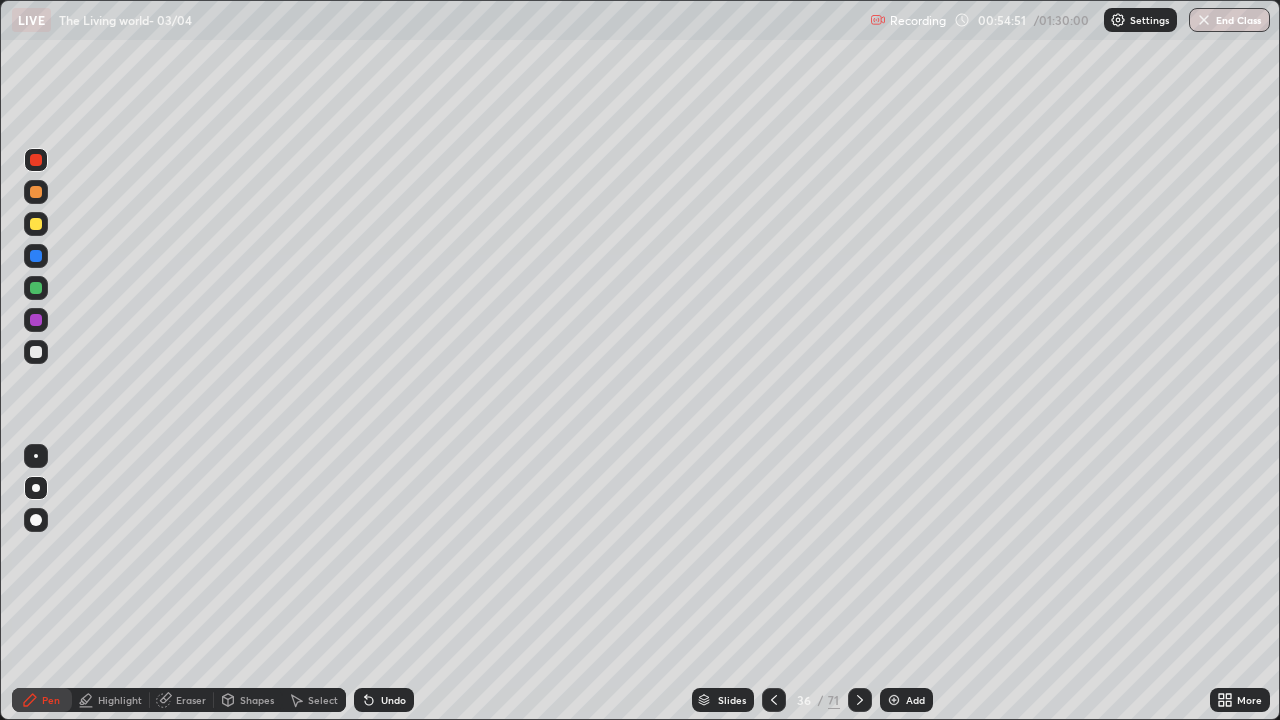 click at bounding box center (36, 256) 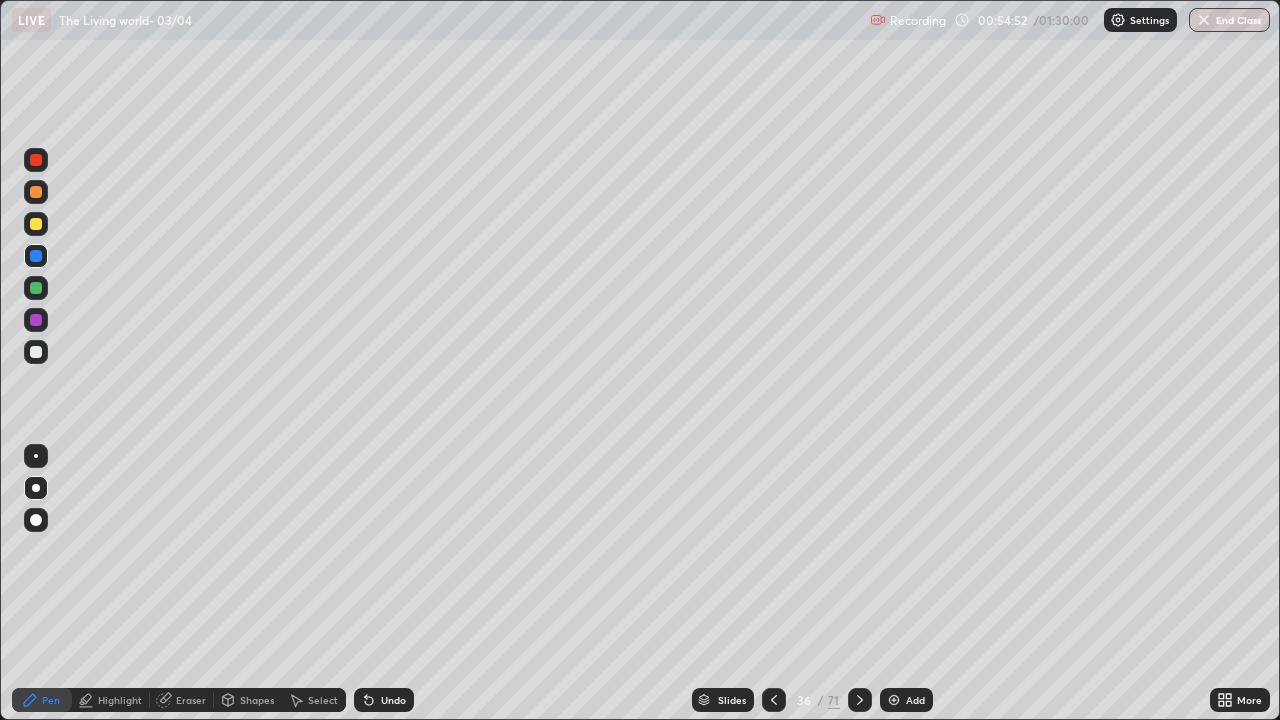click on "Highlight" at bounding box center [120, 700] 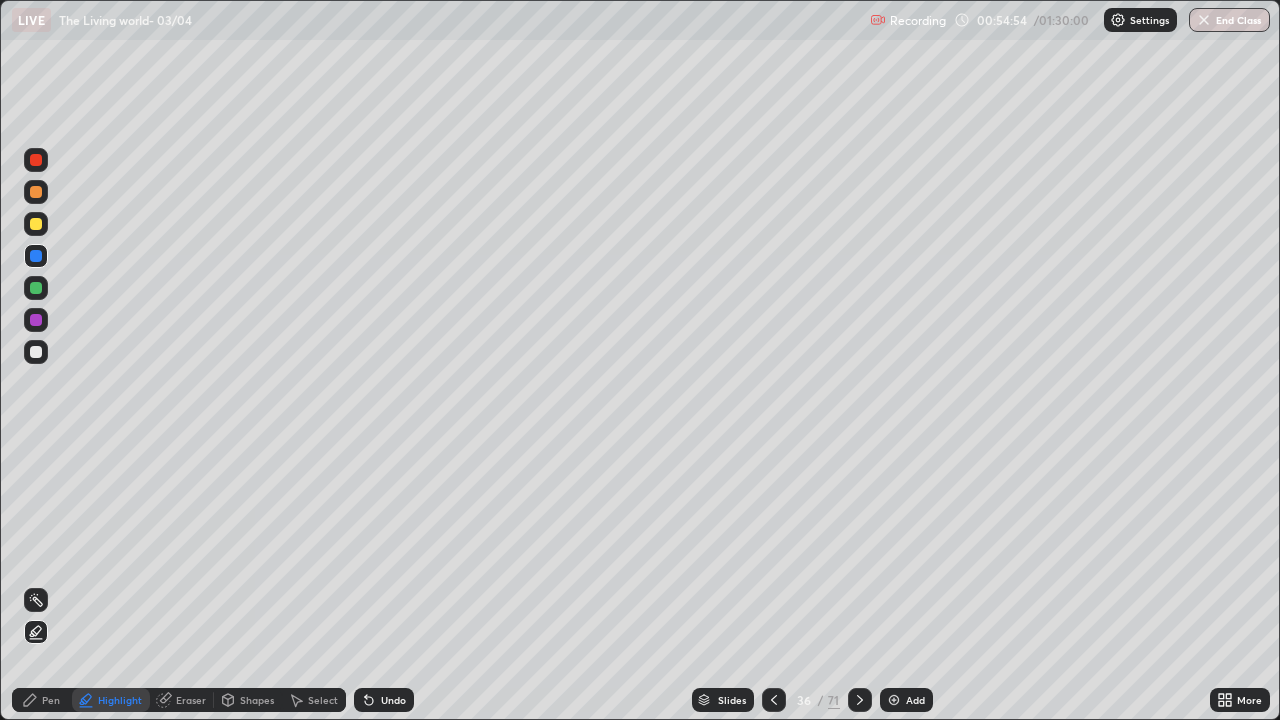 click at bounding box center (36, 160) 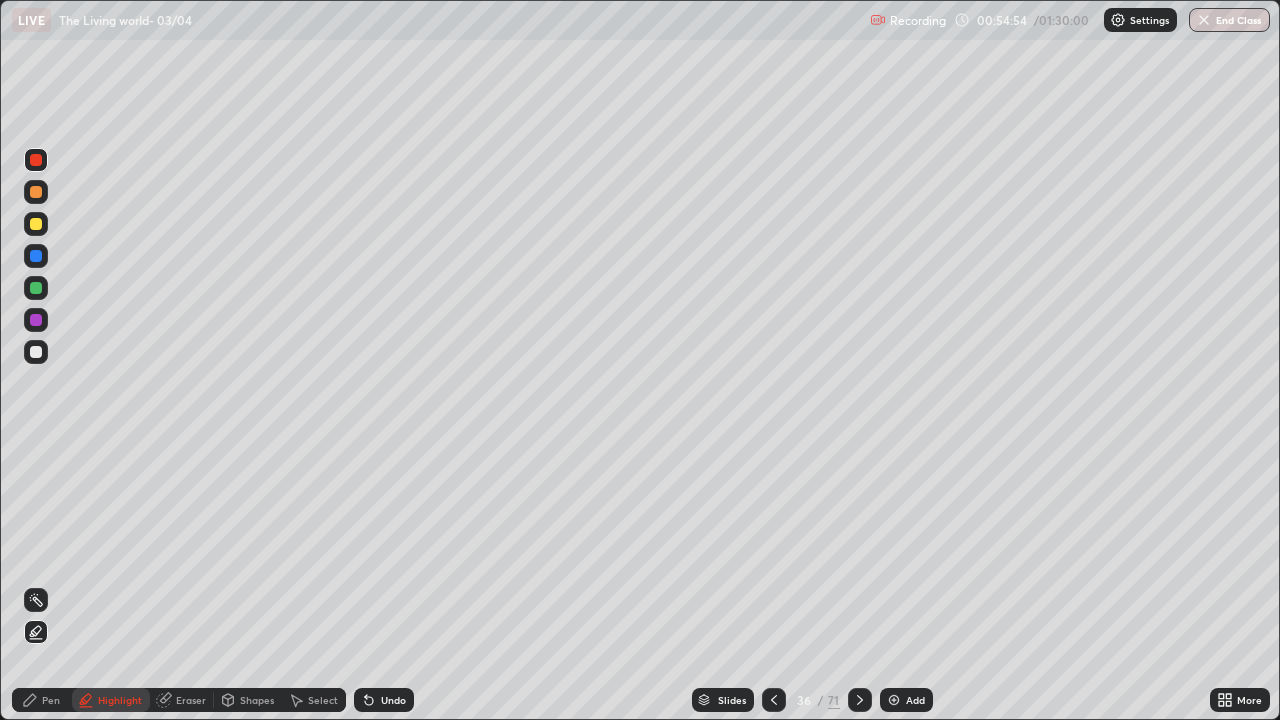 click 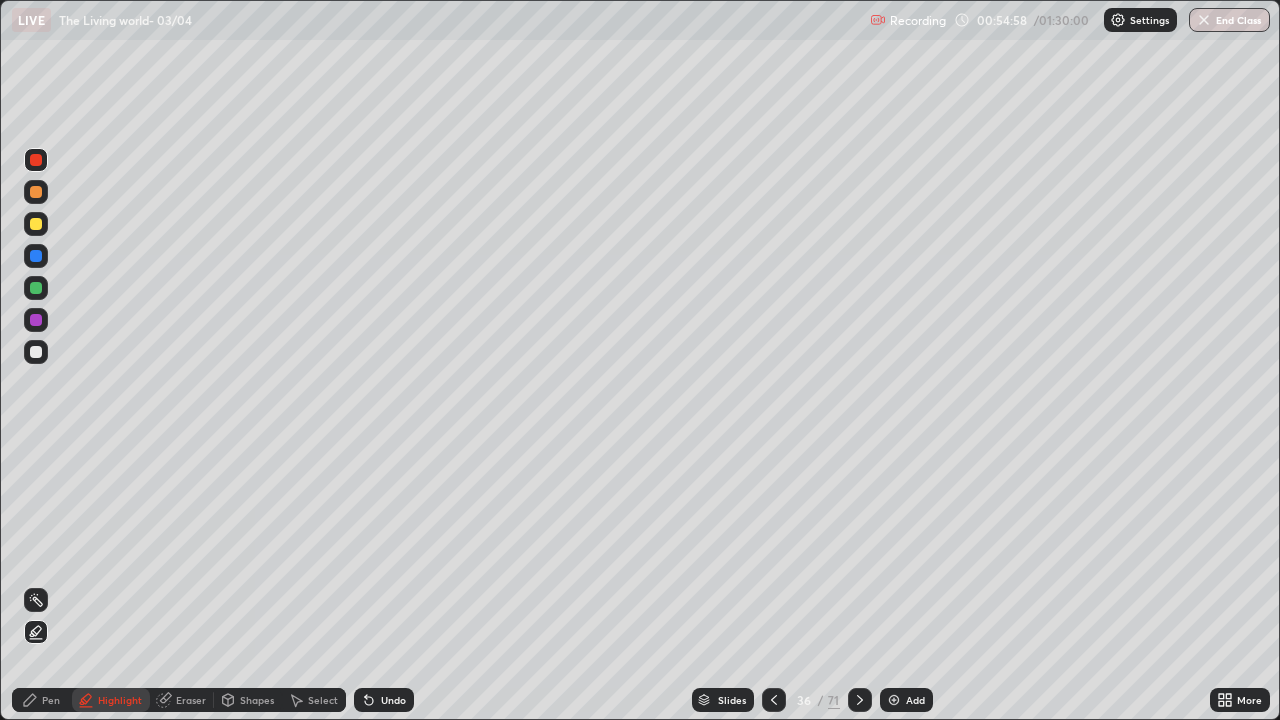 click on "Undo" at bounding box center [393, 700] 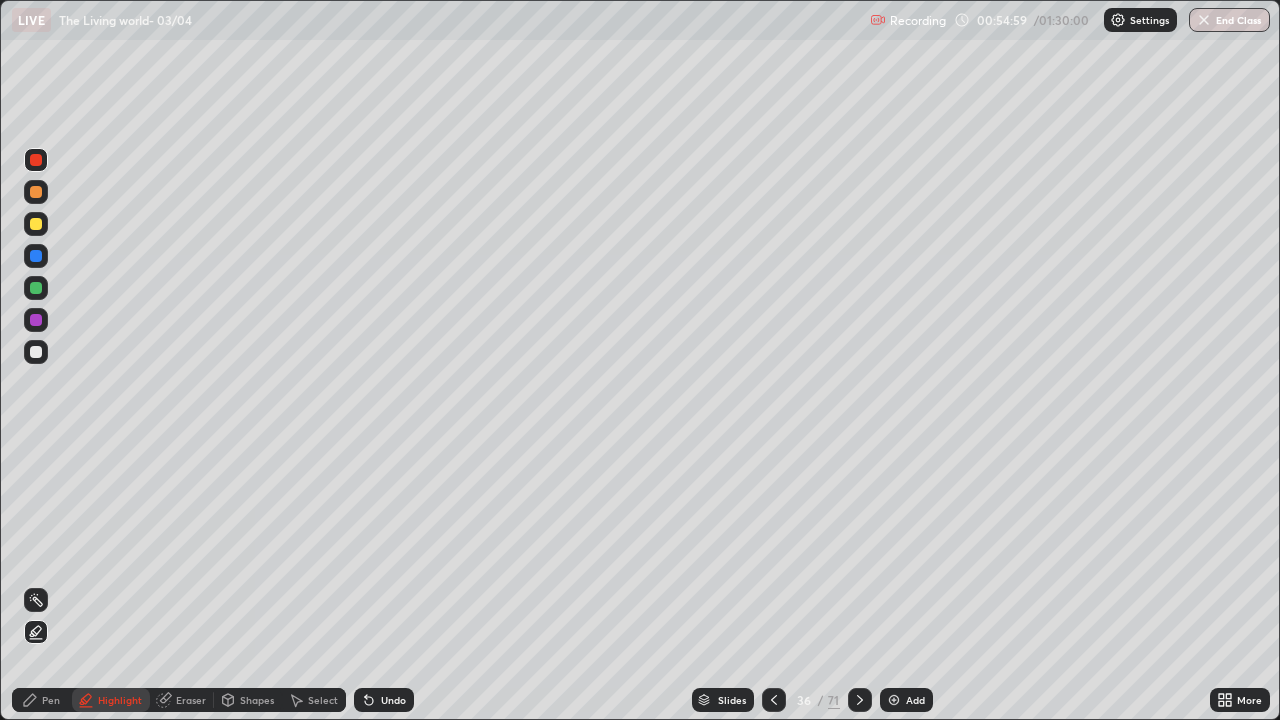 click at bounding box center [36, 224] 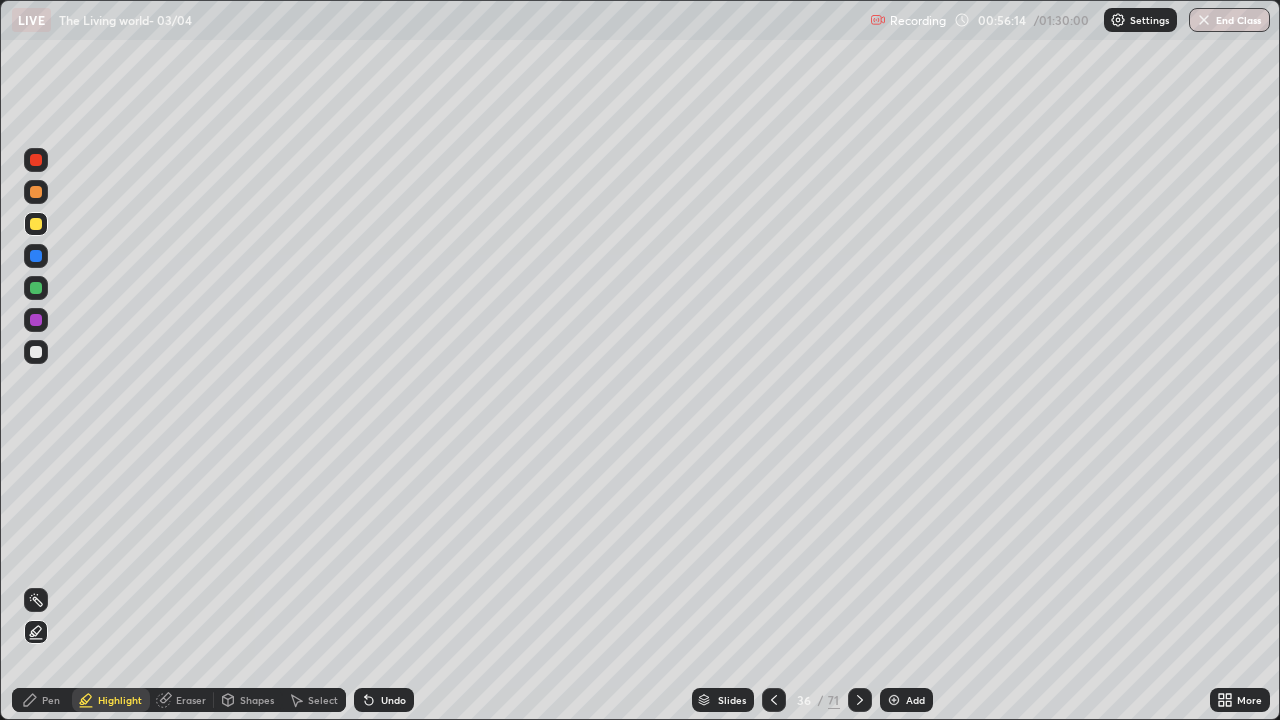 click on "Pen" at bounding box center (51, 700) 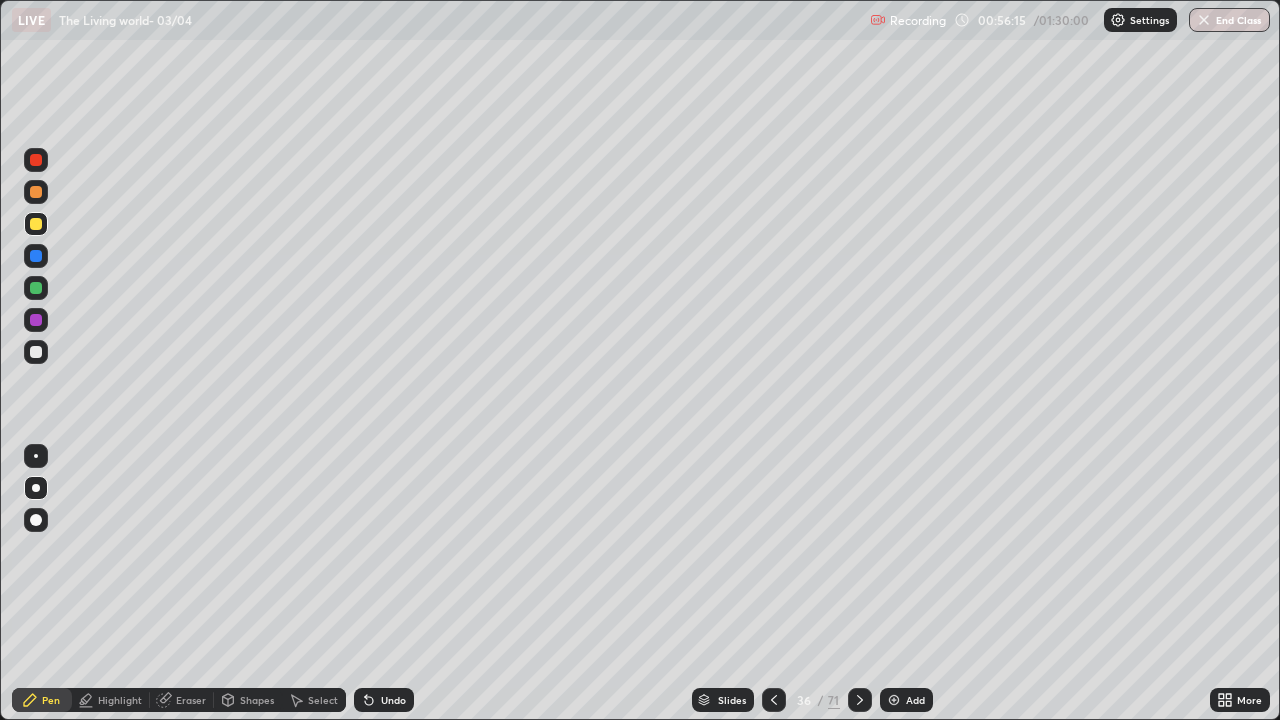 click at bounding box center [36, 352] 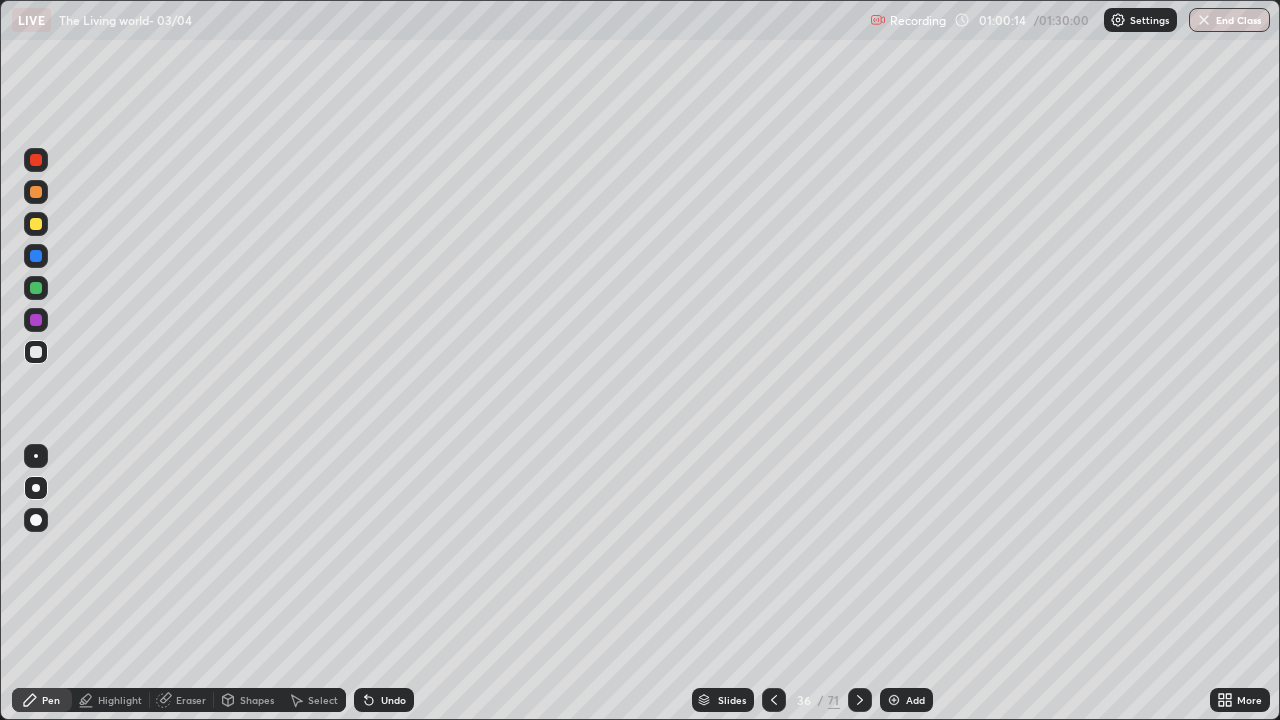 click 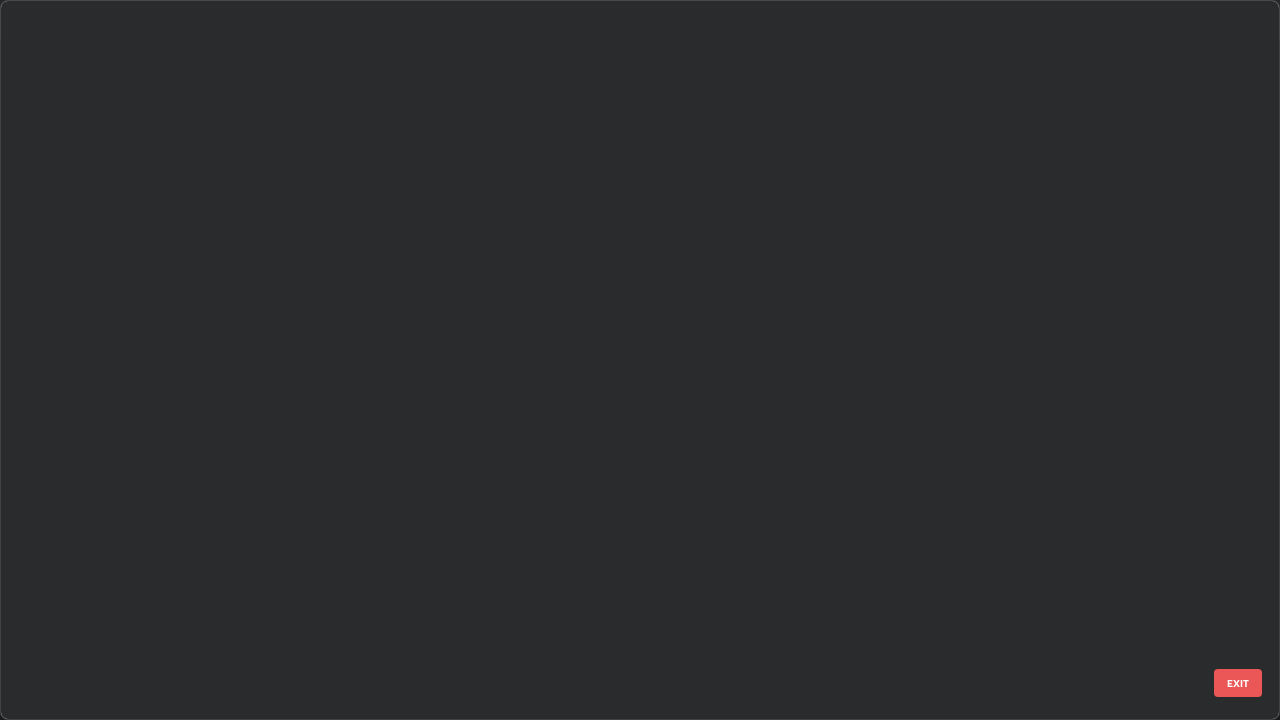 scroll, scrollTop: 1977, scrollLeft: 0, axis: vertical 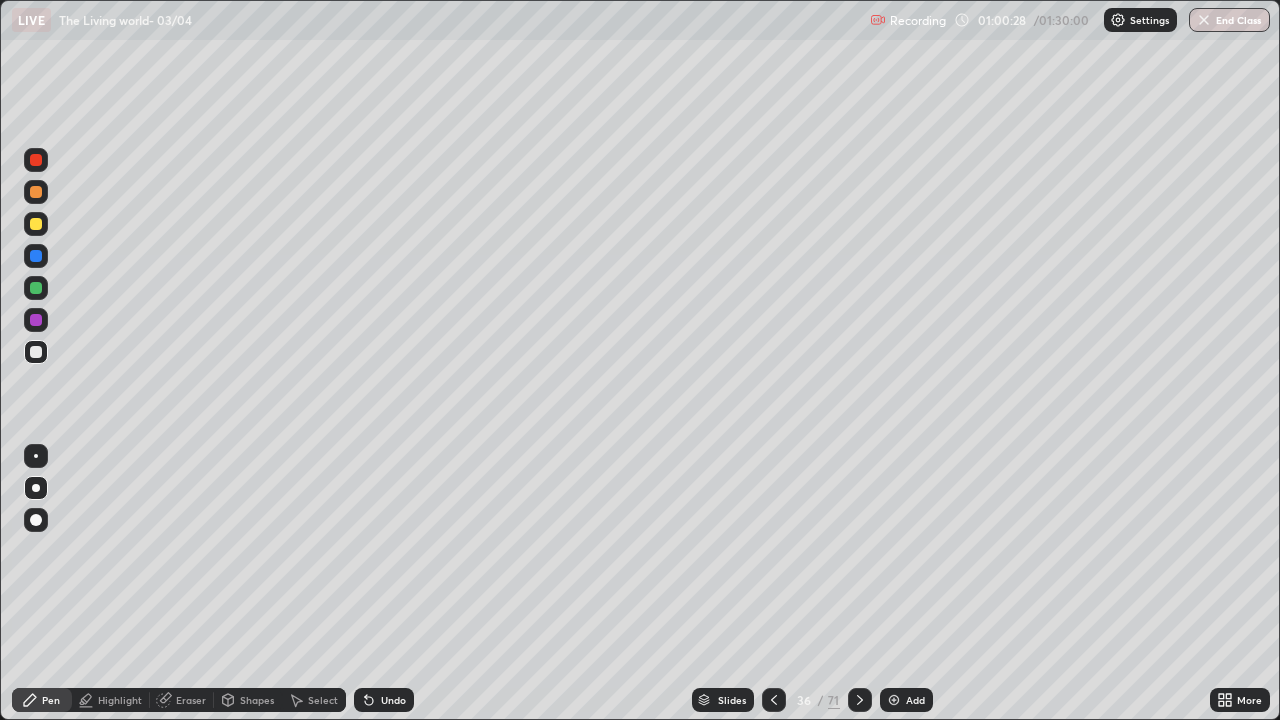 click on "Eraser" at bounding box center (191, 700) 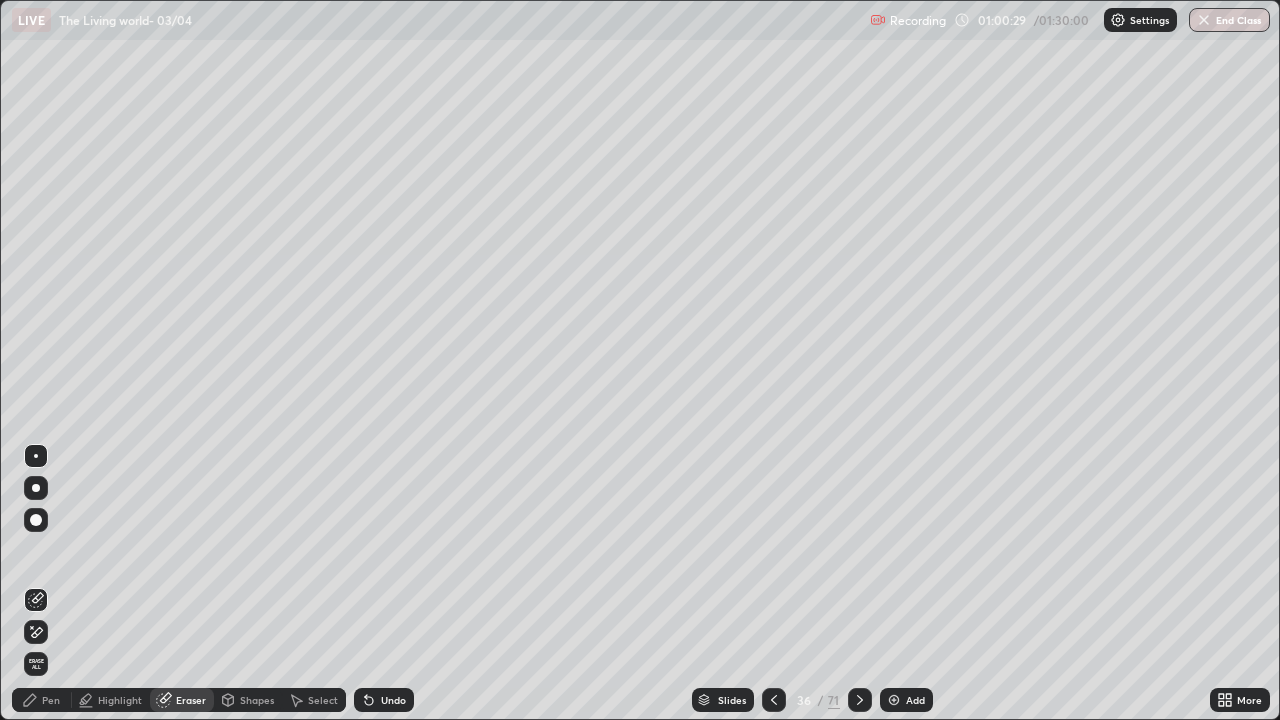 click at bounding box center [36, 632] 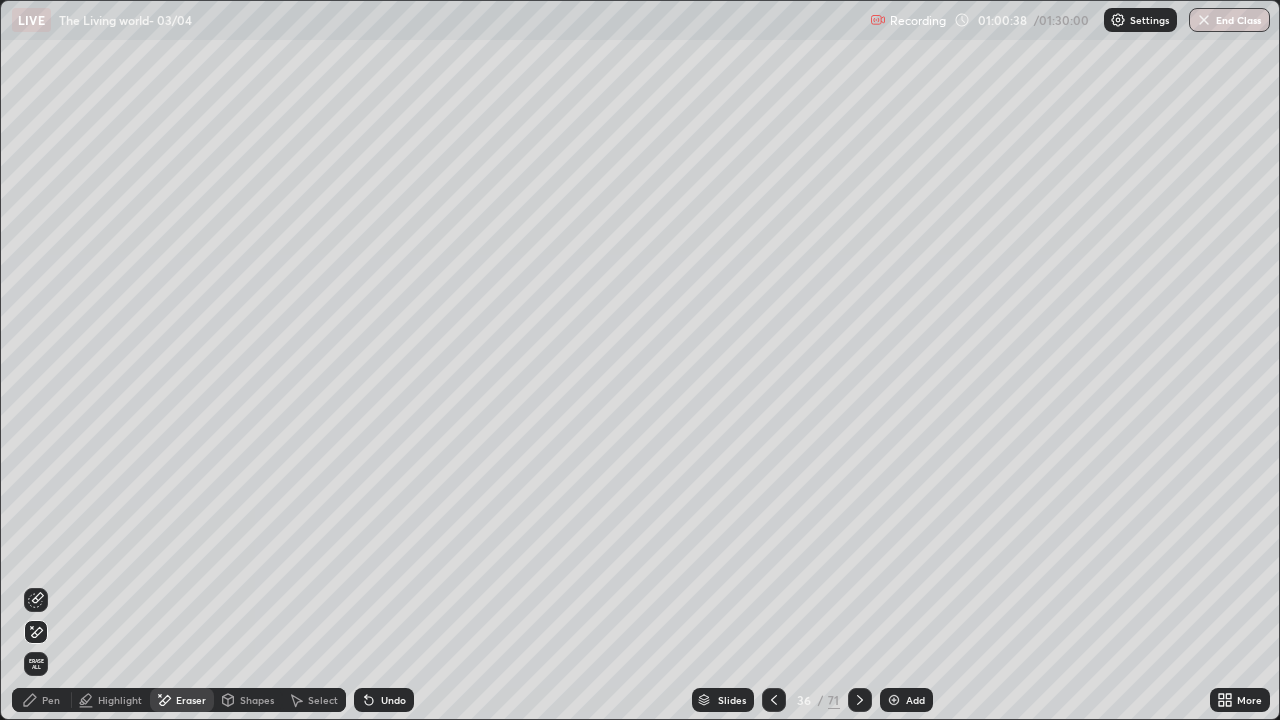 click on "Pen" at bounding box center [42, 700] 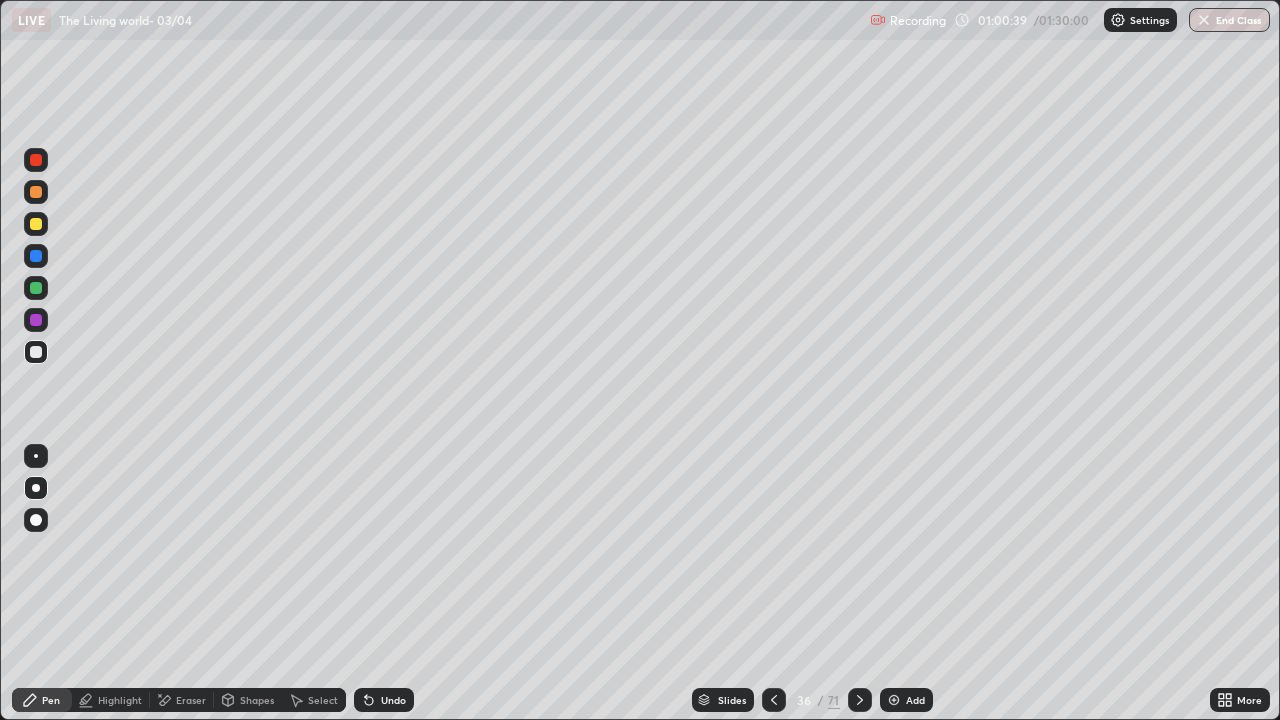 click on "Highlight" at bounding box center [120, 700] 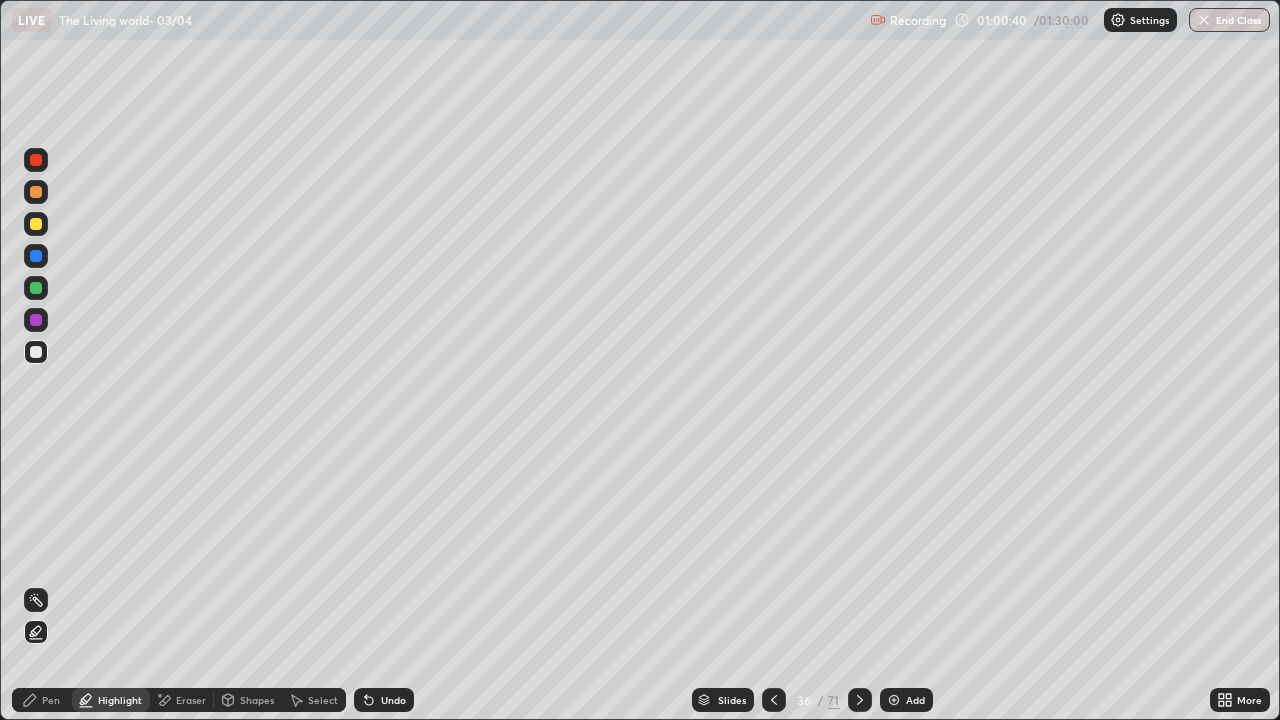 click on "Eraser" at bounding box center [191, 700] 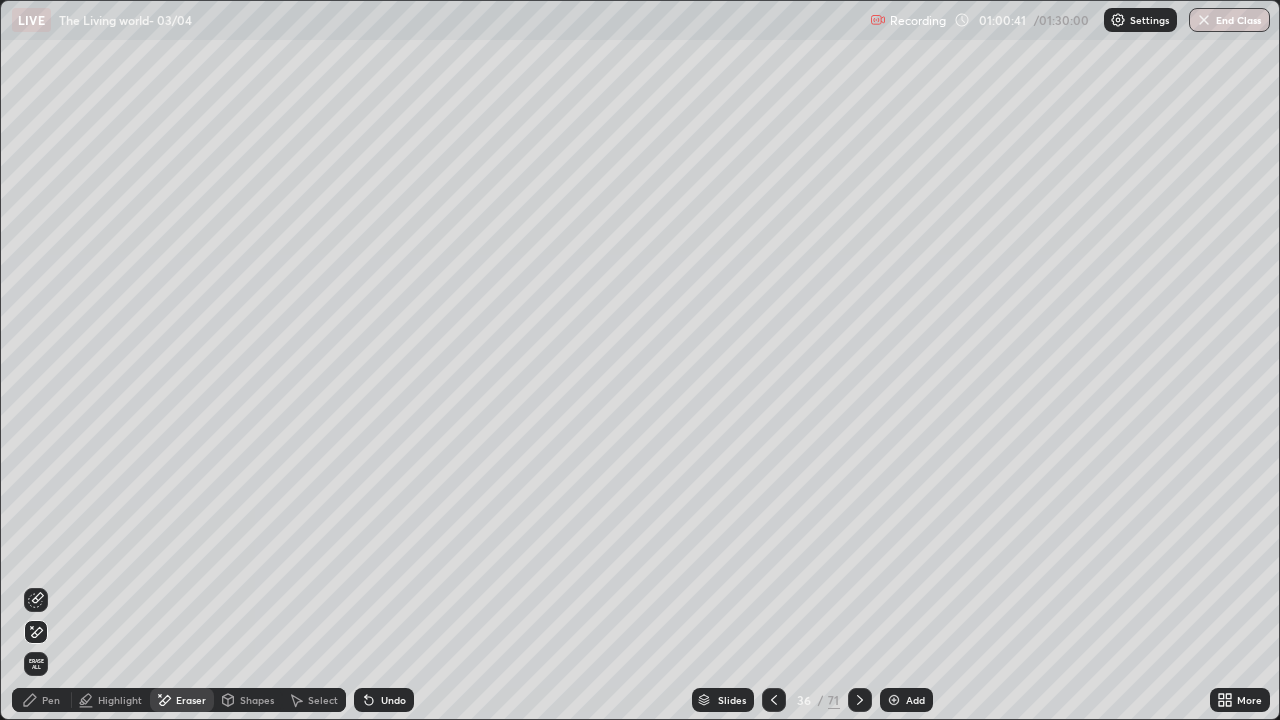 click 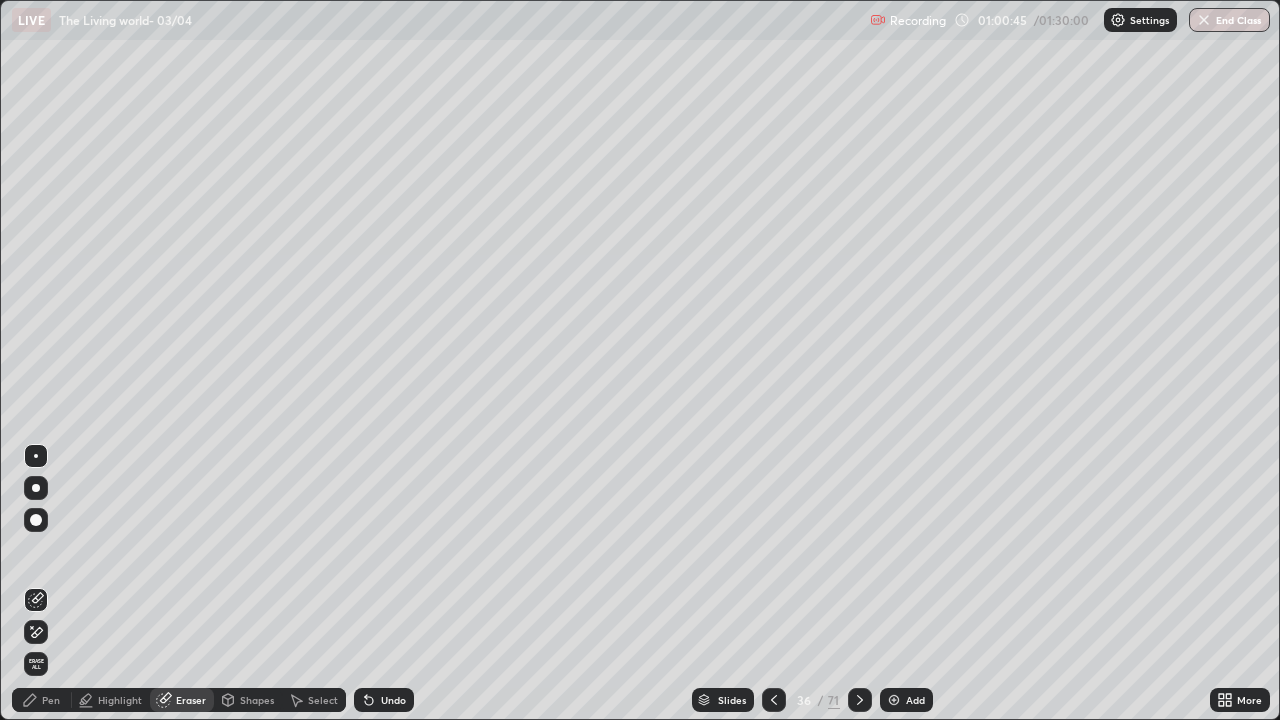 click 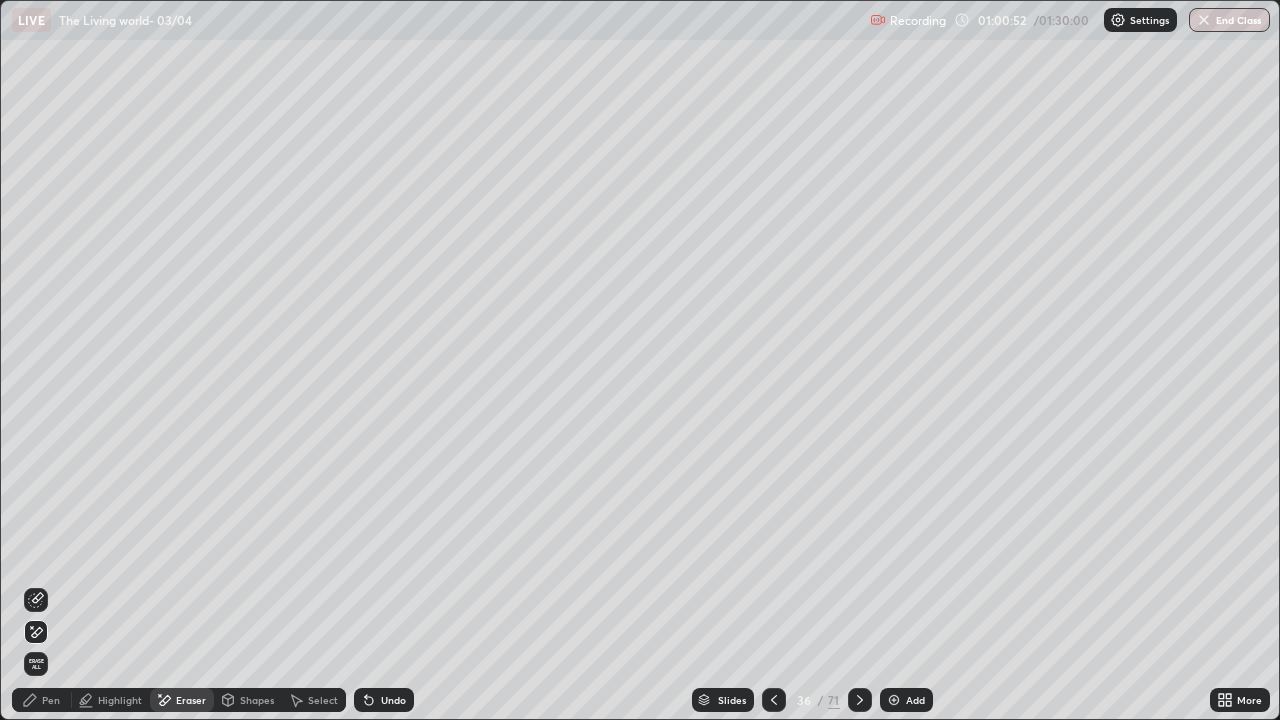 click on "Pen" at bounding box center [42, 700] 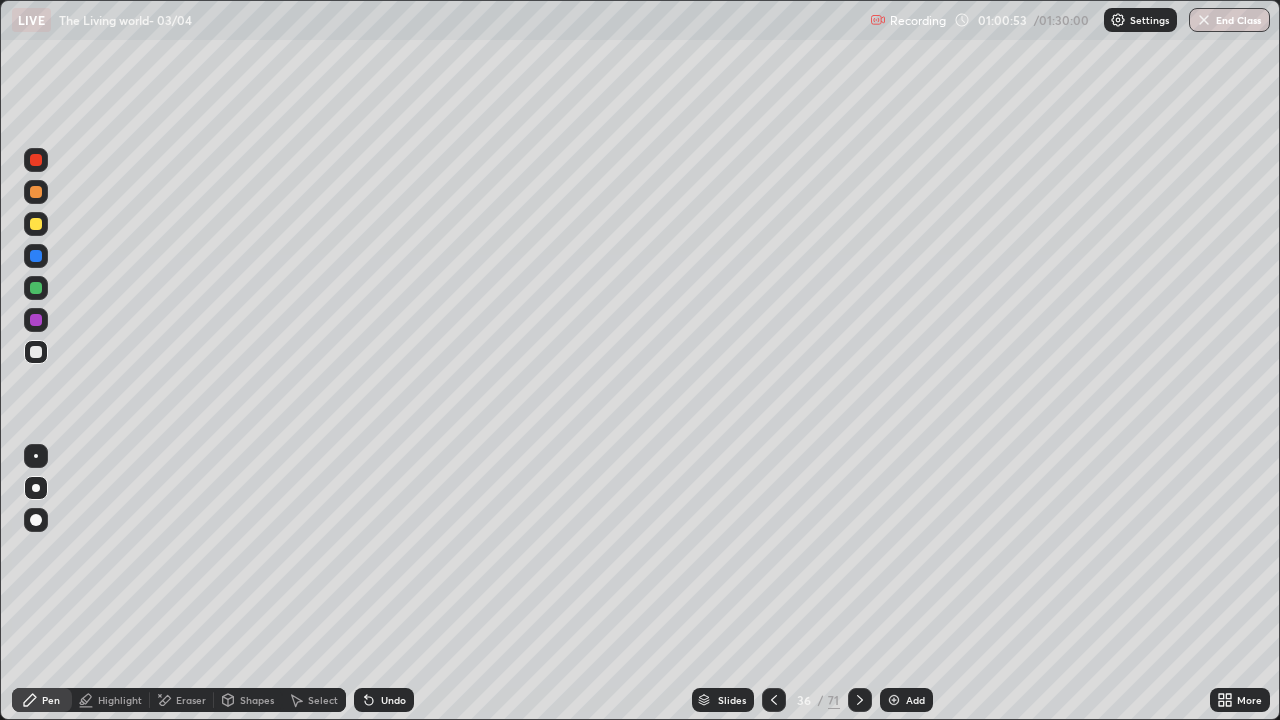 click at bounding box center [36, 320] 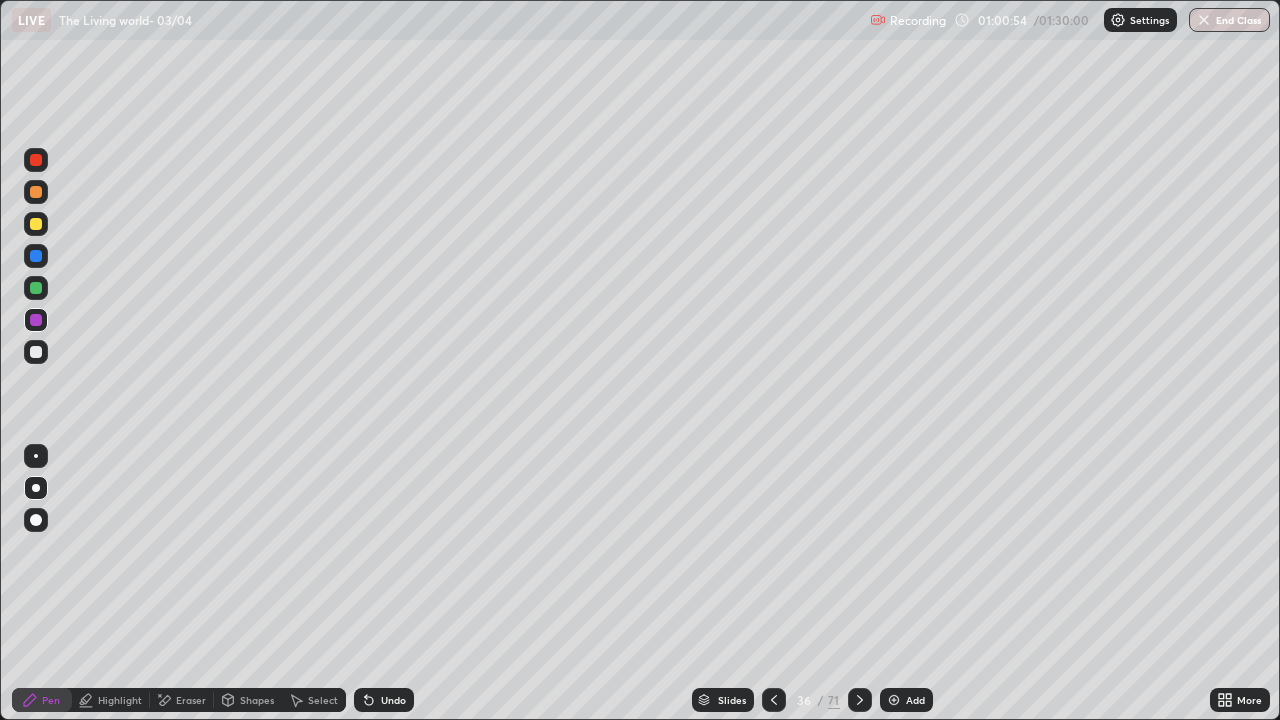 click at bounding box center [36, 160] 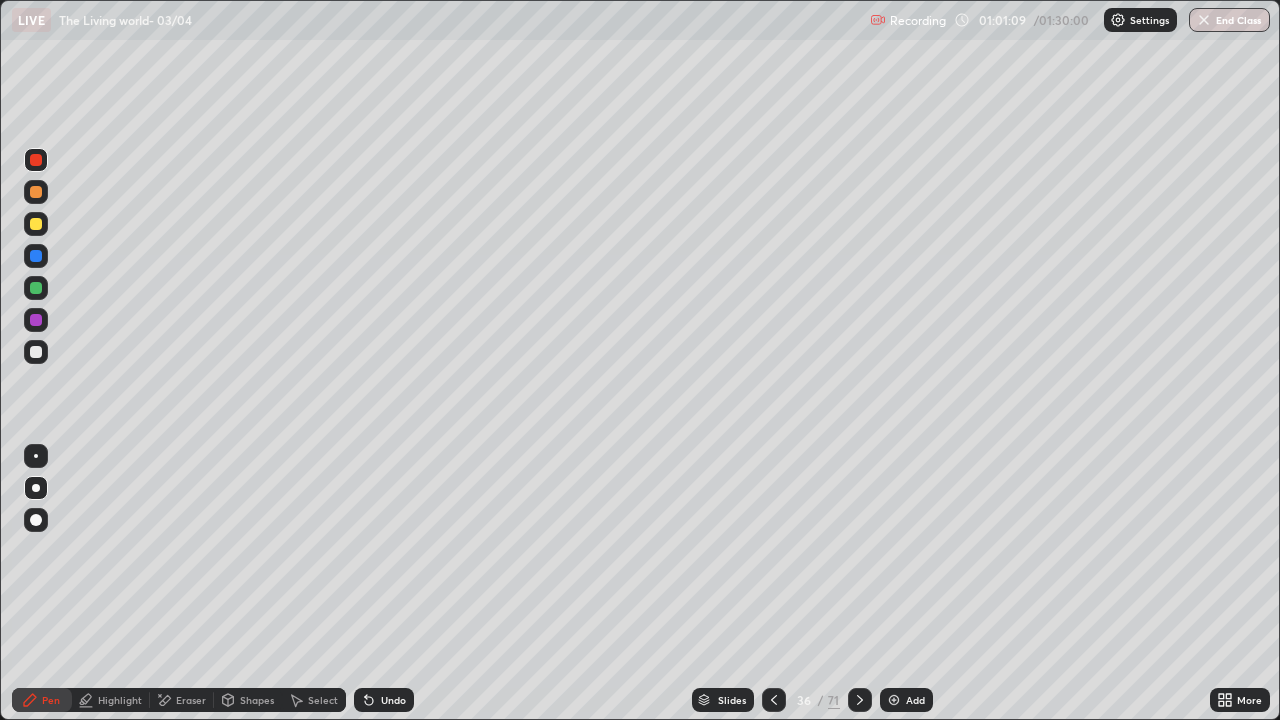 click at bounding box center (36, 352) 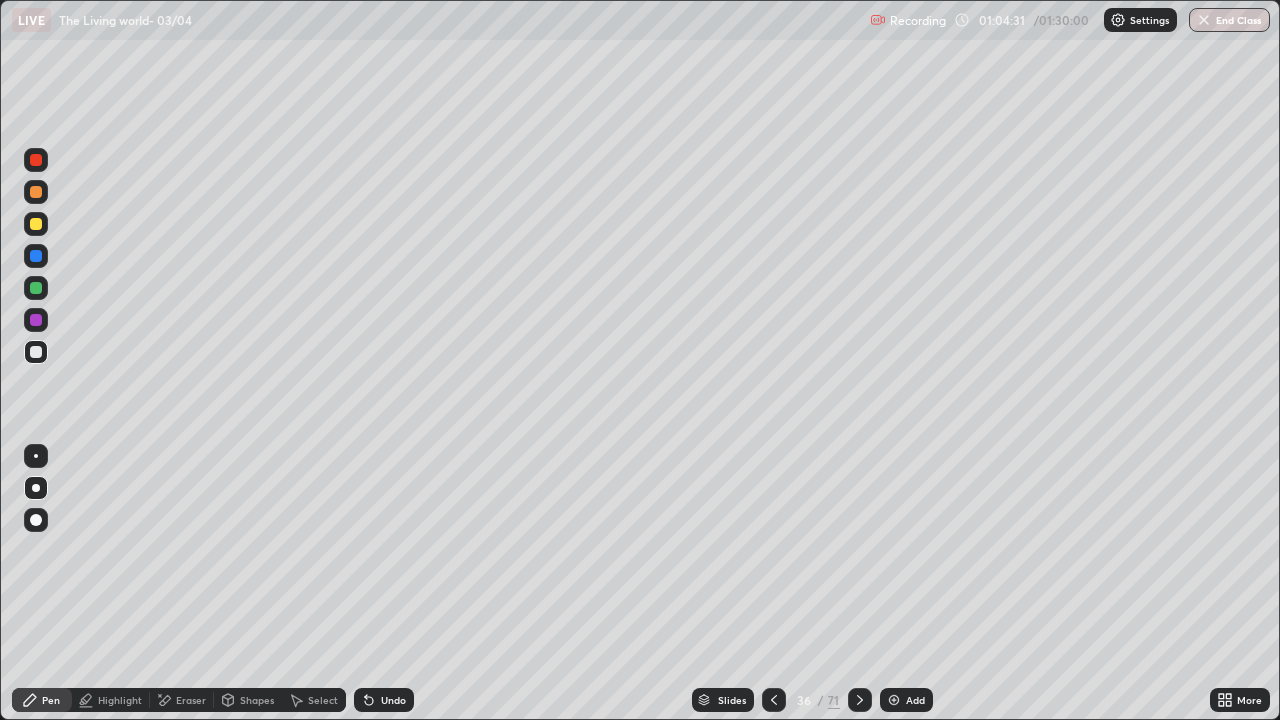 click on "Slides" at bounding box center [723, 700] 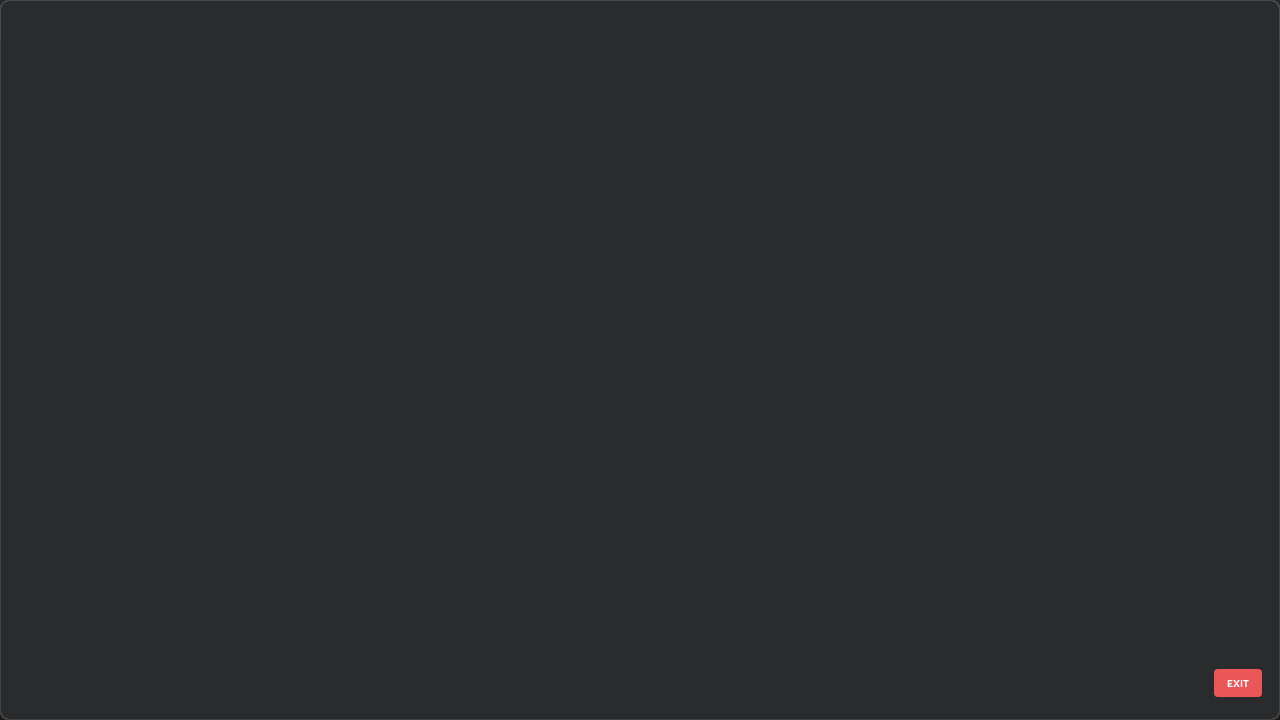 scroll, scrollTop: 1977, scrollLeft: 0, axis: vertical 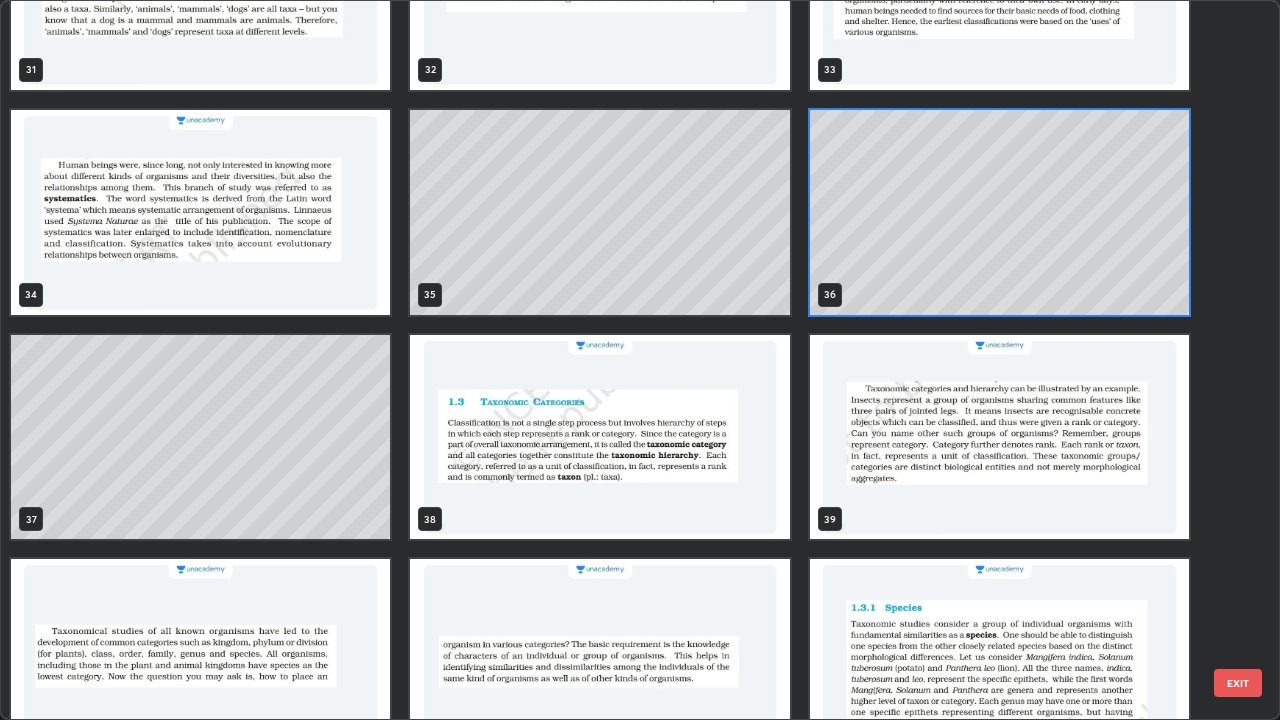 click at bounding box center (599, 437) 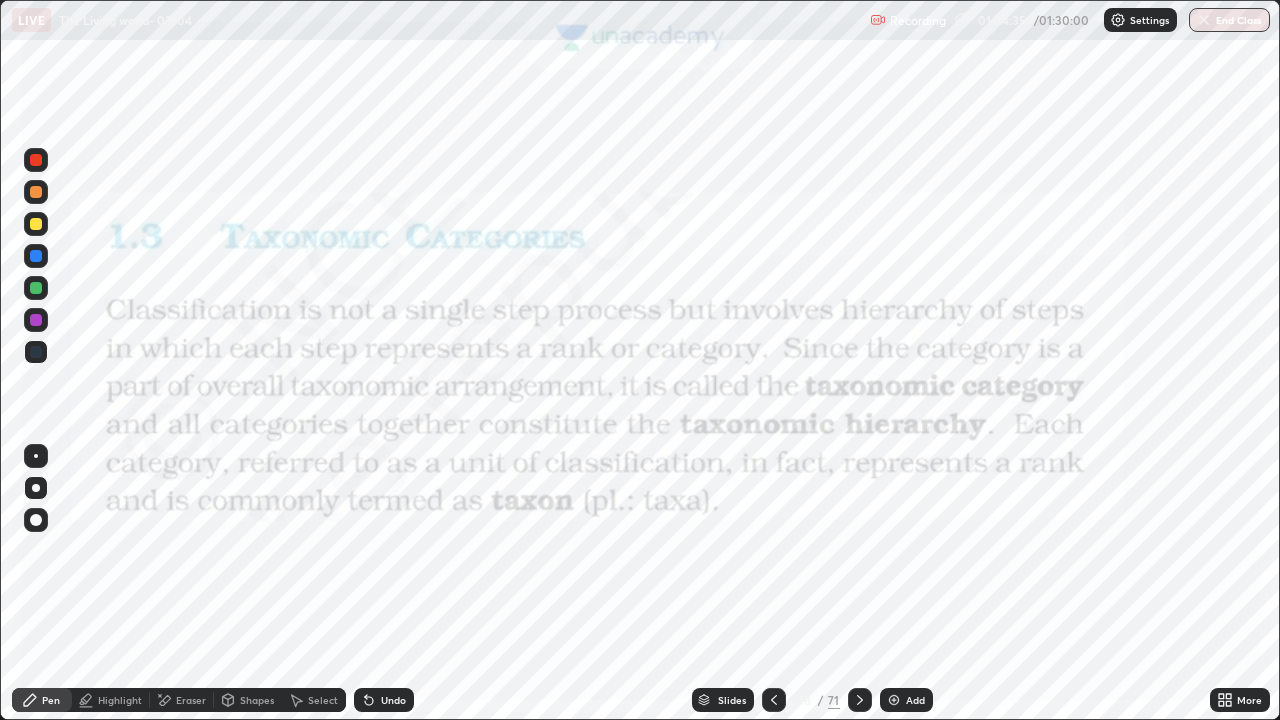click at bounding box center [599, 437] 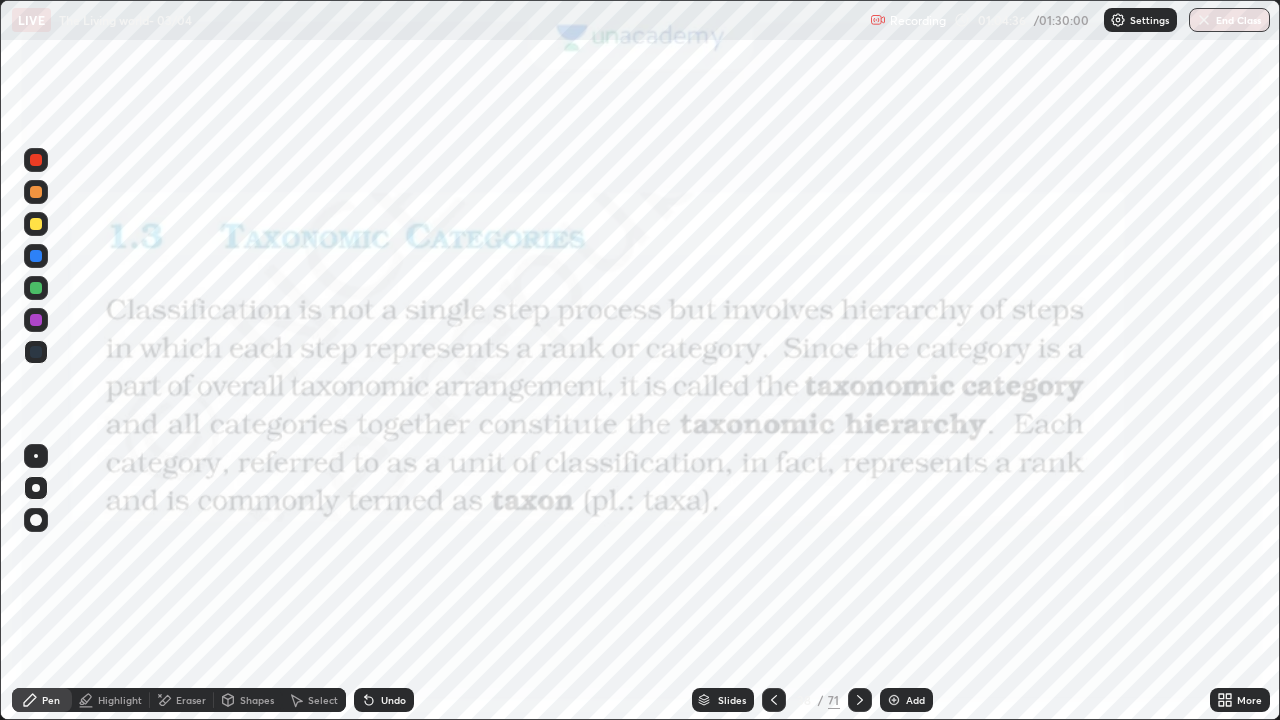 click at bounding box center (36, 160) 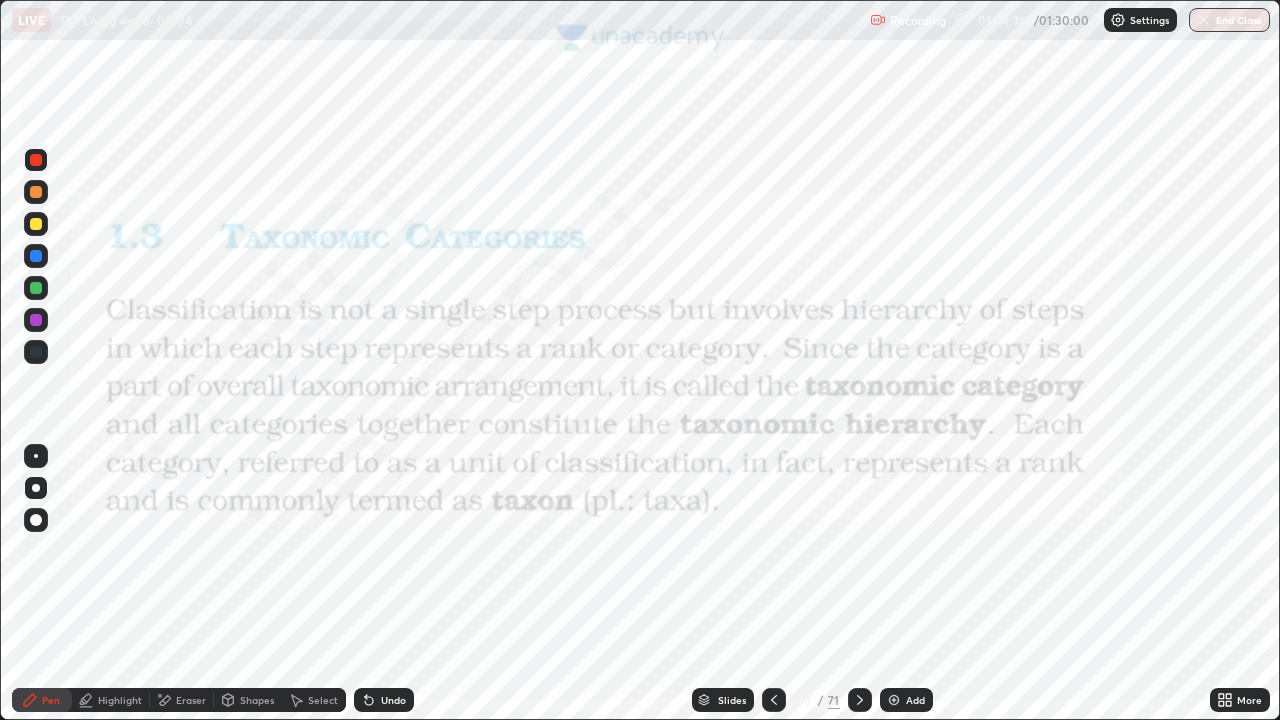 click at bounding box center [36, 160] 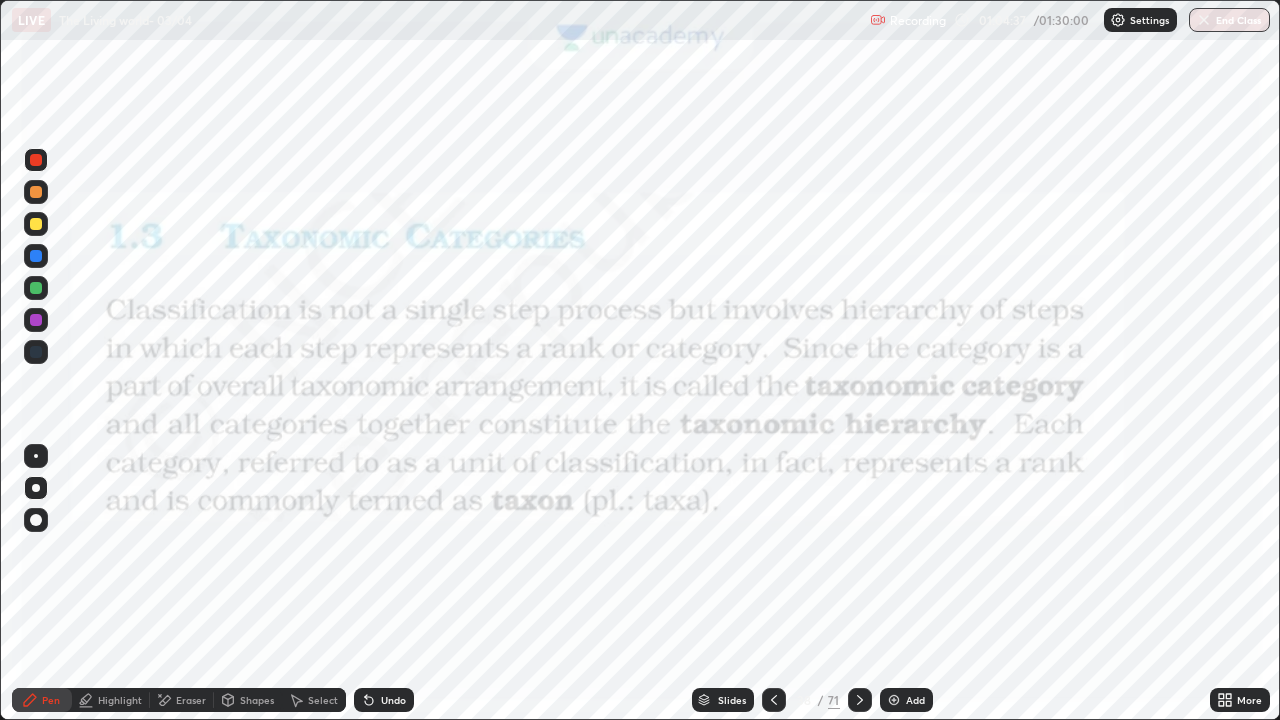 click on "Pen" at bounding box center [51, 700] 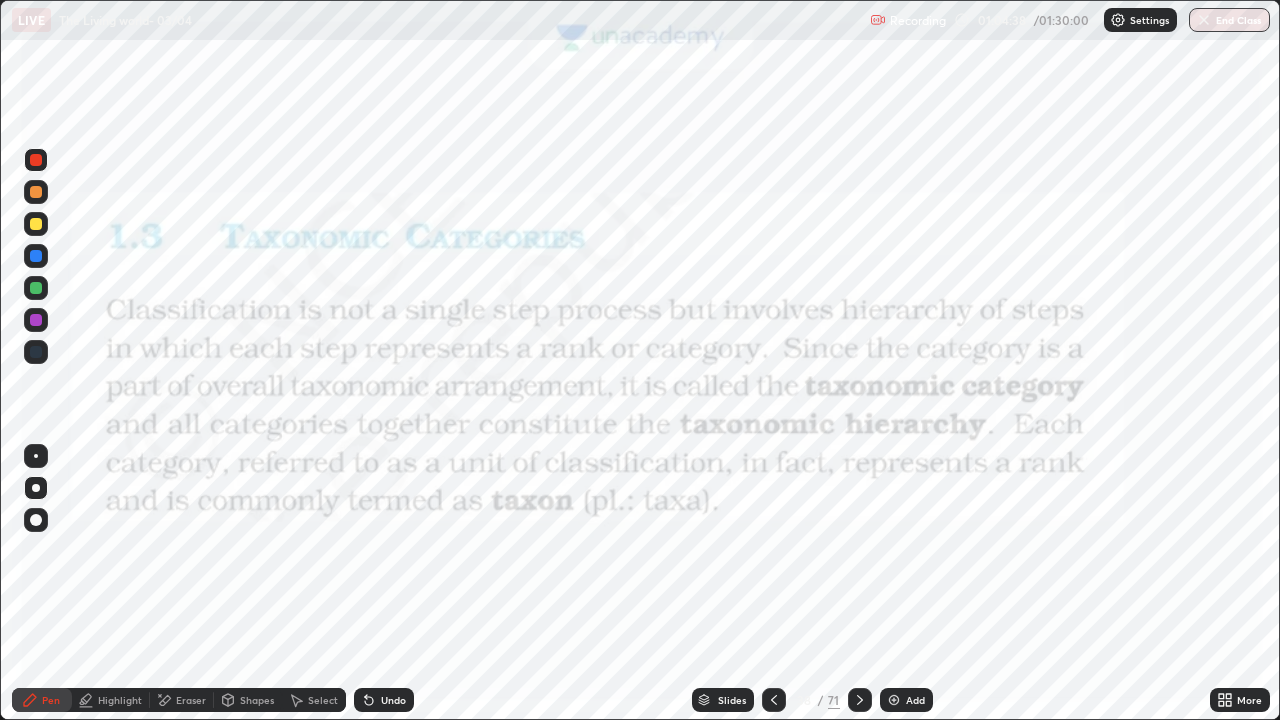 click on "Shapes" at bounding box center (257, 700) 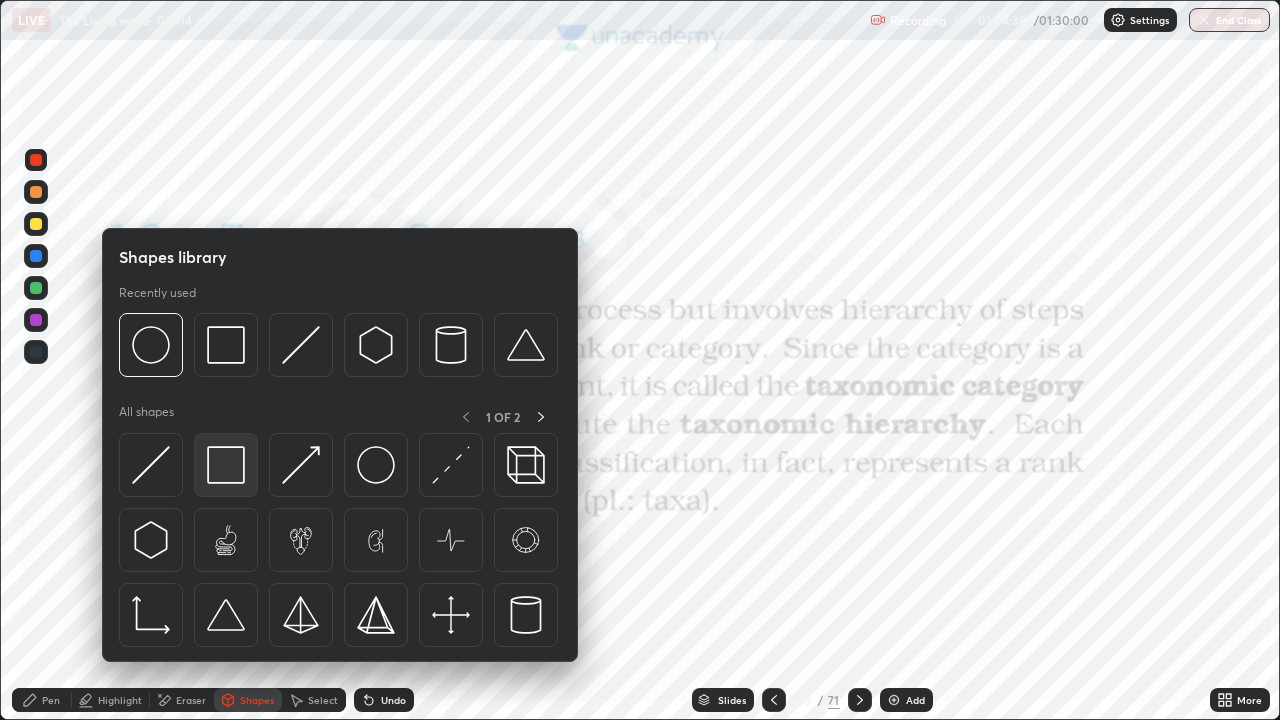 click at bounding box center [226, 465] 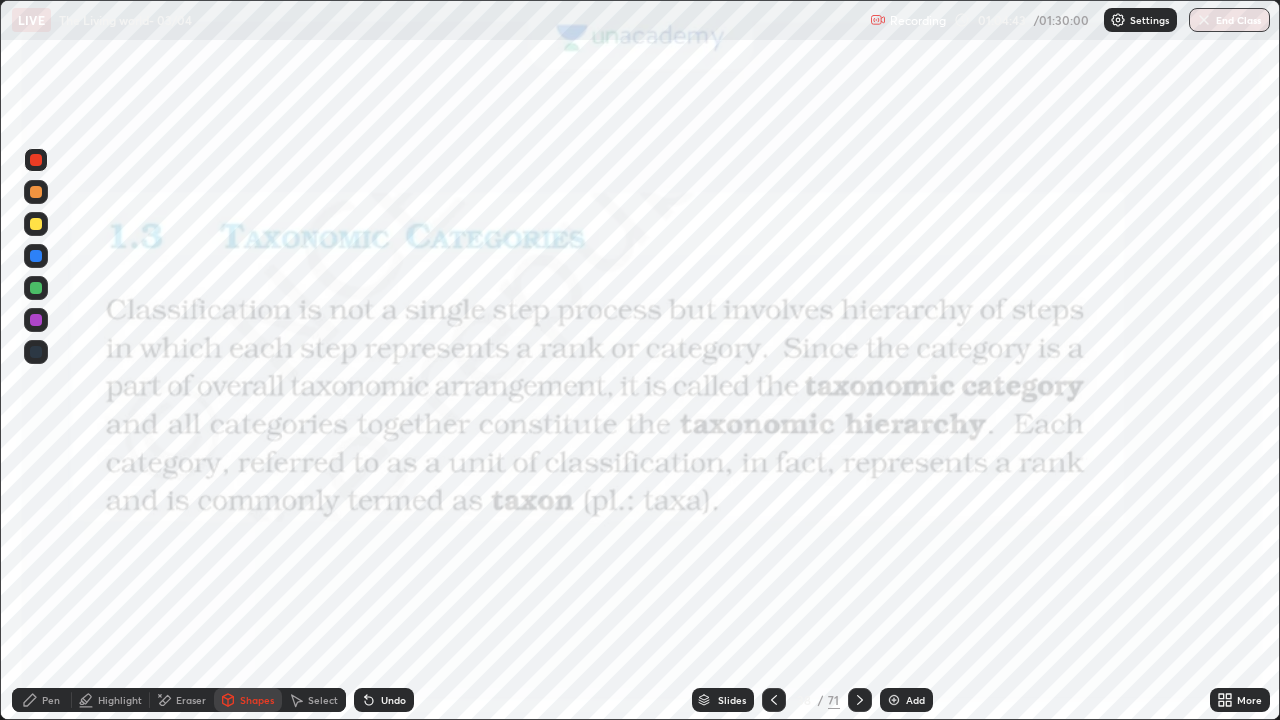click on "Pen" at bounding box center [42, 700] 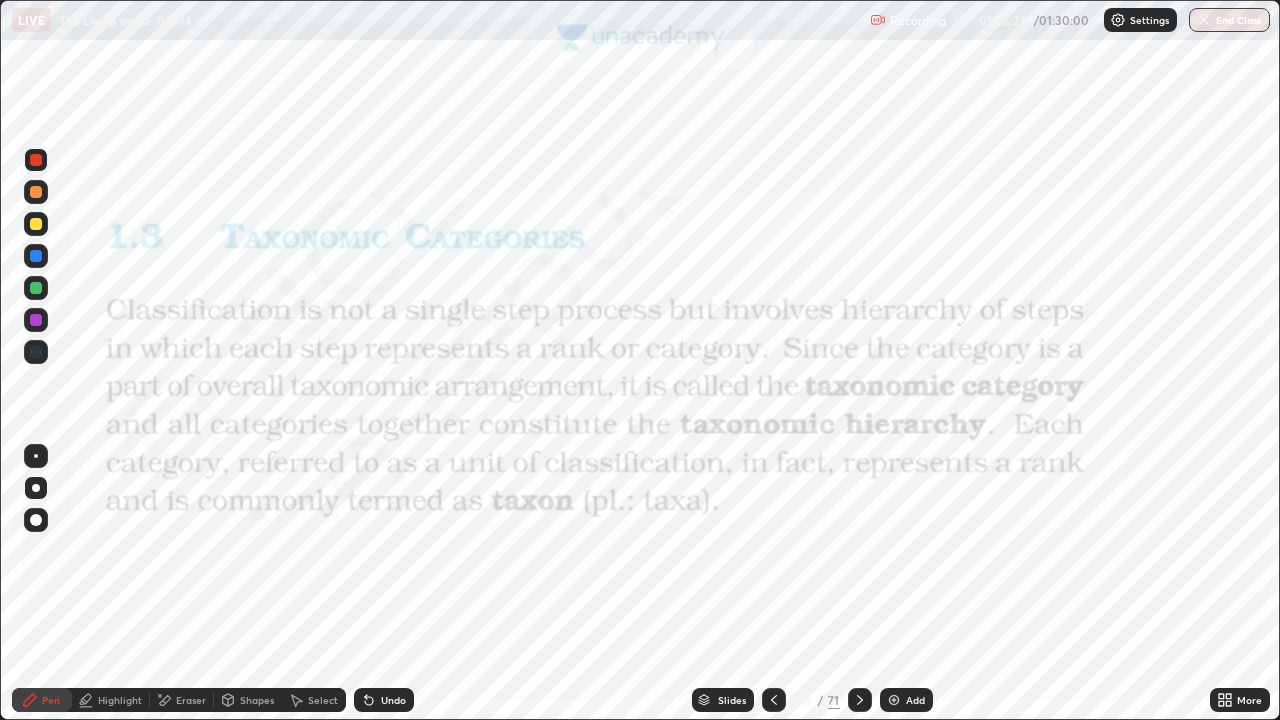 click 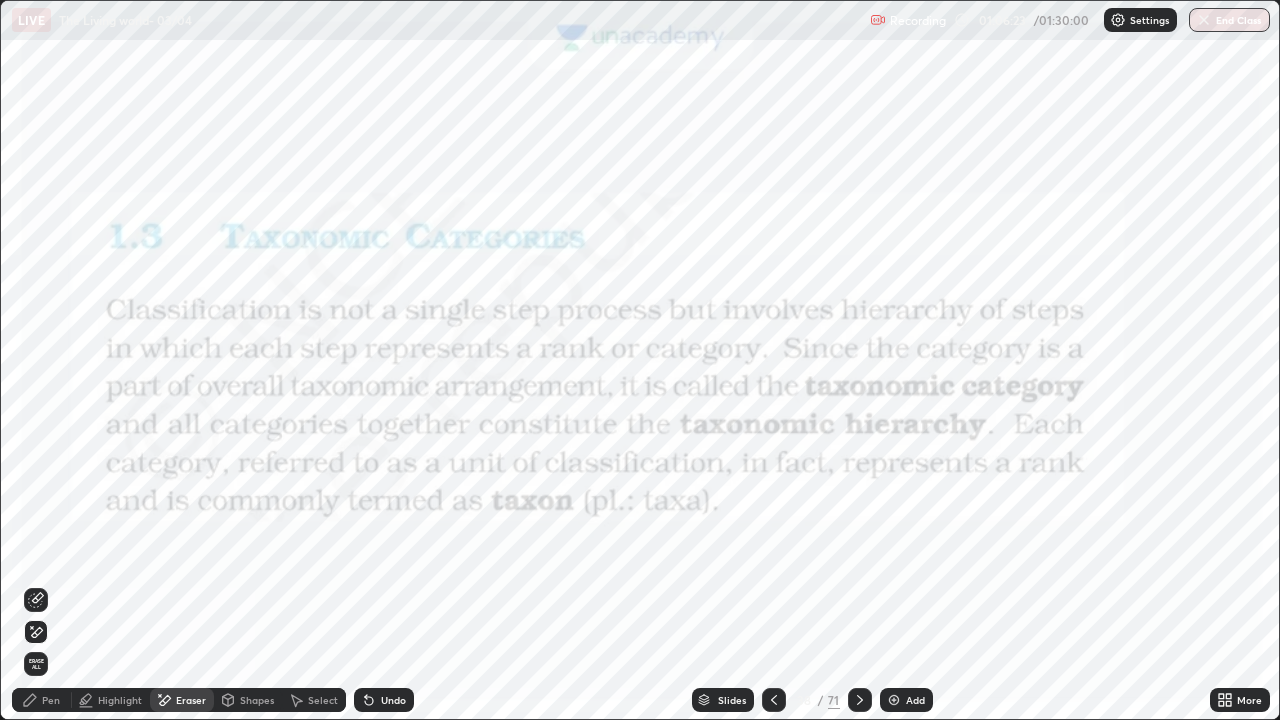 click on "Highlight" at bounding box center [120, 700] 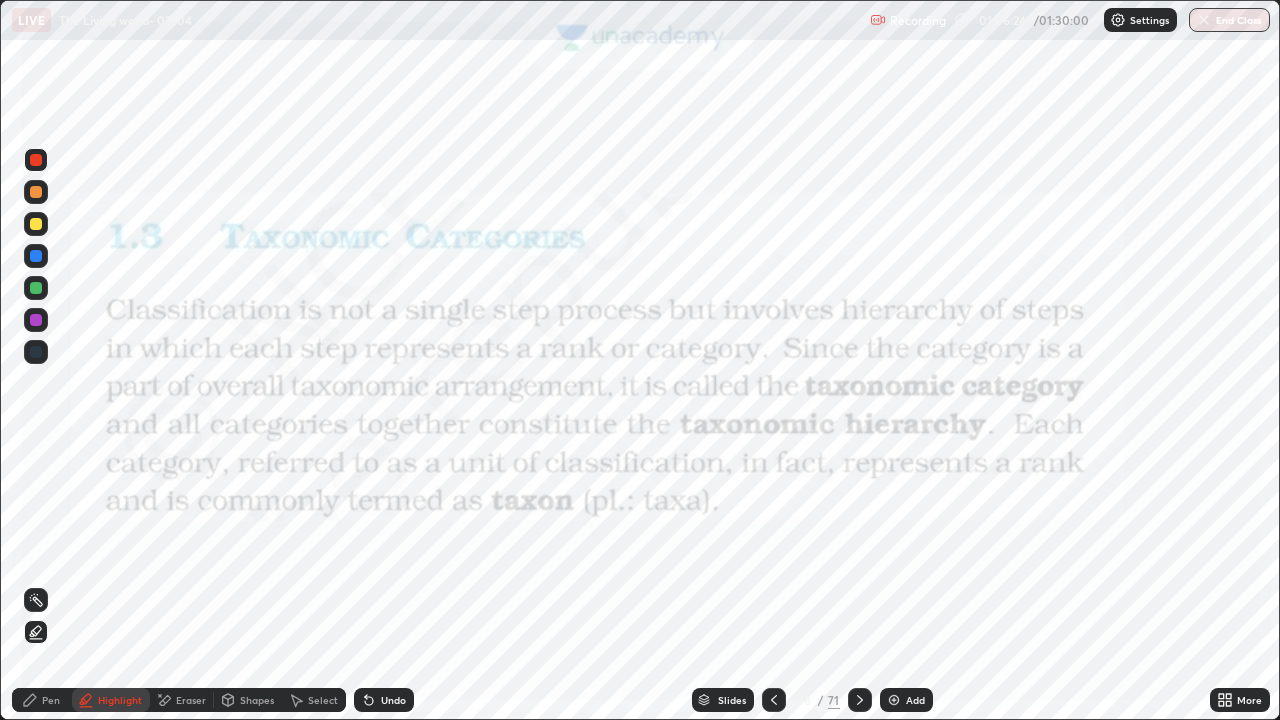 click at bounding box center [36, 352] 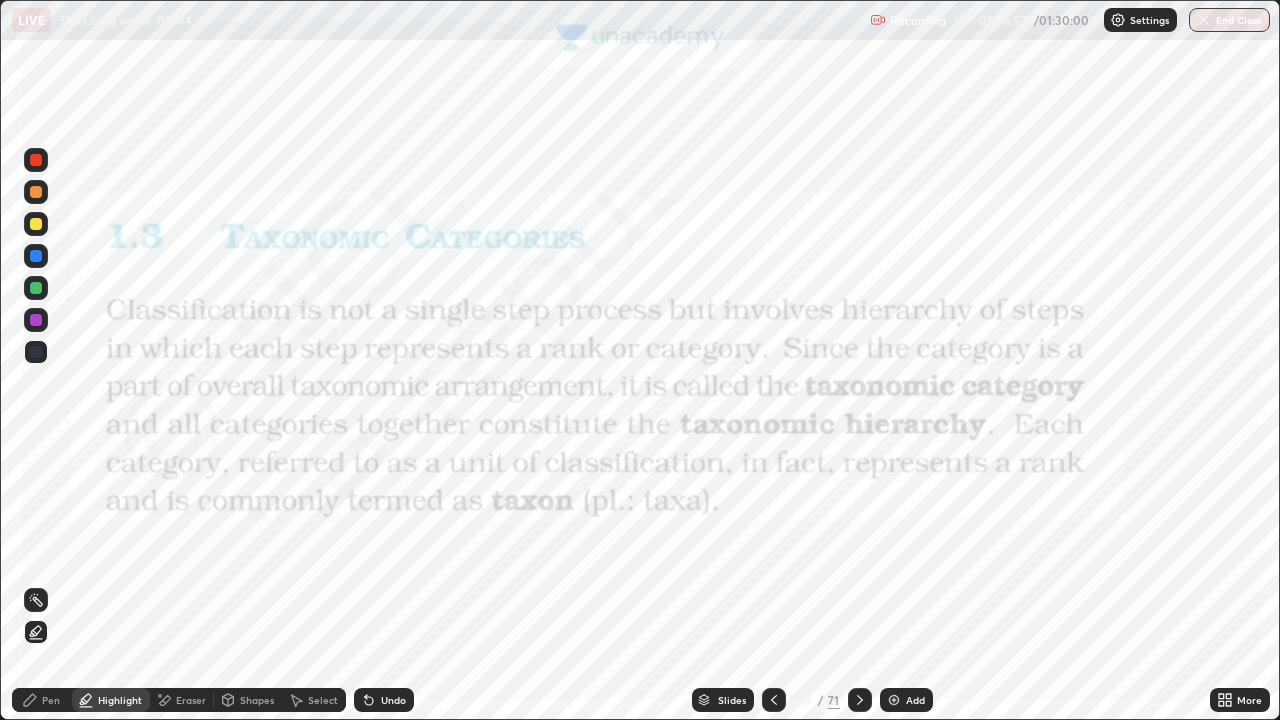 click 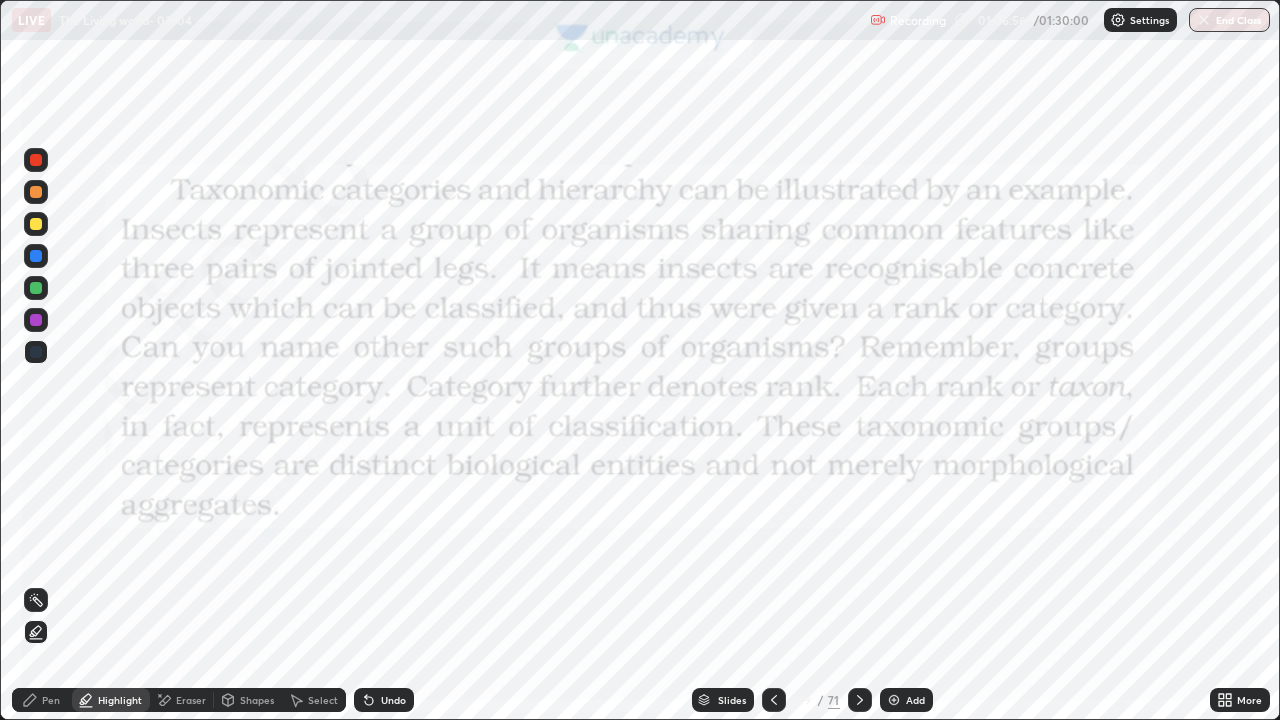 click on "Pen" at bounding box center [51, 700] 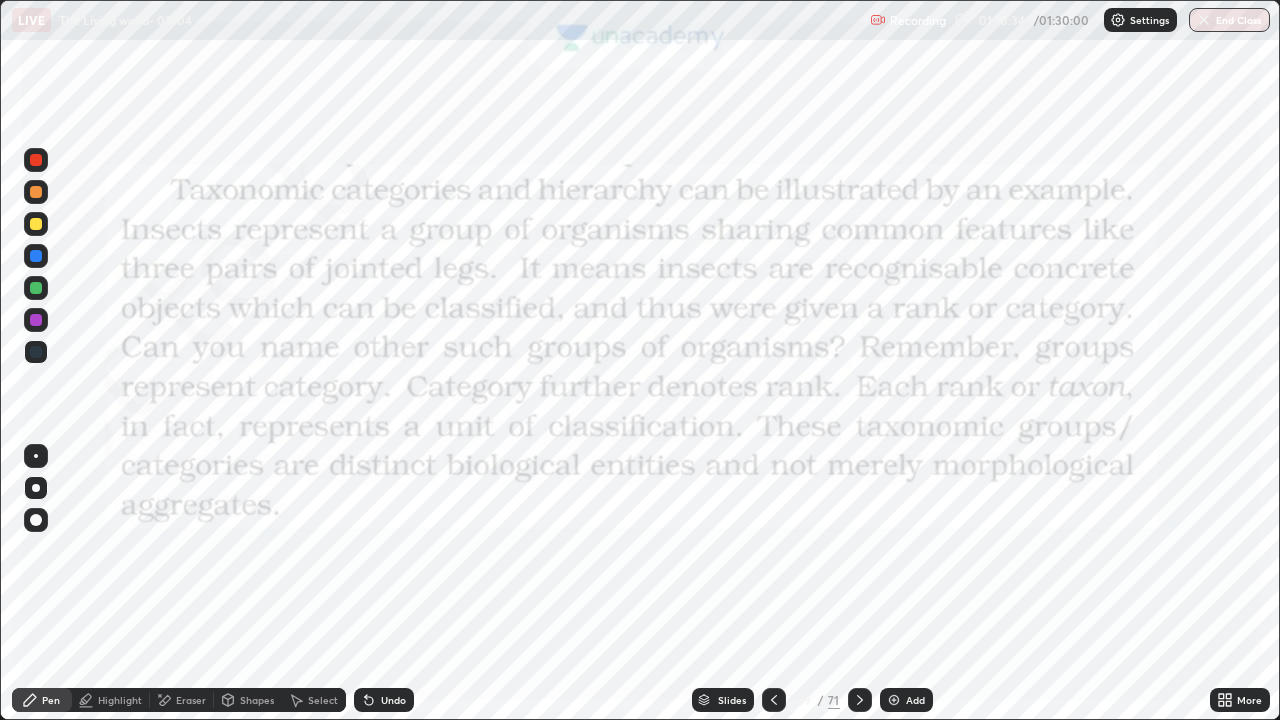 click on "Pen" at bounding box center (51, 700) 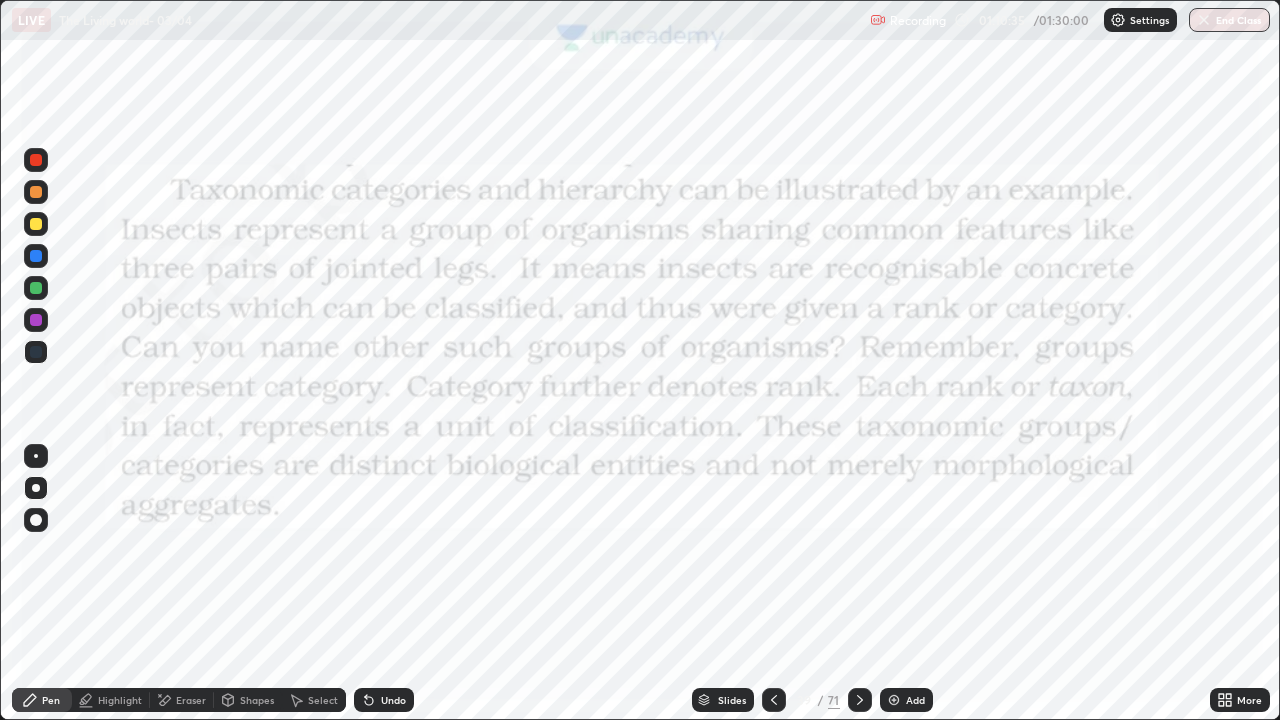 click at bounding box center (36, 488) 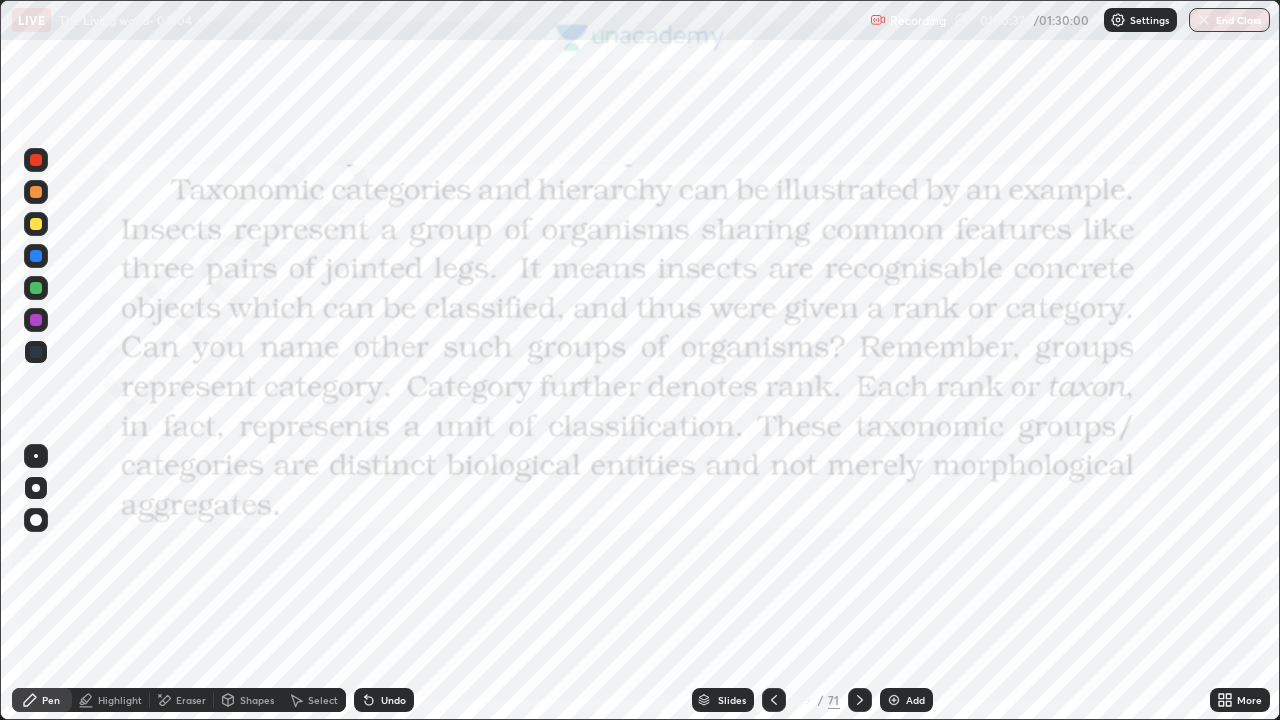 click at bounding box center [36, 160] 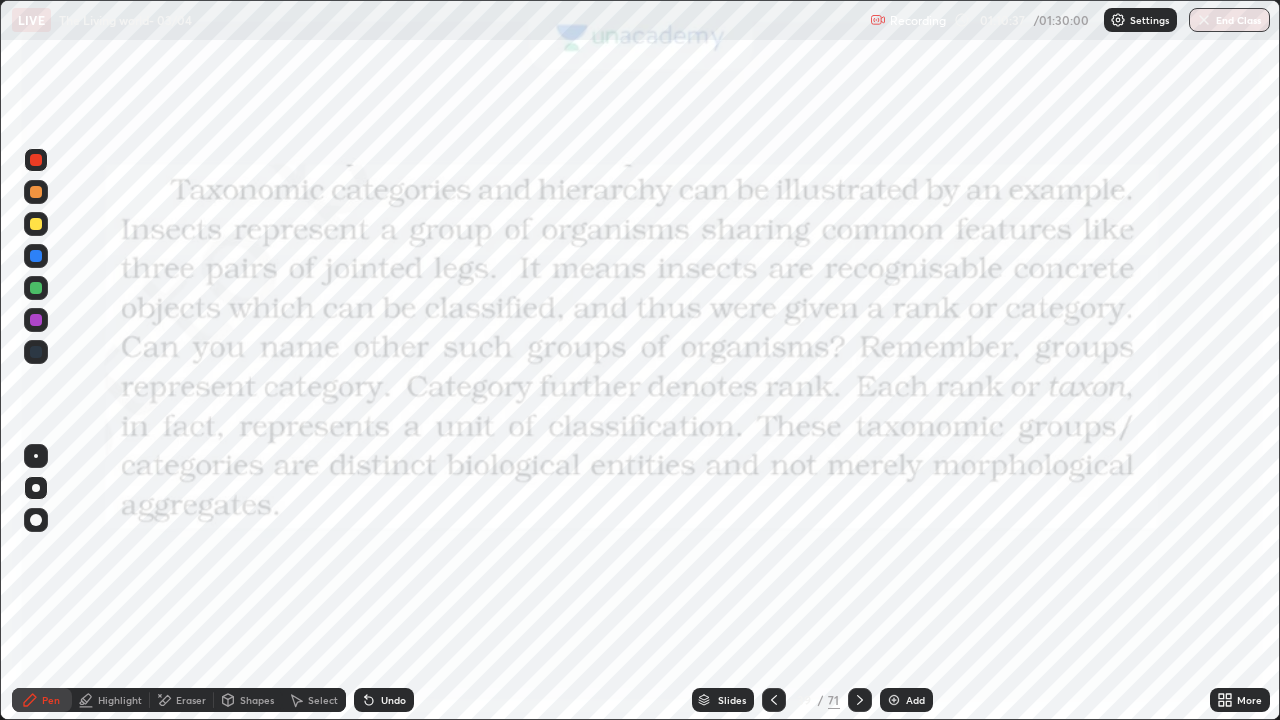 click at bounding box center [36, 160] 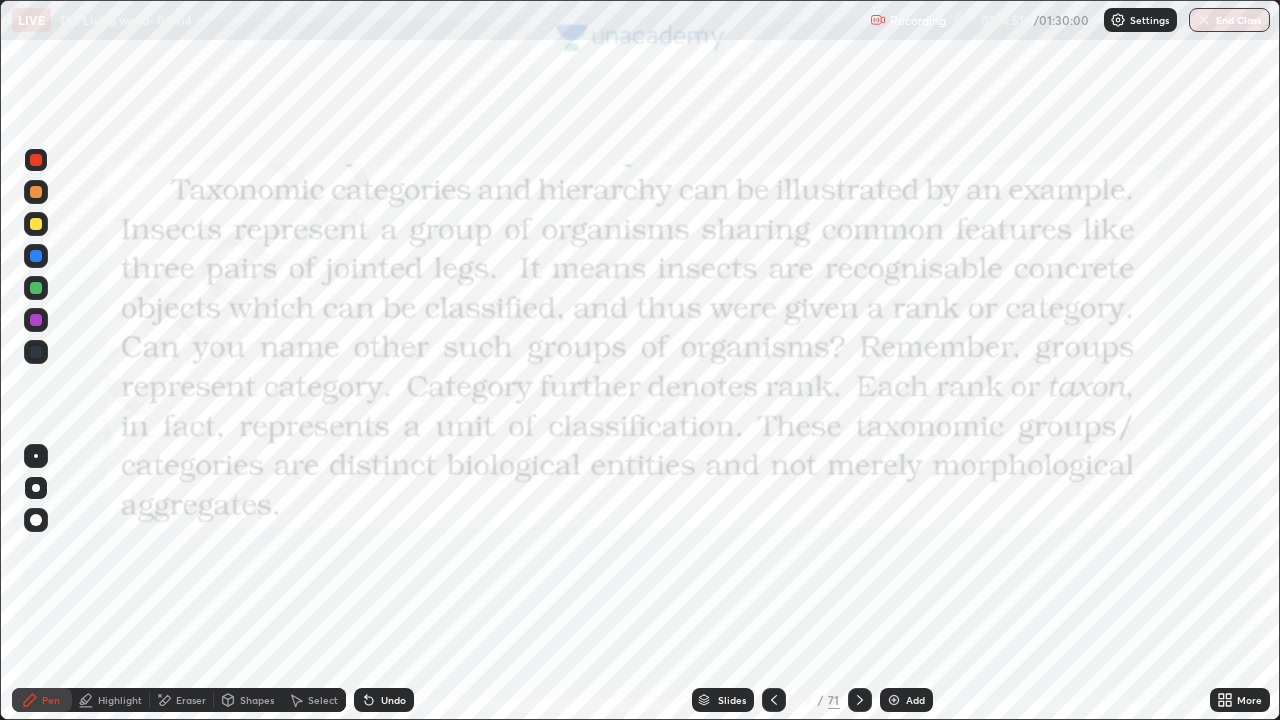 click at bounding box center (860, 700) 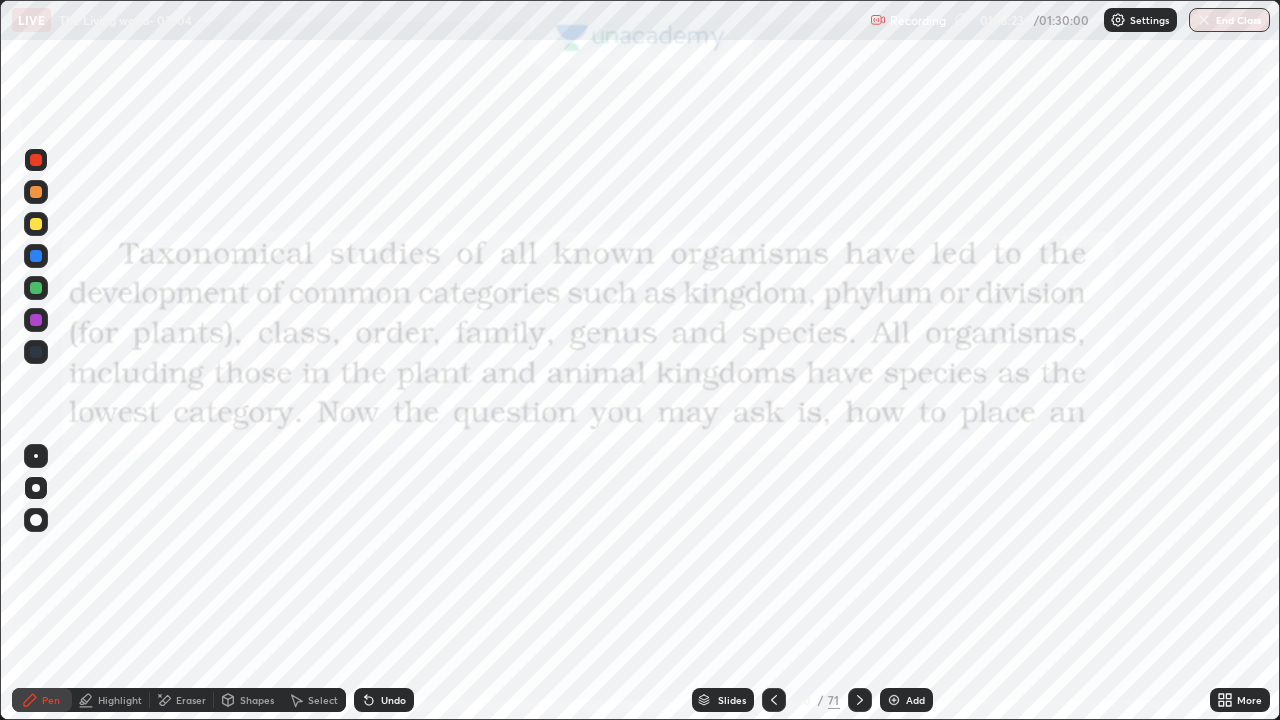click 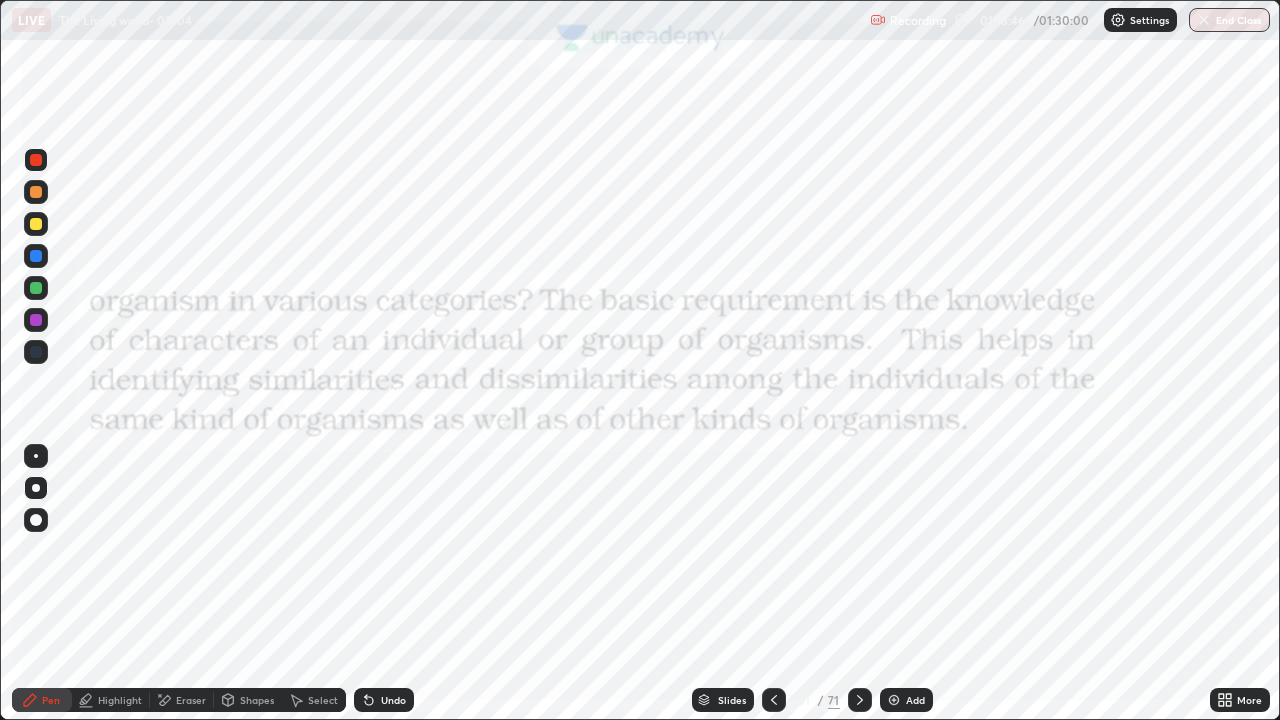 click on "Pen" at bounding box center (42, 700) 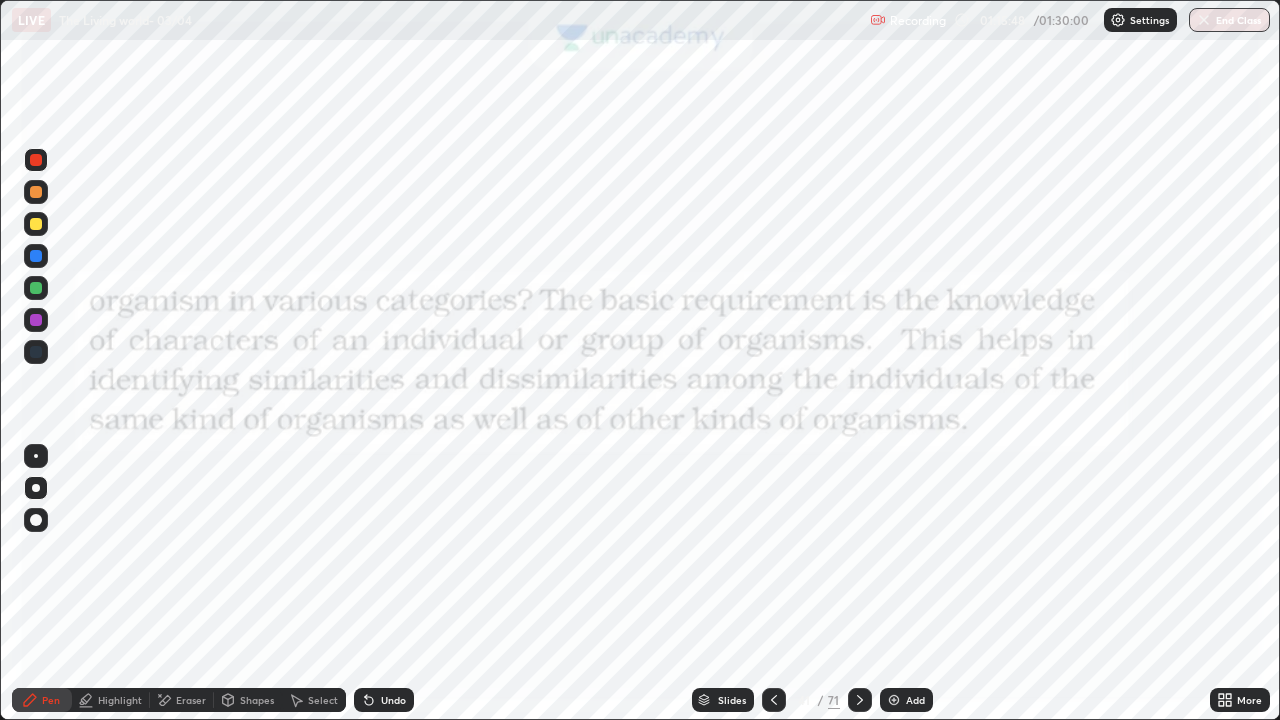 click 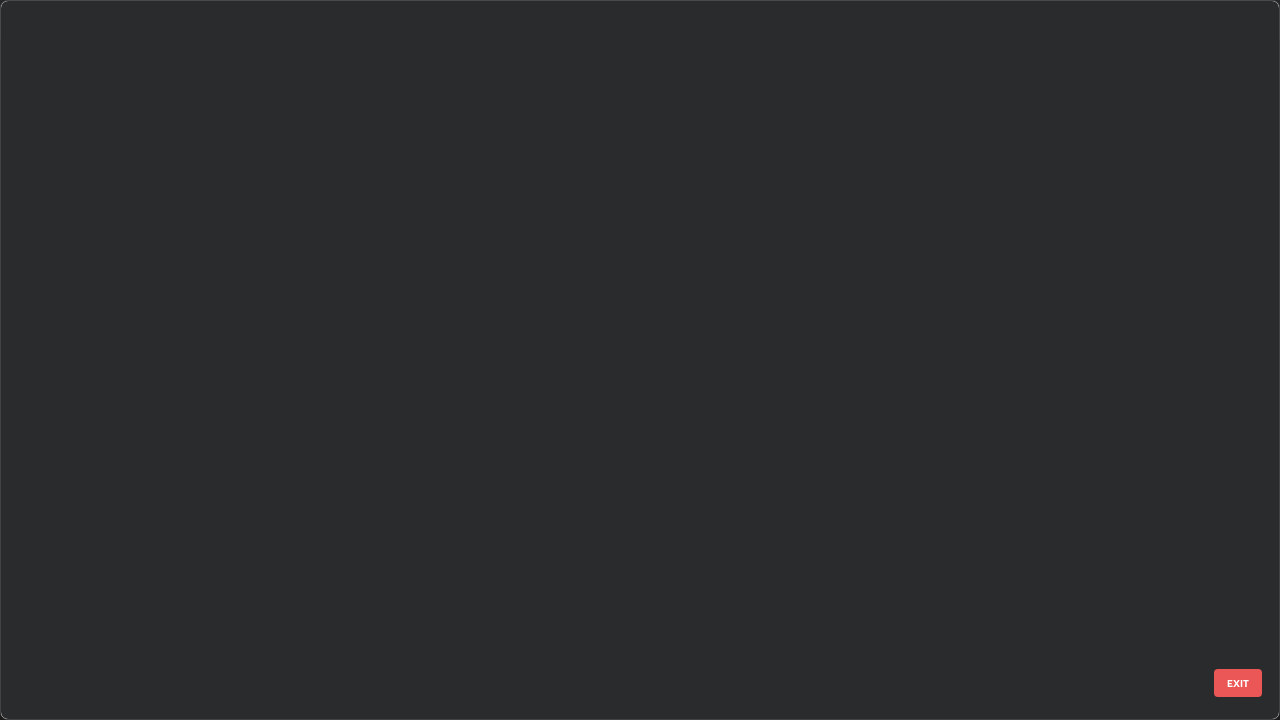 scroll, scrollTop: 2426, scrollLeft: 0, axis: vertical 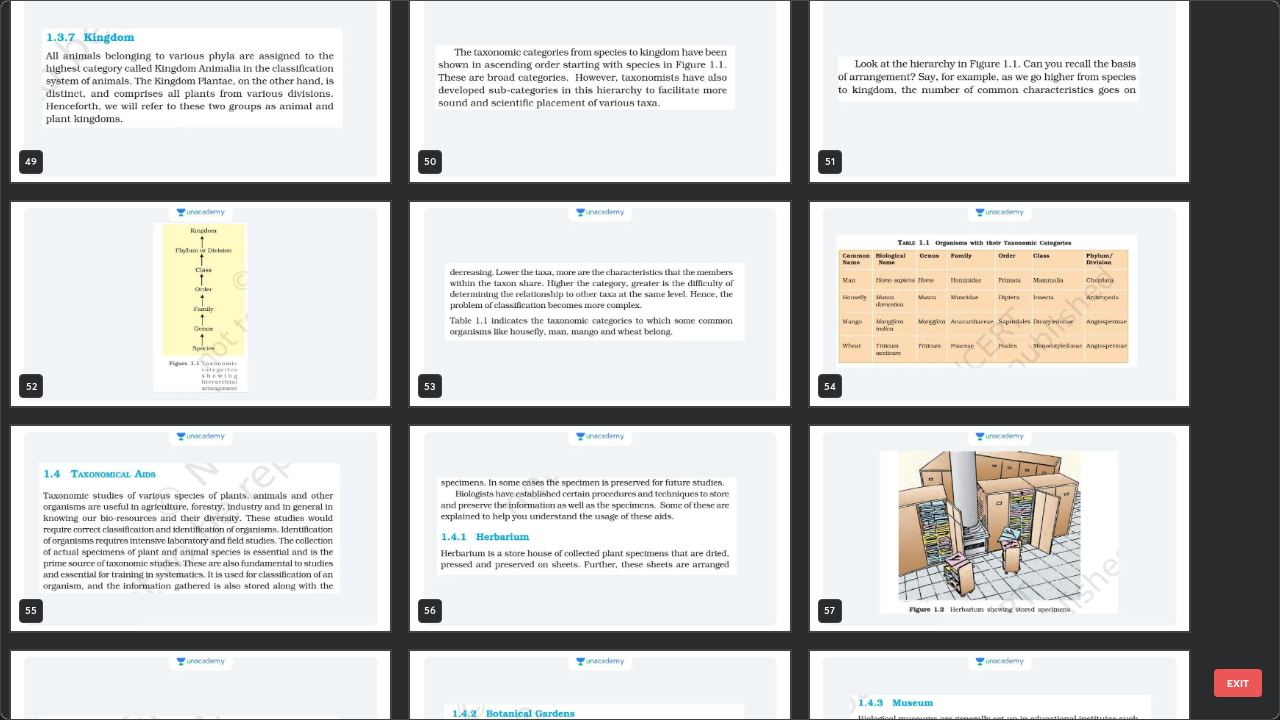 click at bounding box center [999, 304] 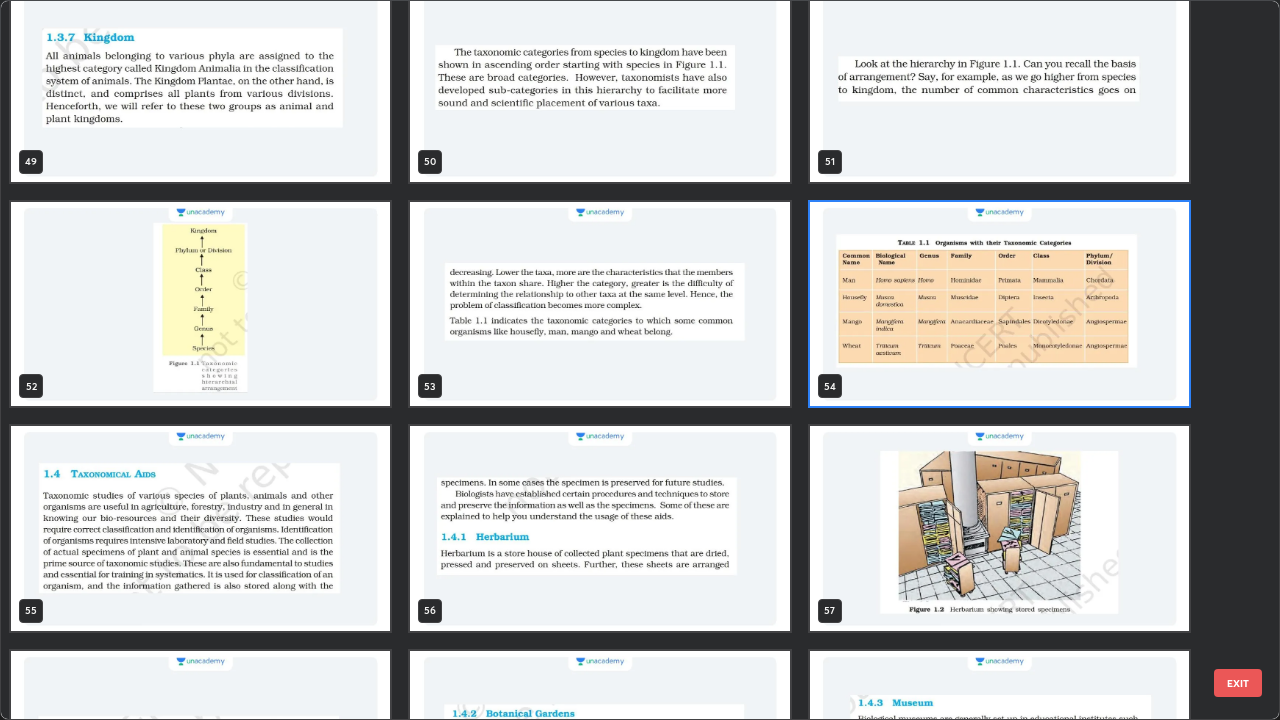 click at bounding box center (999, 304) 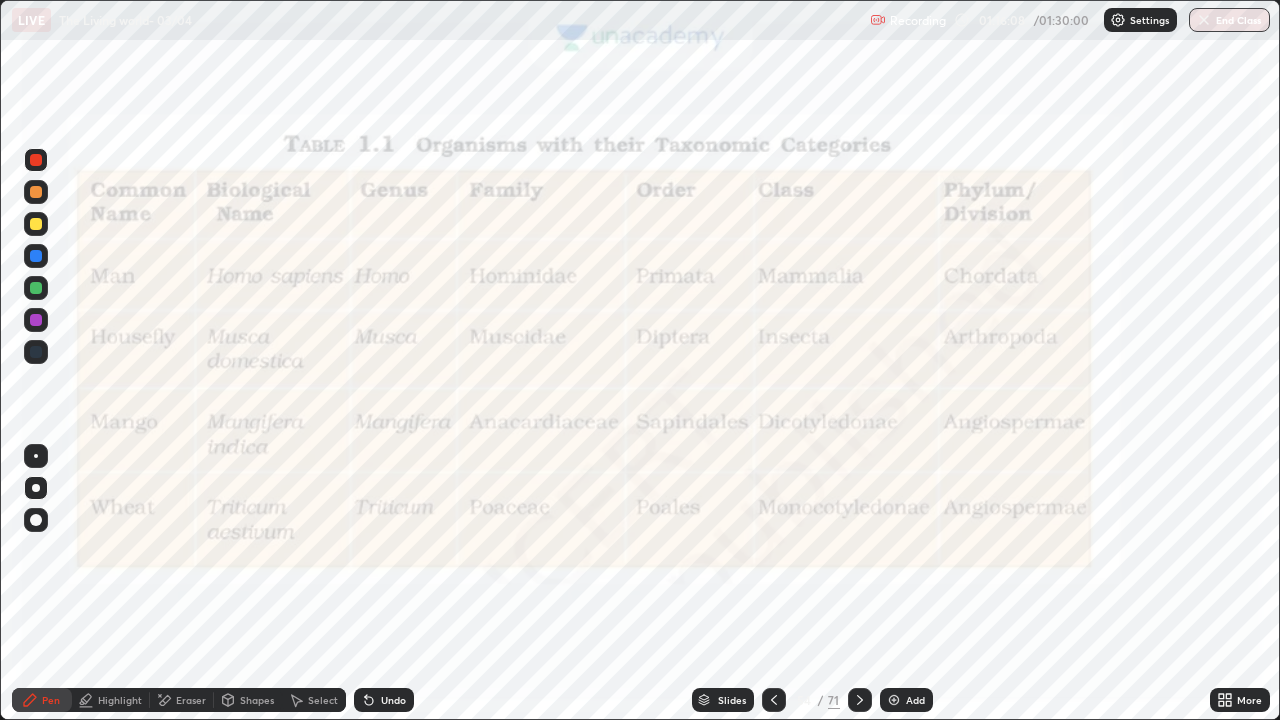 click at bounding box center (36, 488) 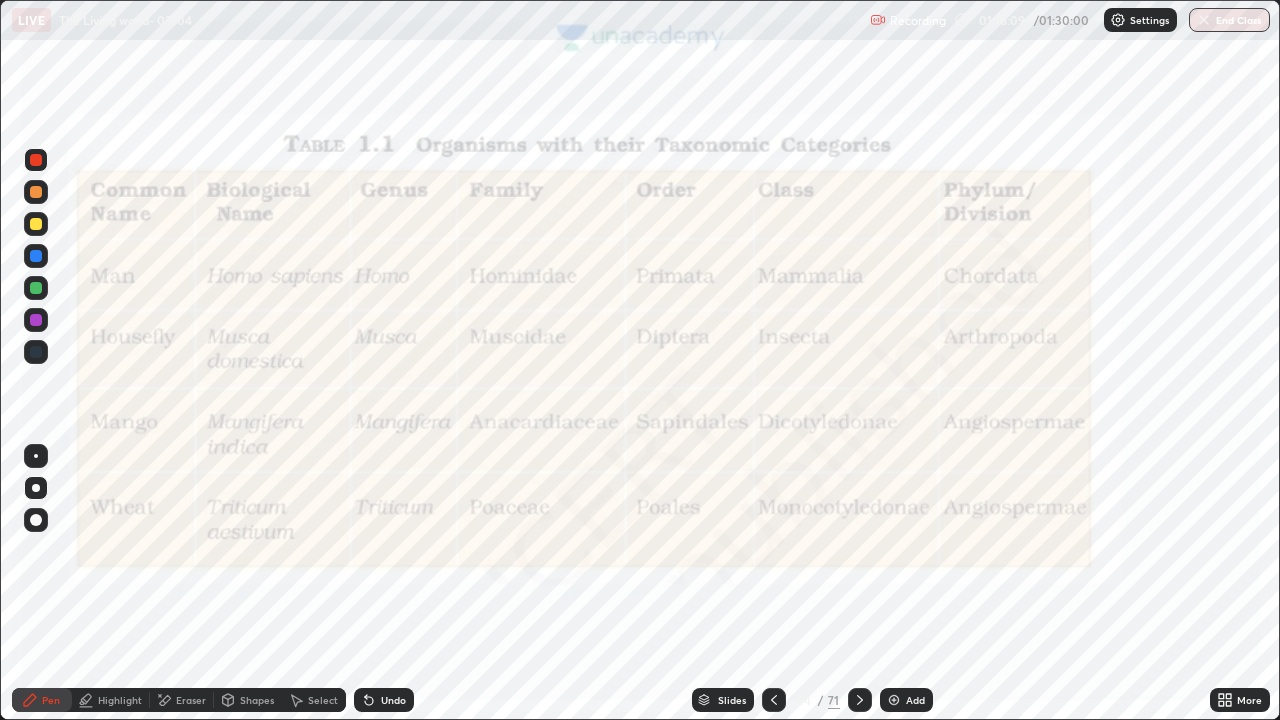 click at bounding box center [36, 352] 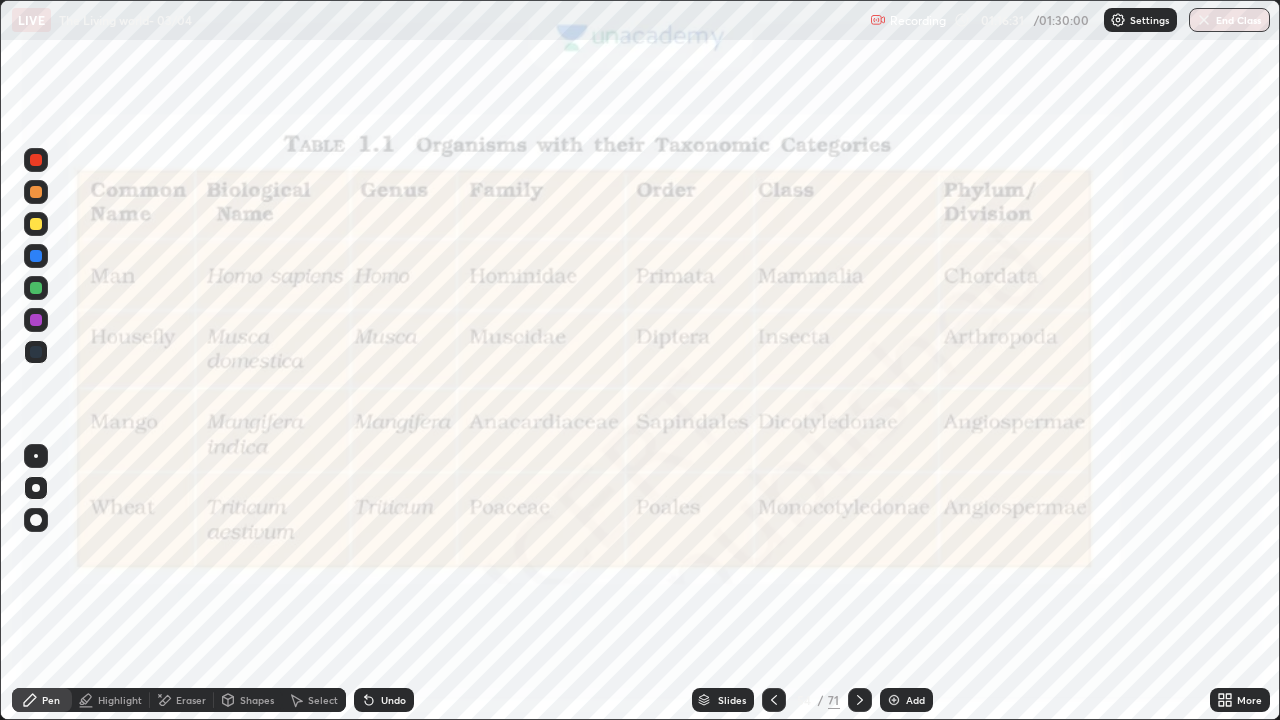click on "Undo" at bounding box center [384, 700] 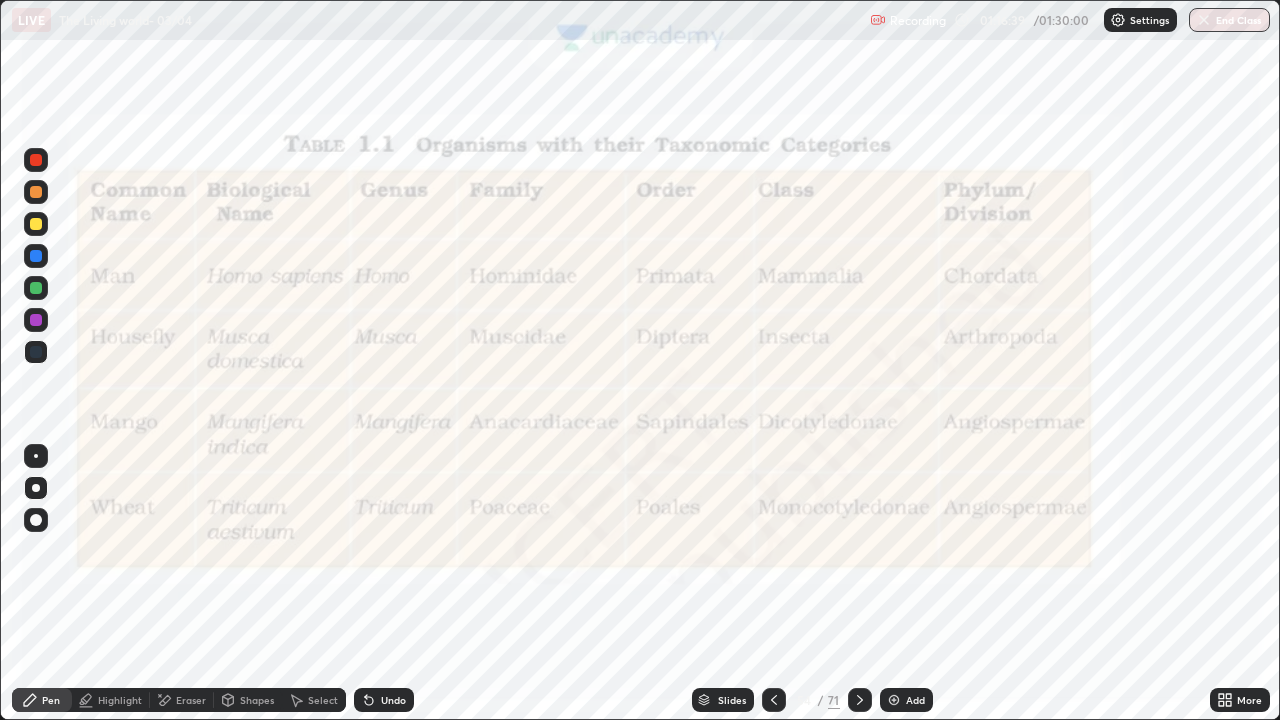 click at bounding box center [36, 160] 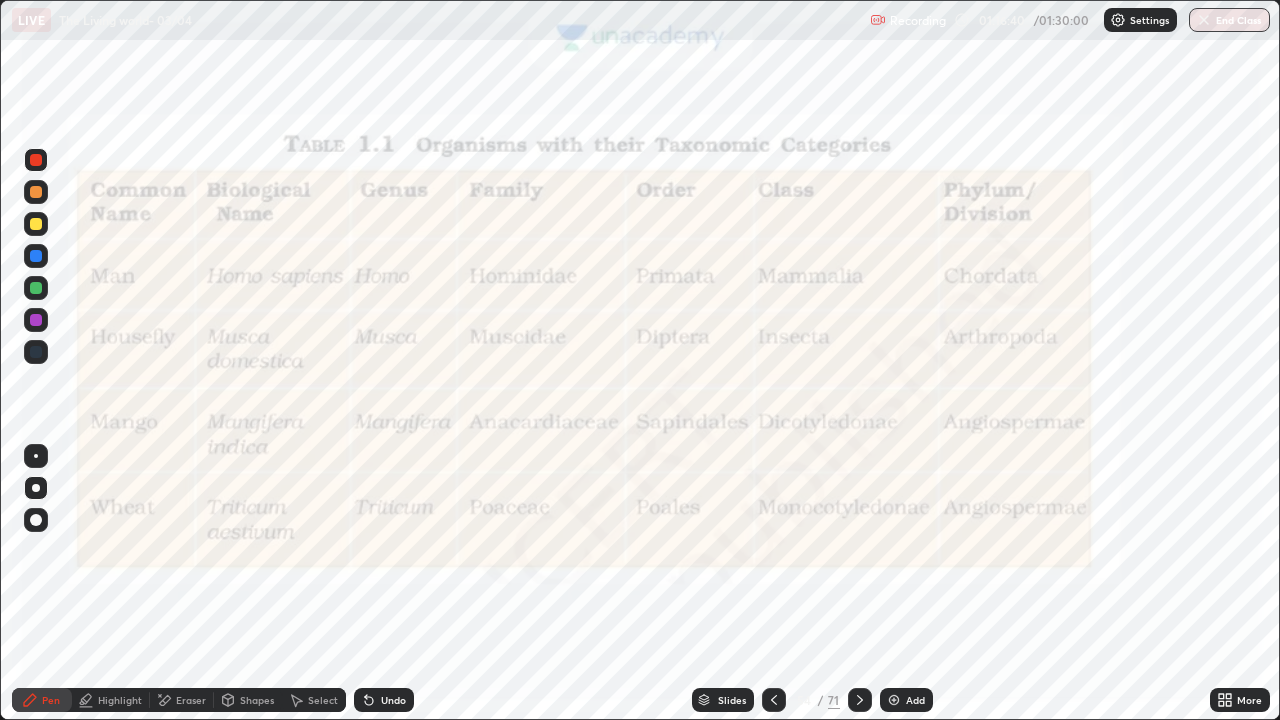 click at bounding box center [36, 160] 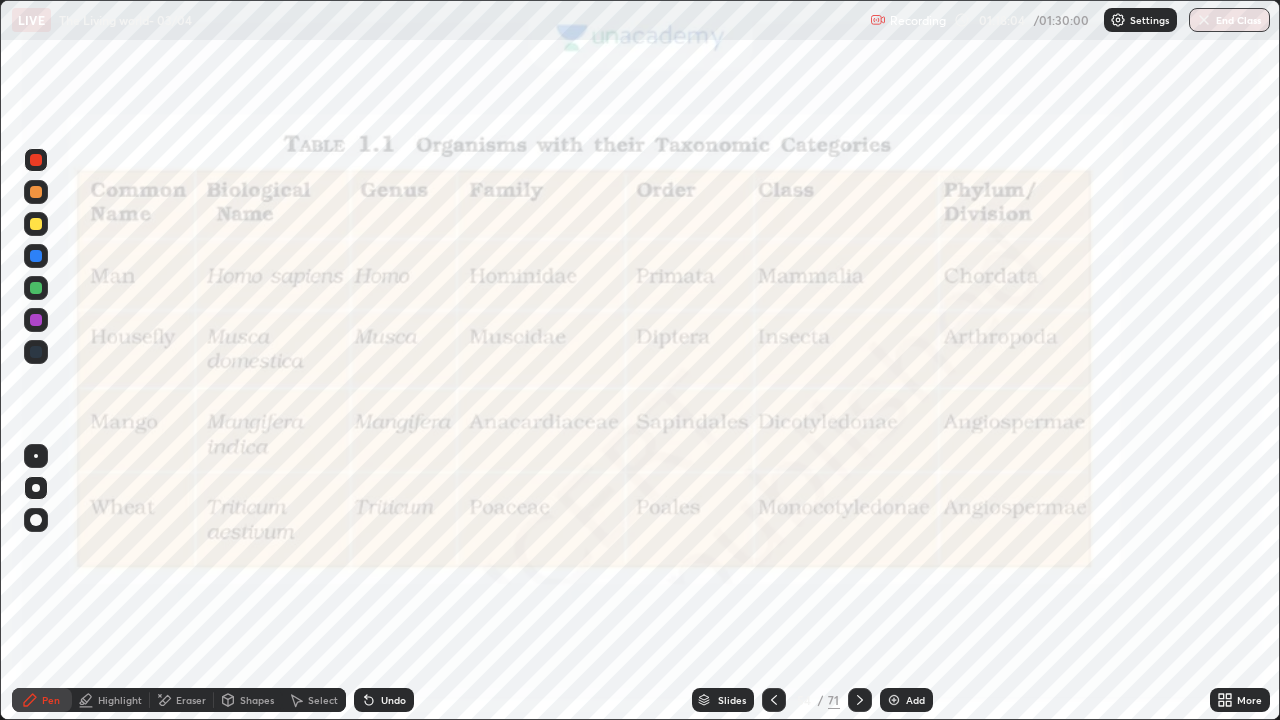 click at bounding box center (36, 160) 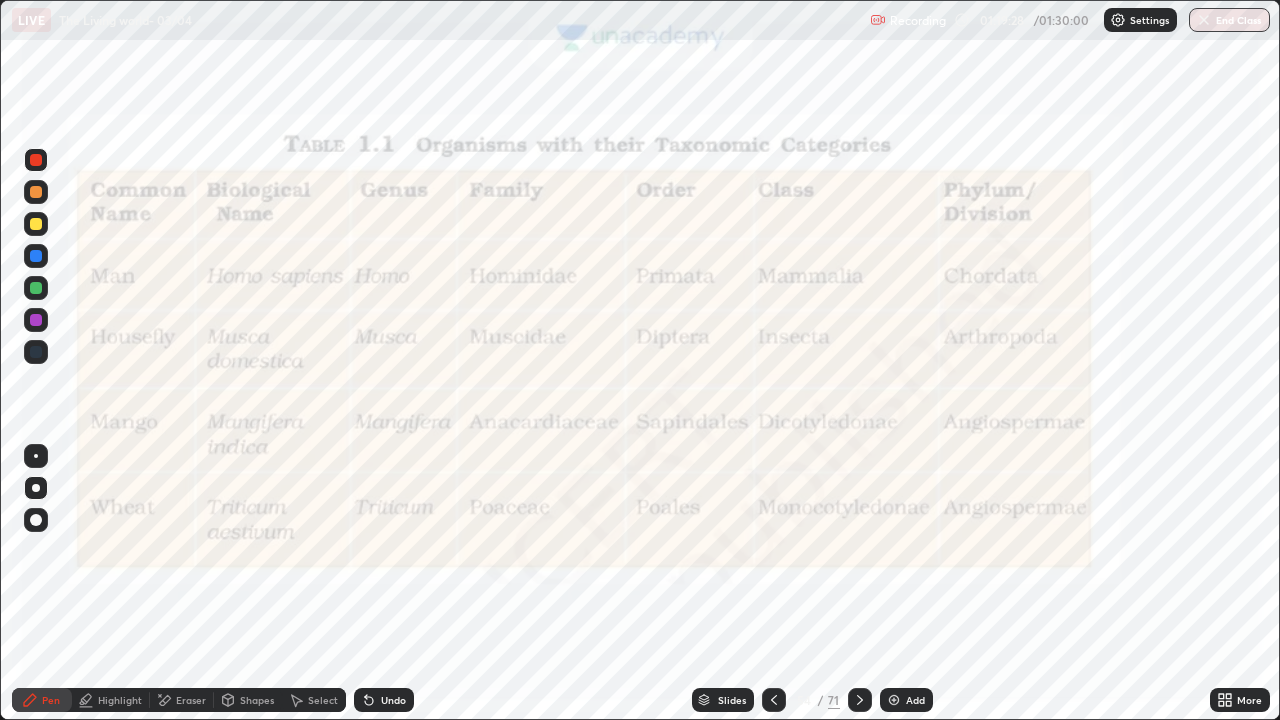 click 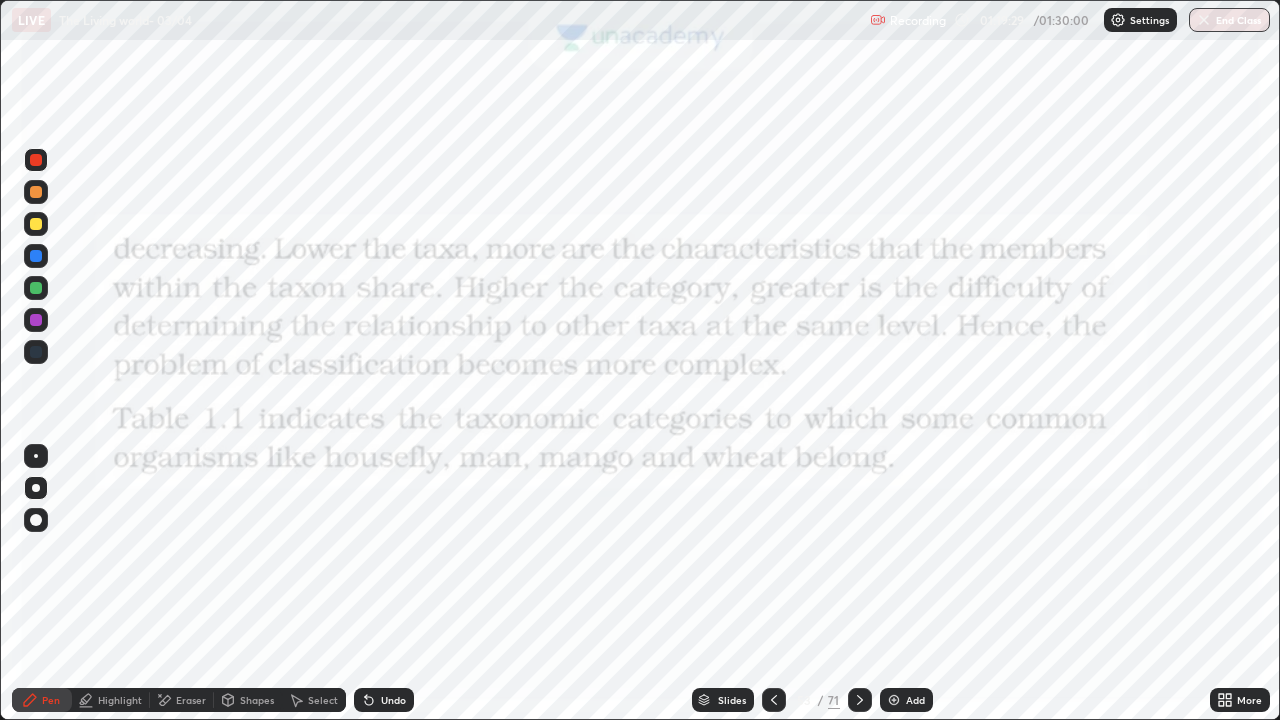 click 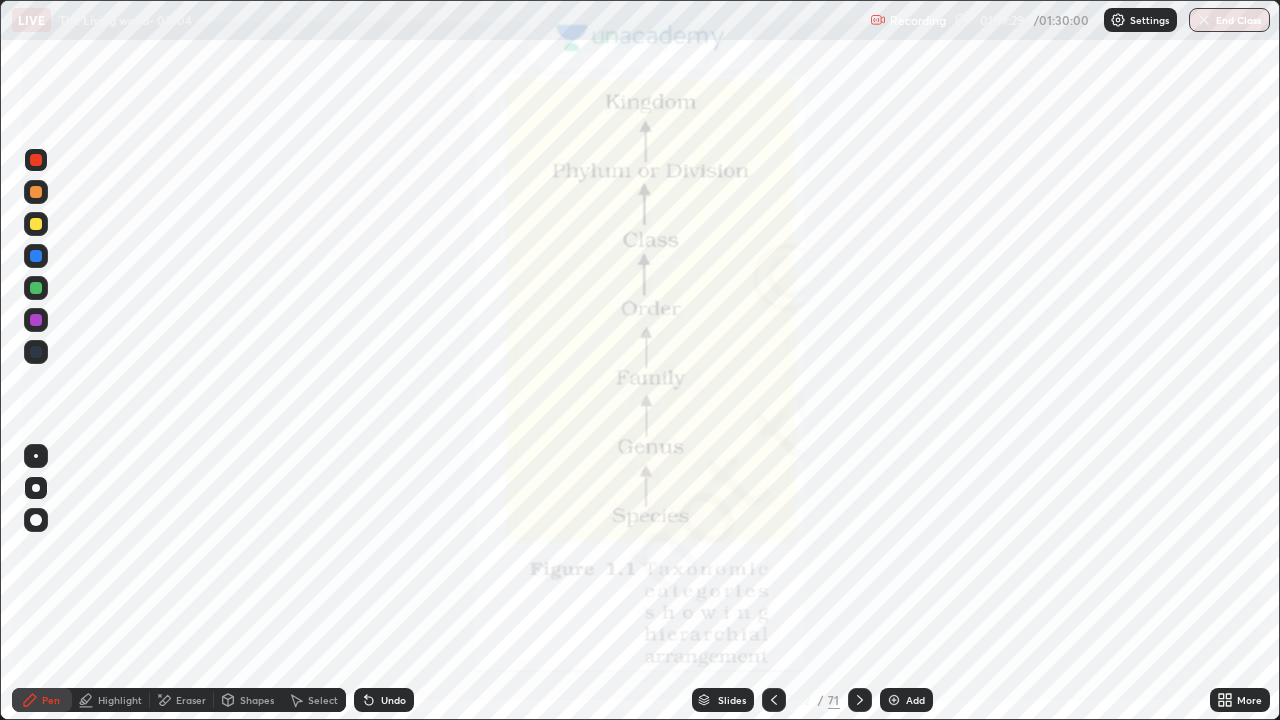 click 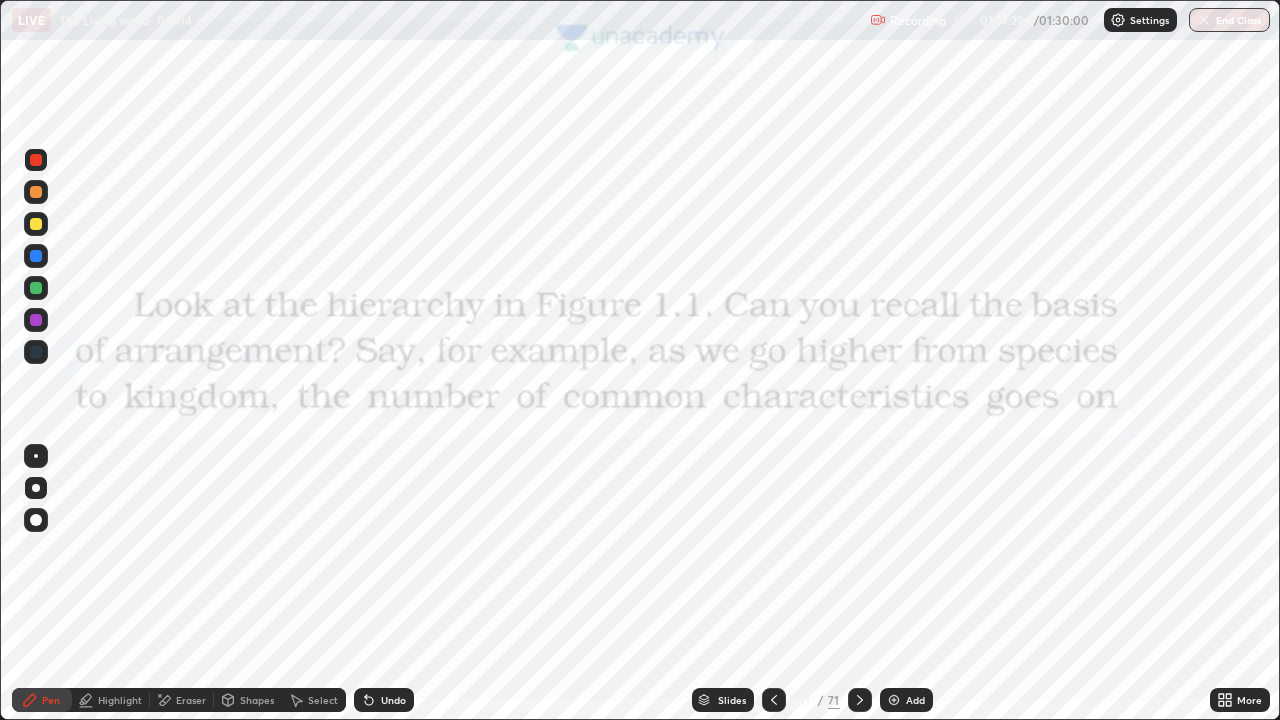 click 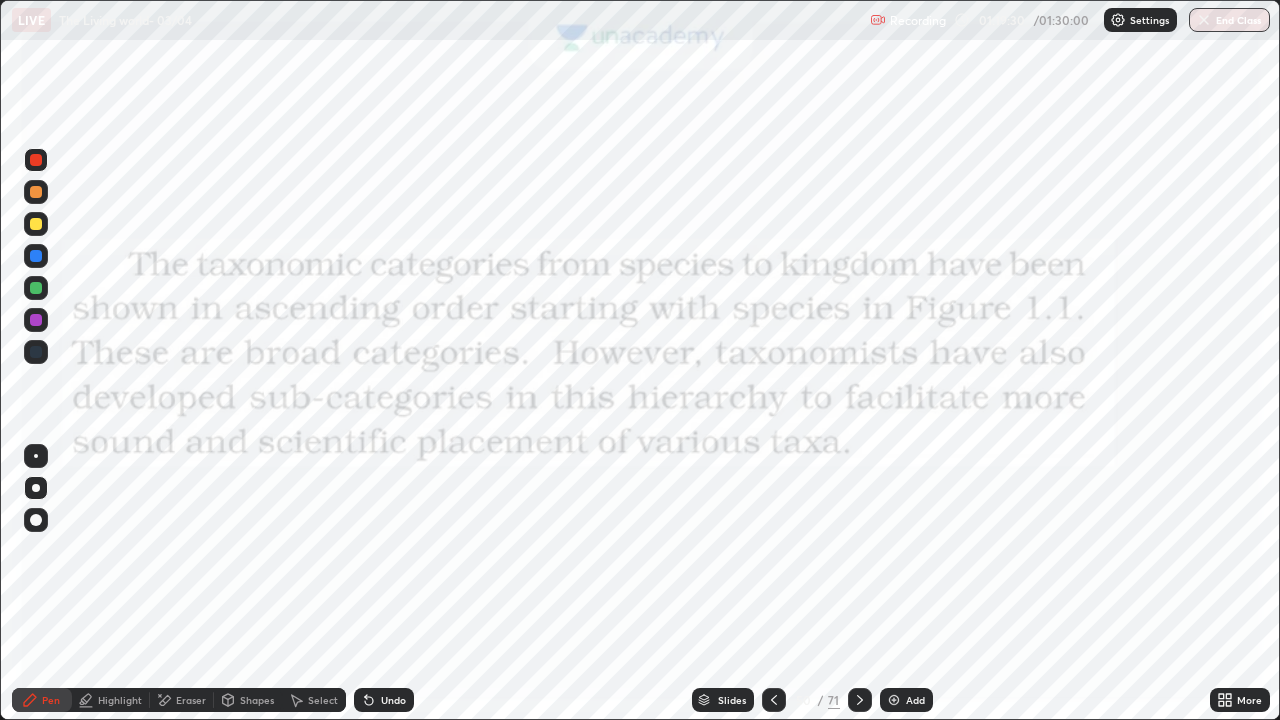 click 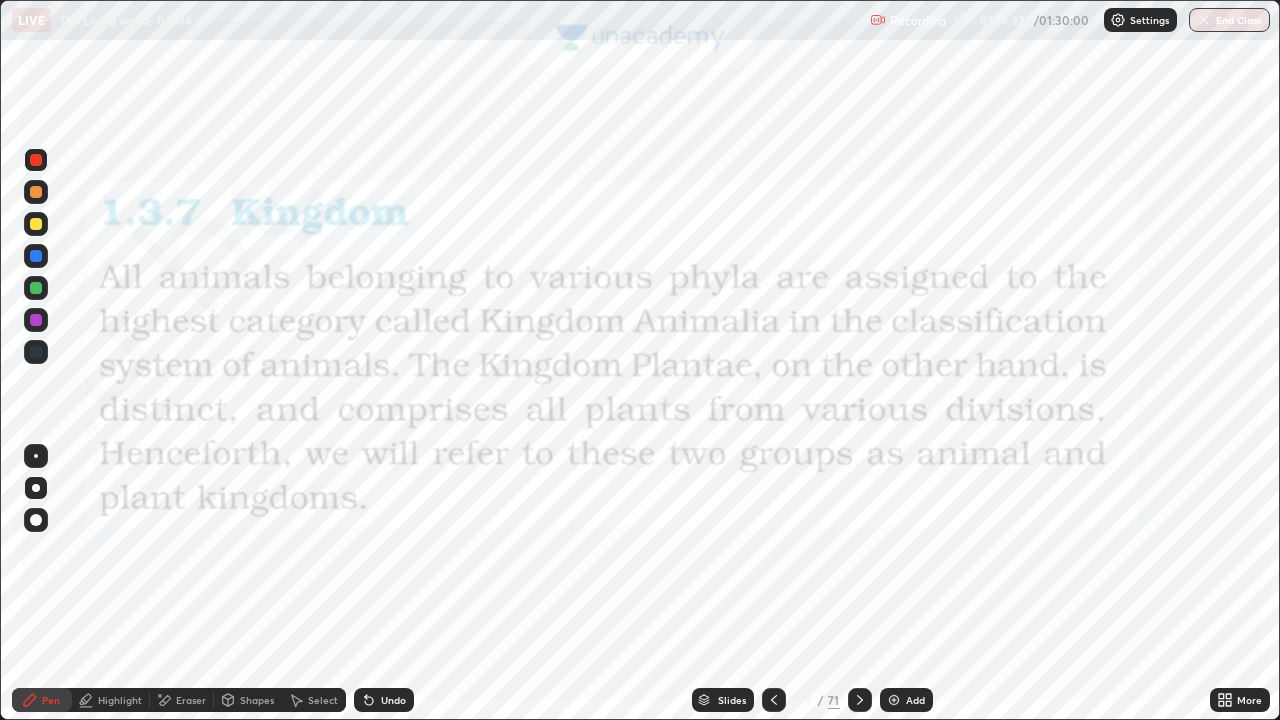 click at bounding box center (774, 700) 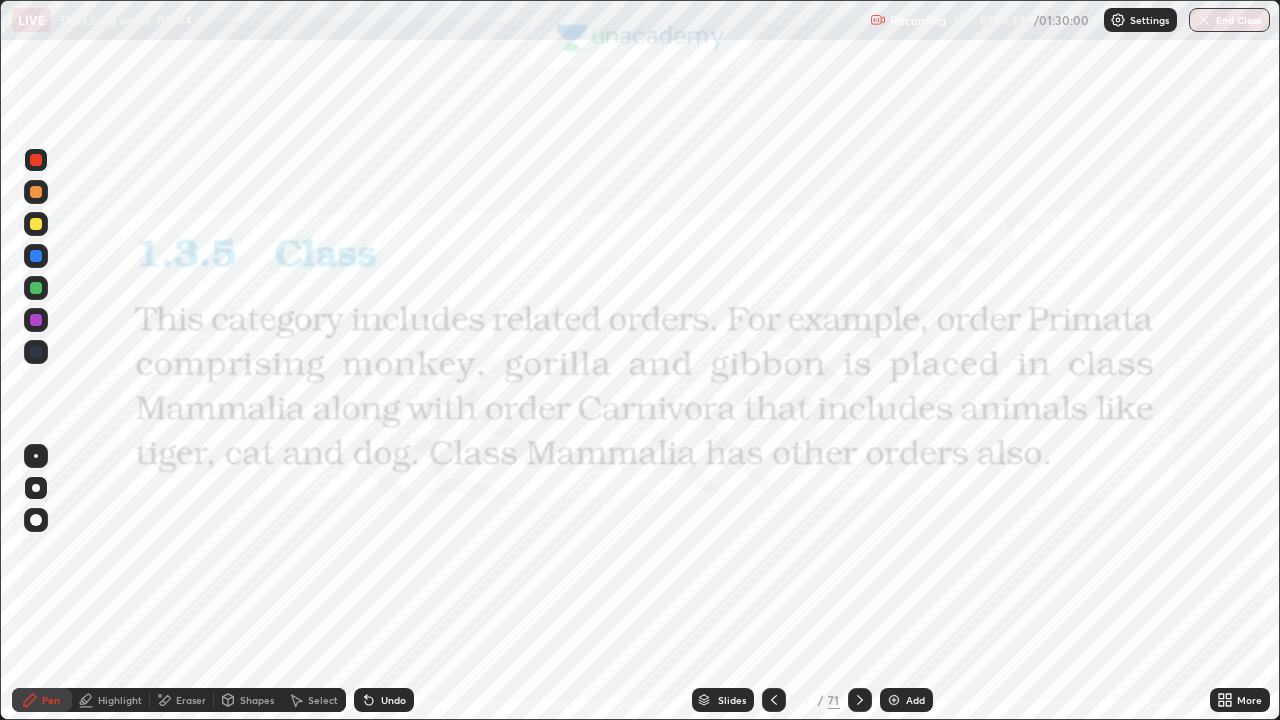 click 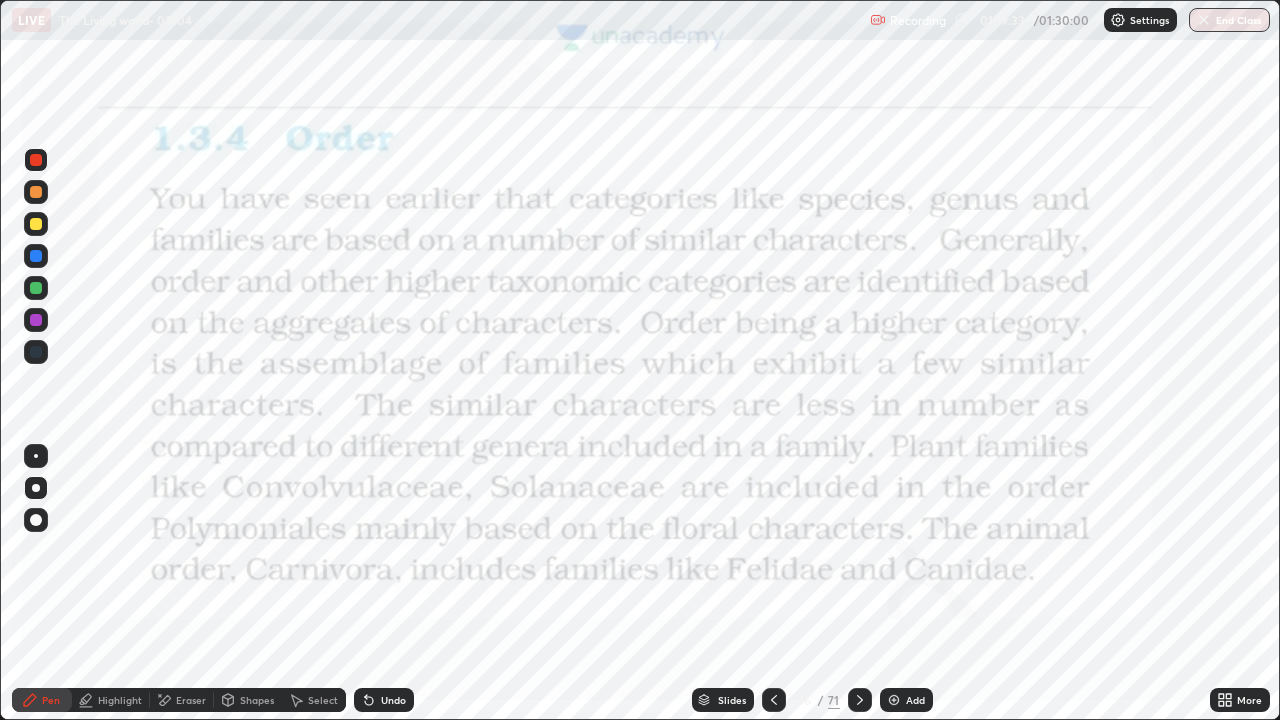 click 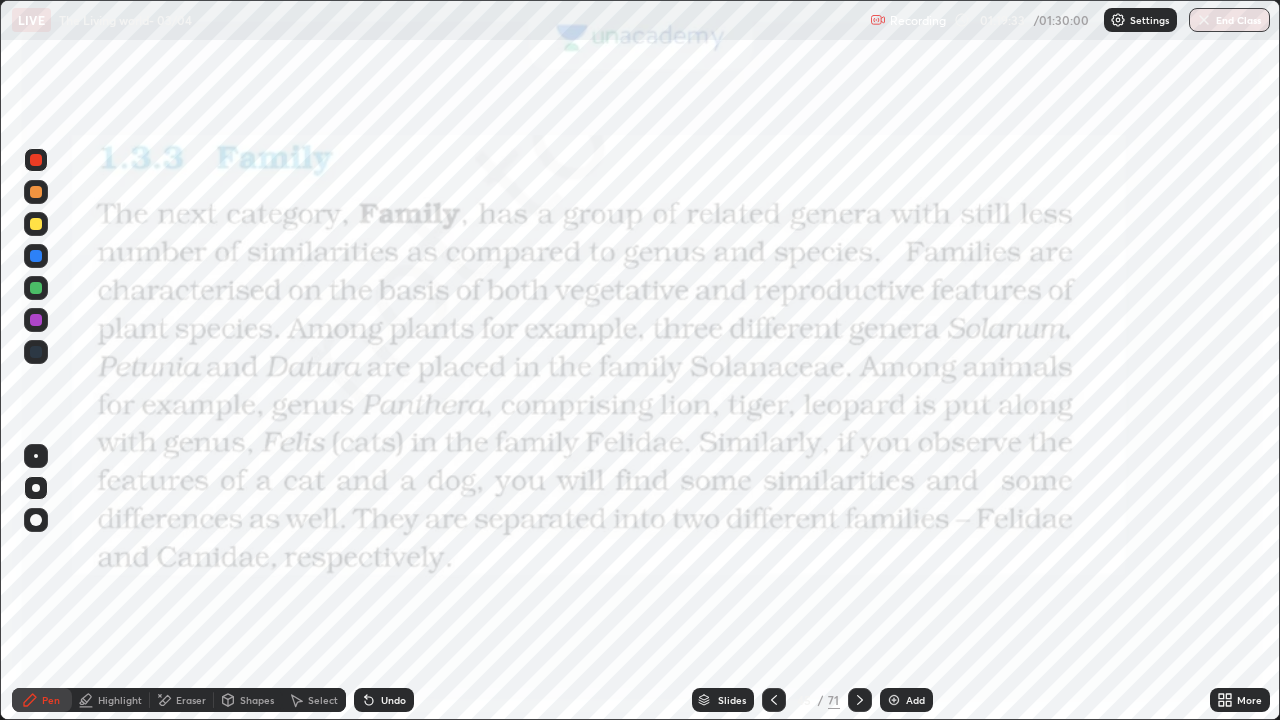 click 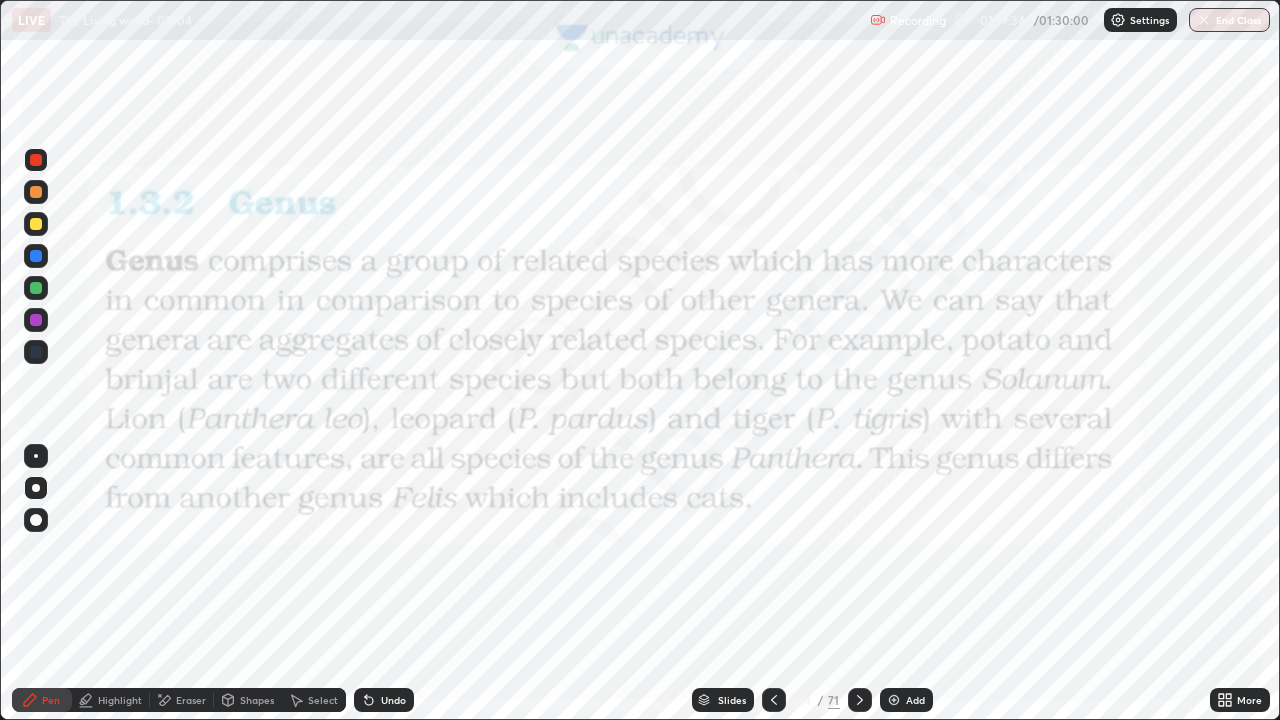 click 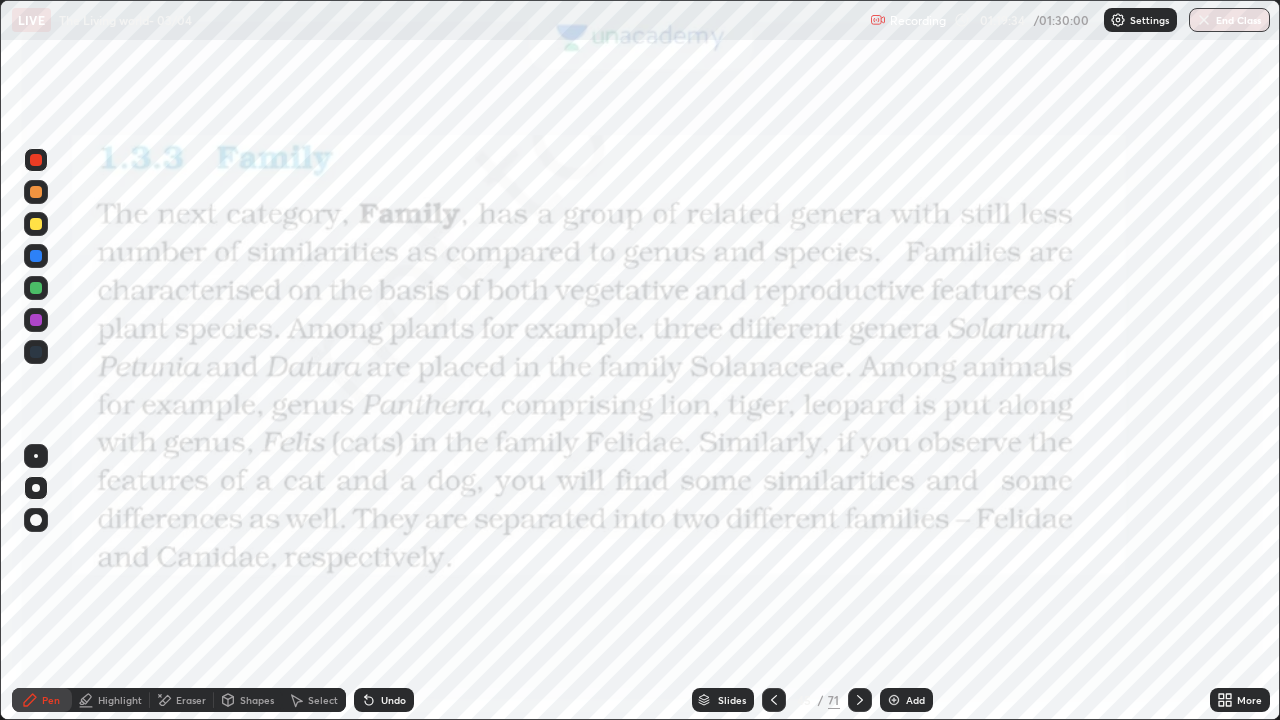 click 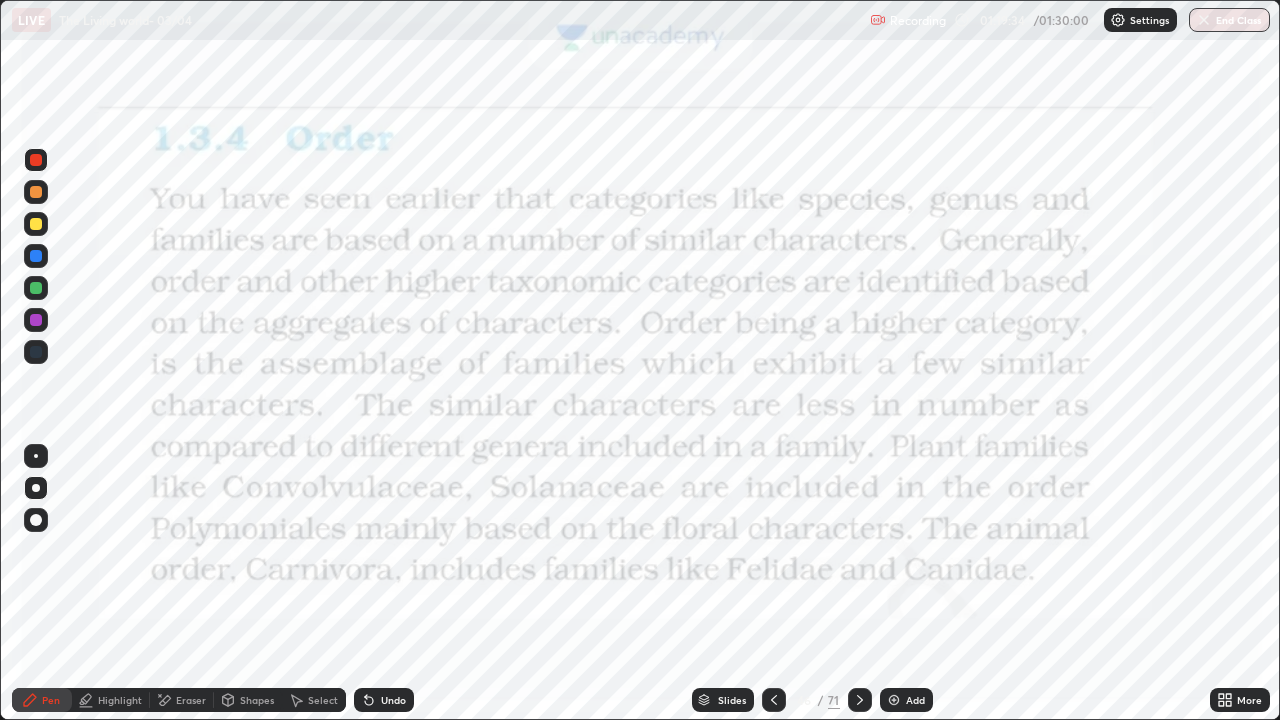 click 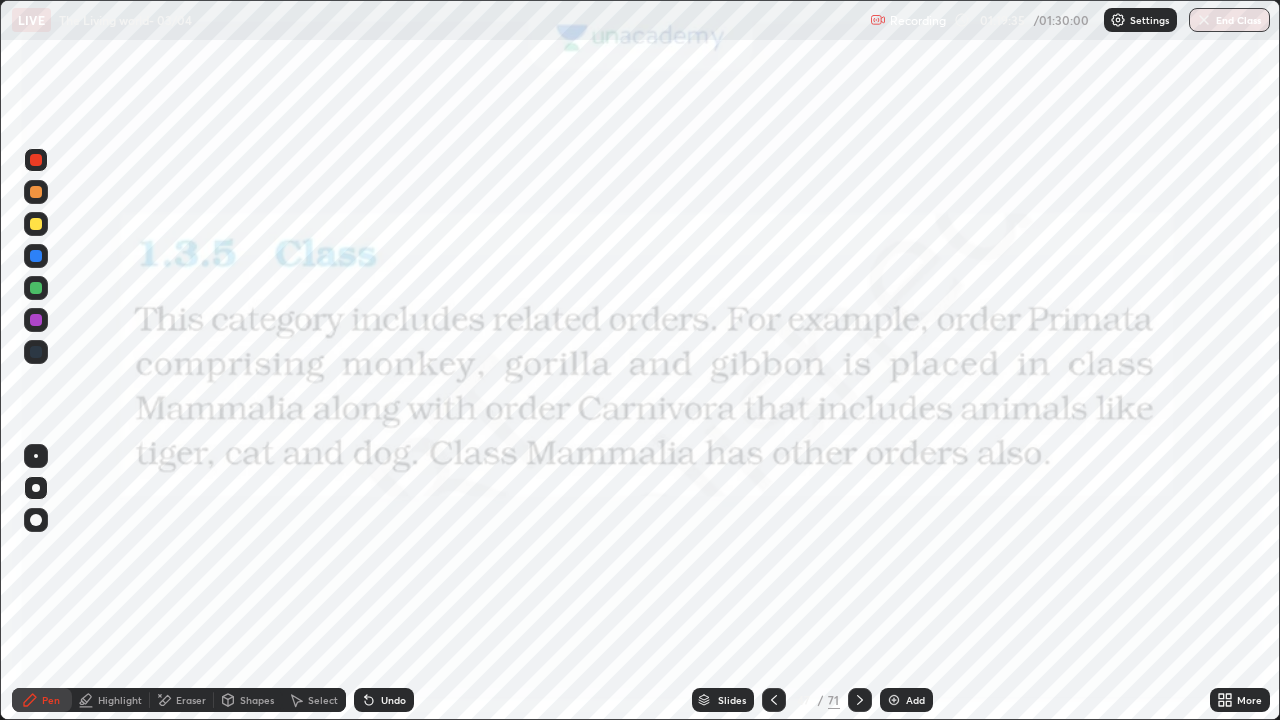 click 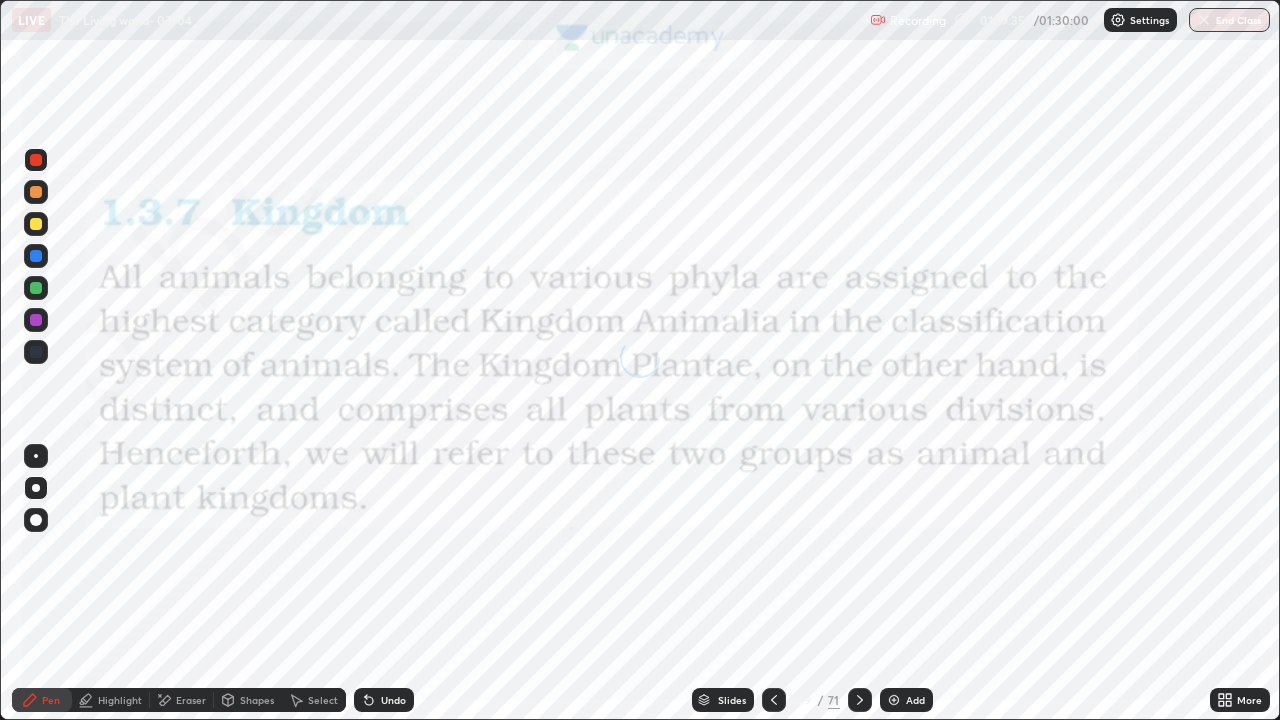click 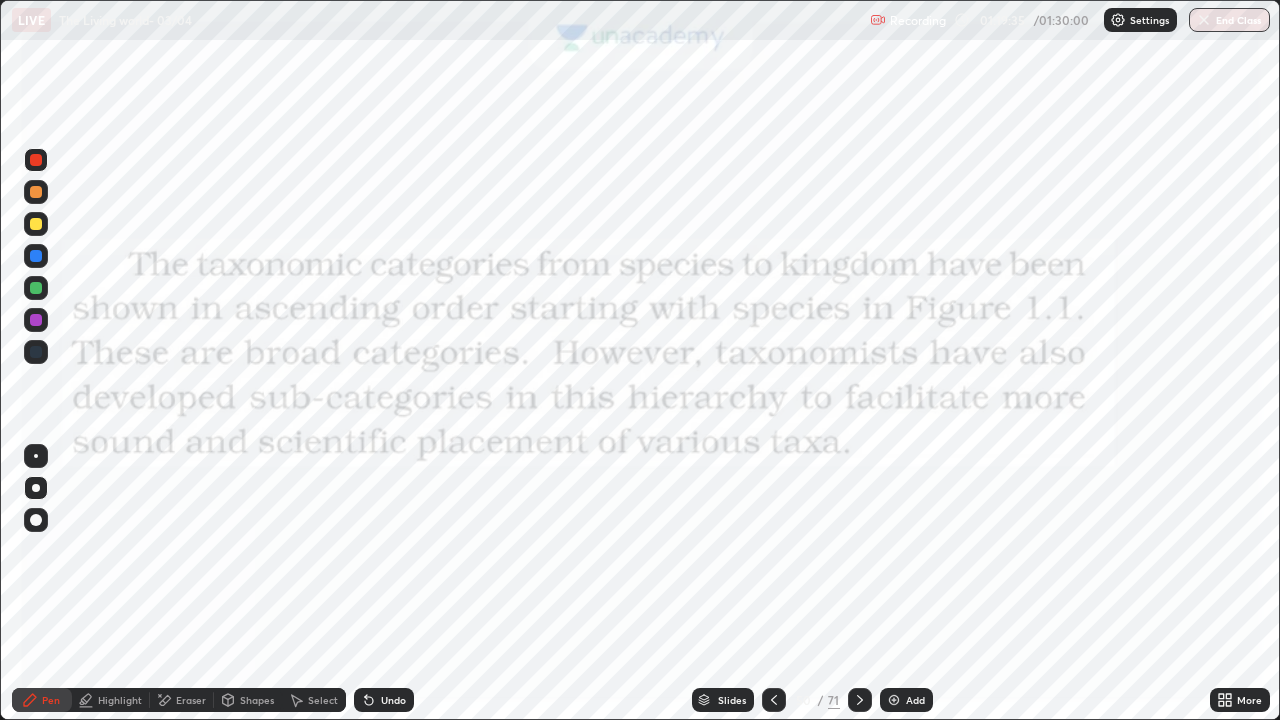 click 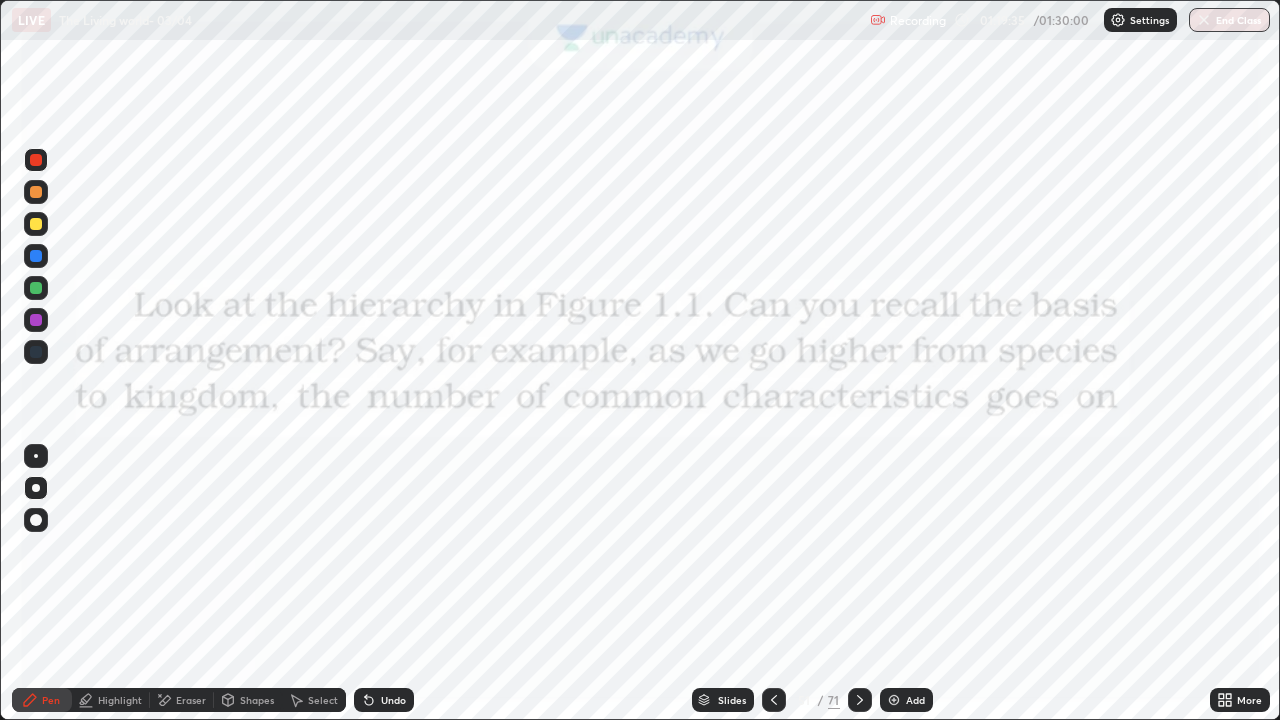 click 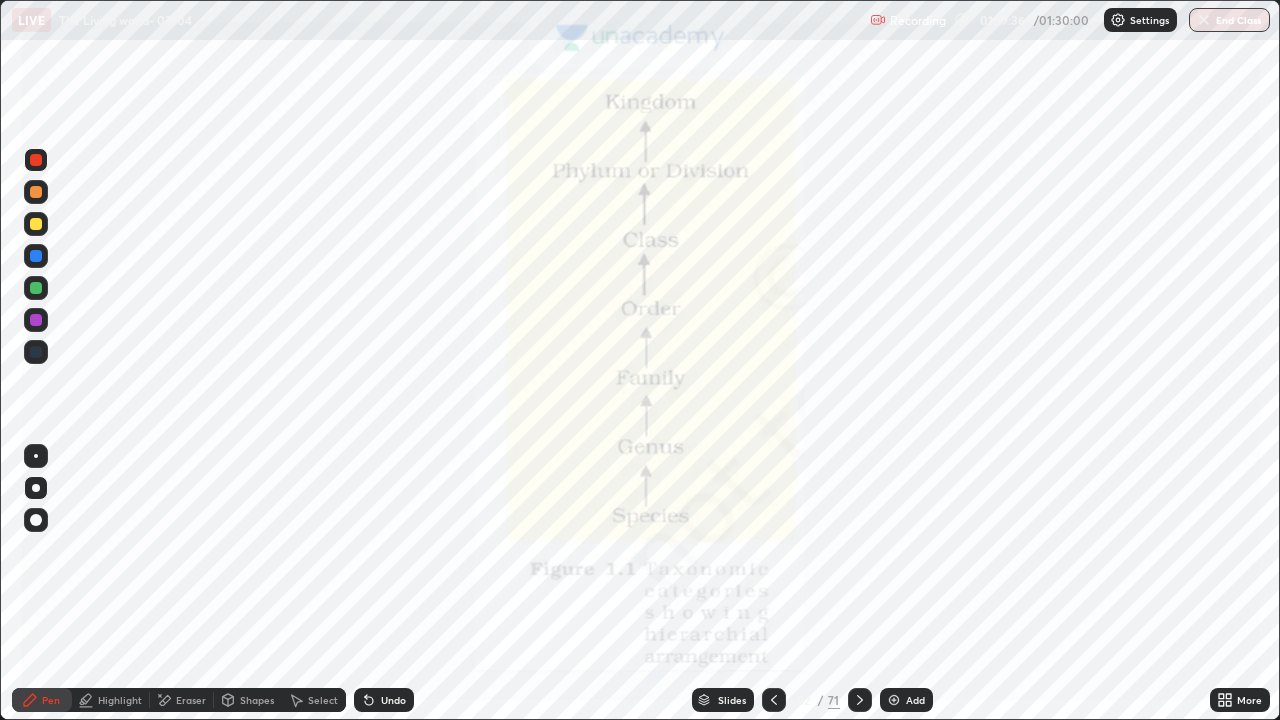 click 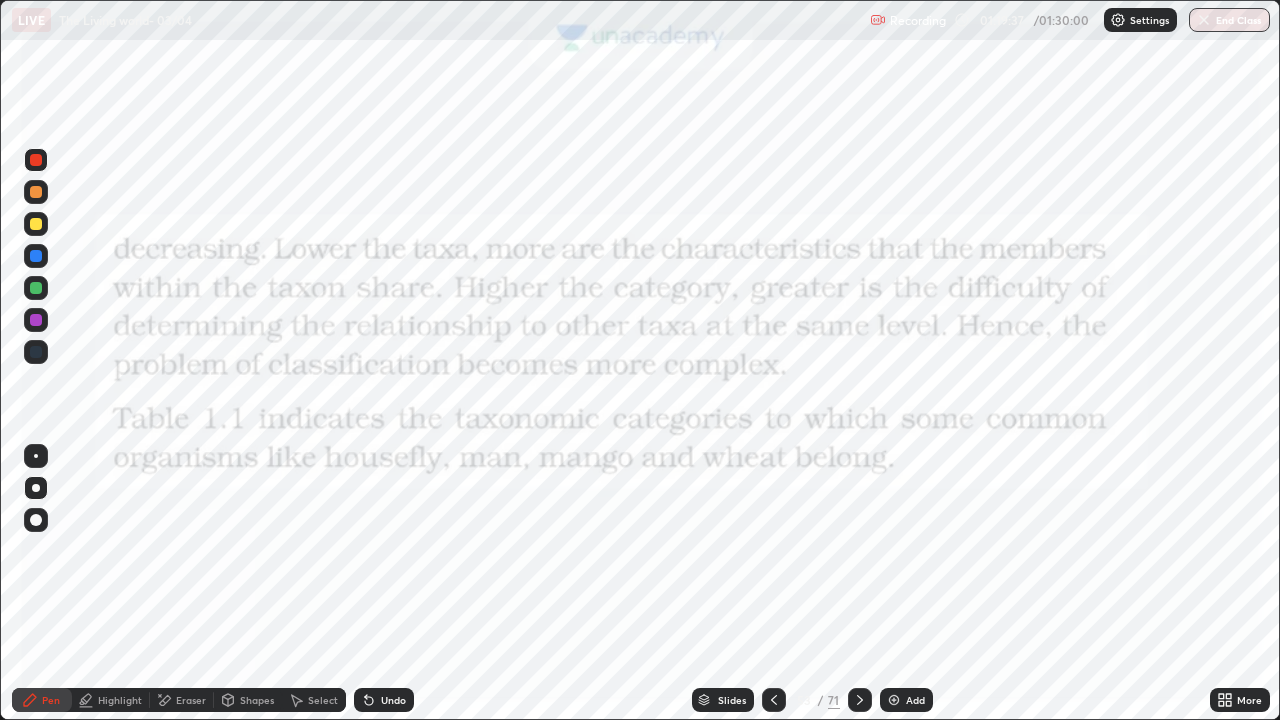 click at bounding box center (860, 700) 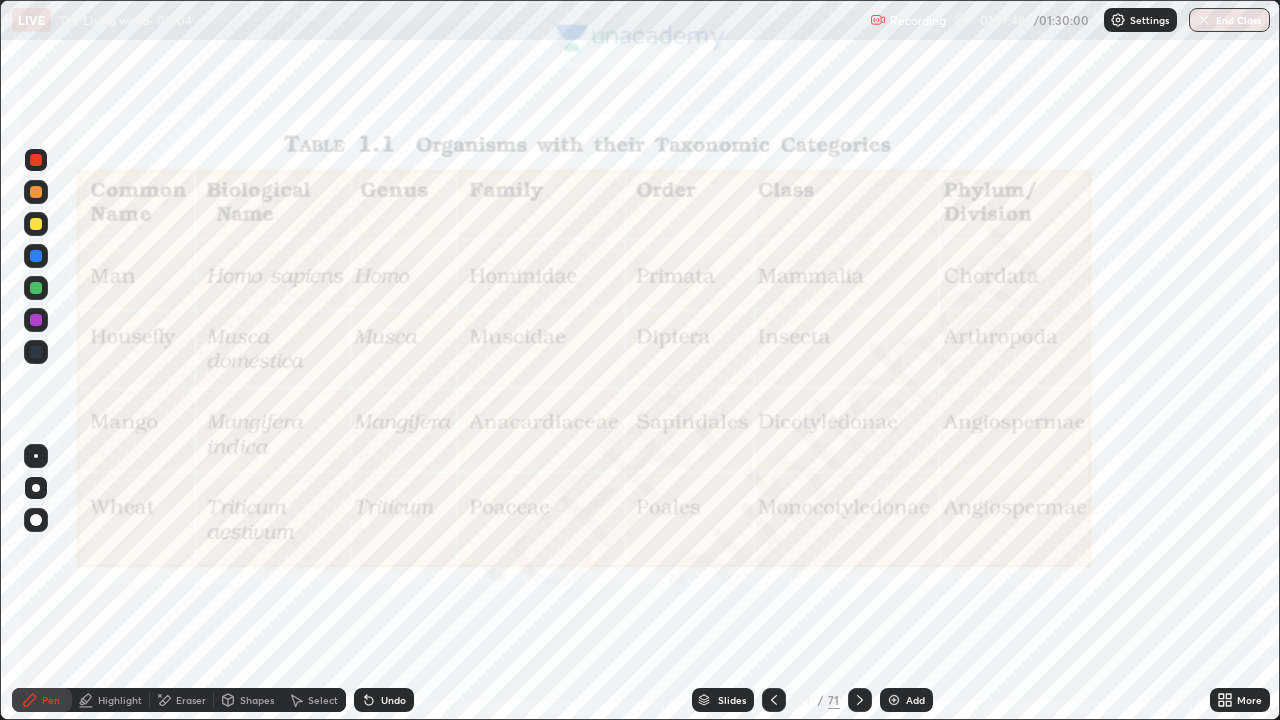 click 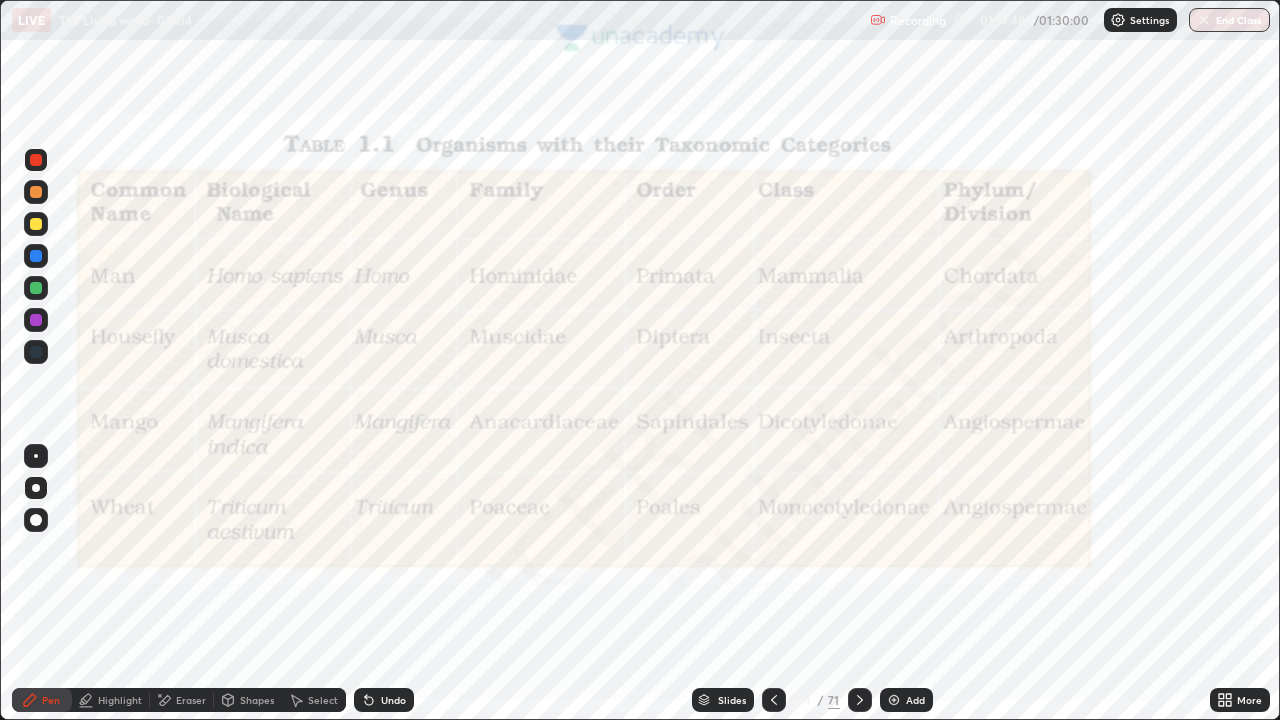 click at bounding box center (36, 488) 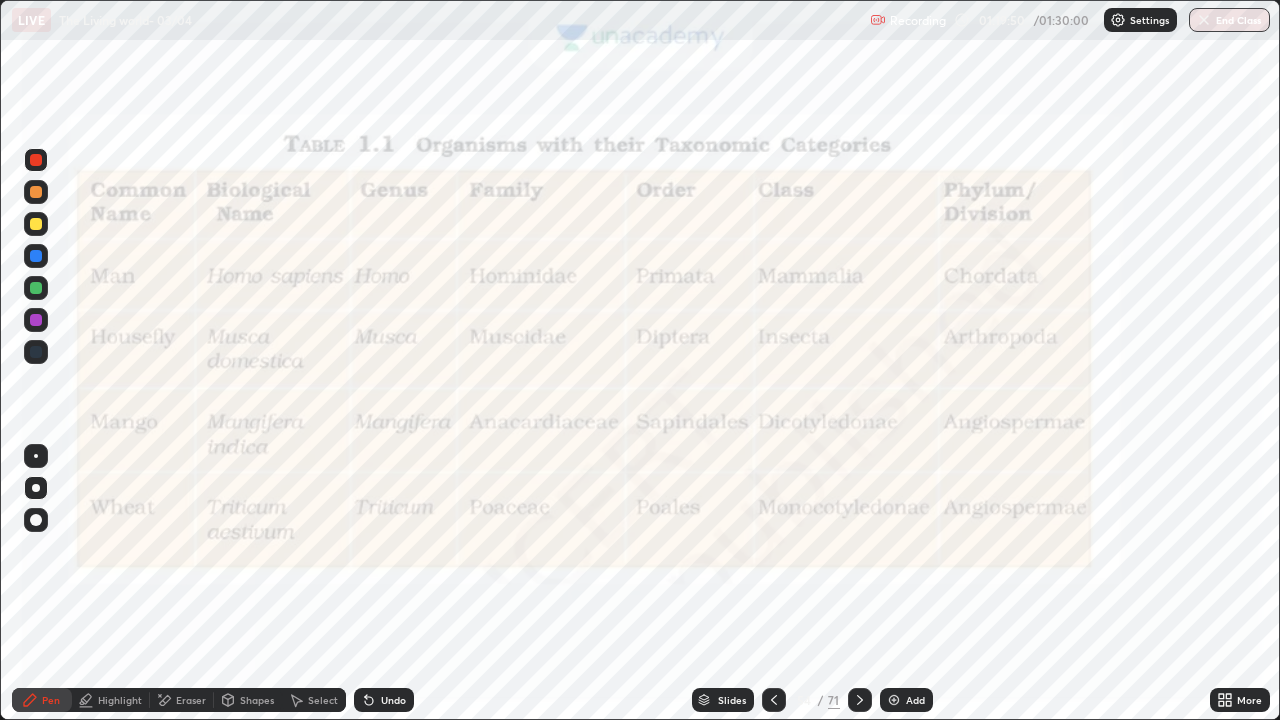 click 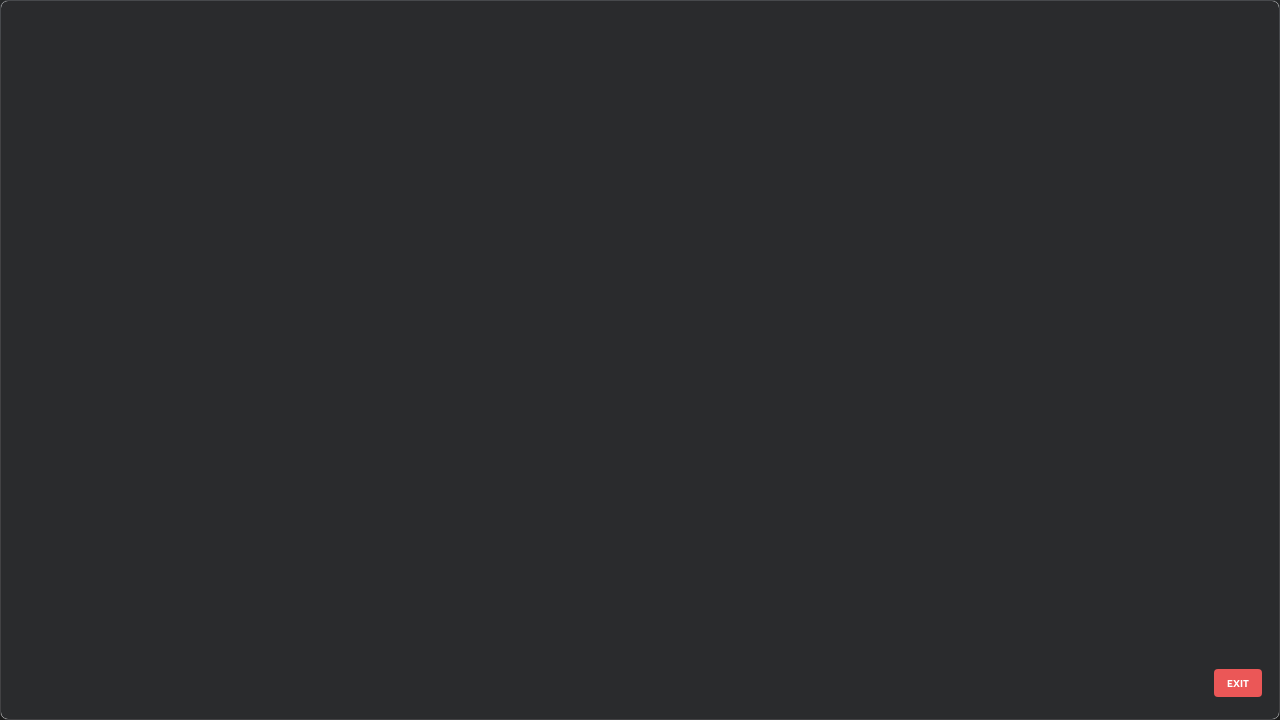 scroll, scrollTop: 3325, scrollLeft: 0, axis: vertical 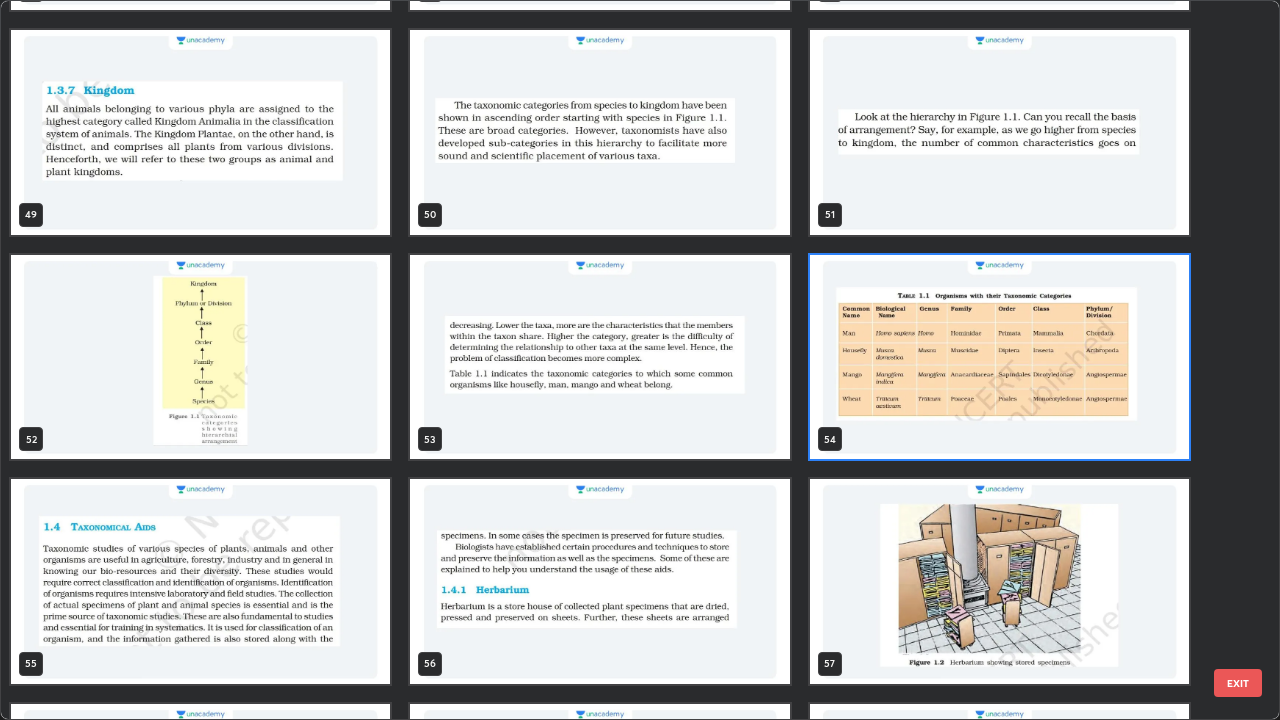 click at bounding box center [999, 357] 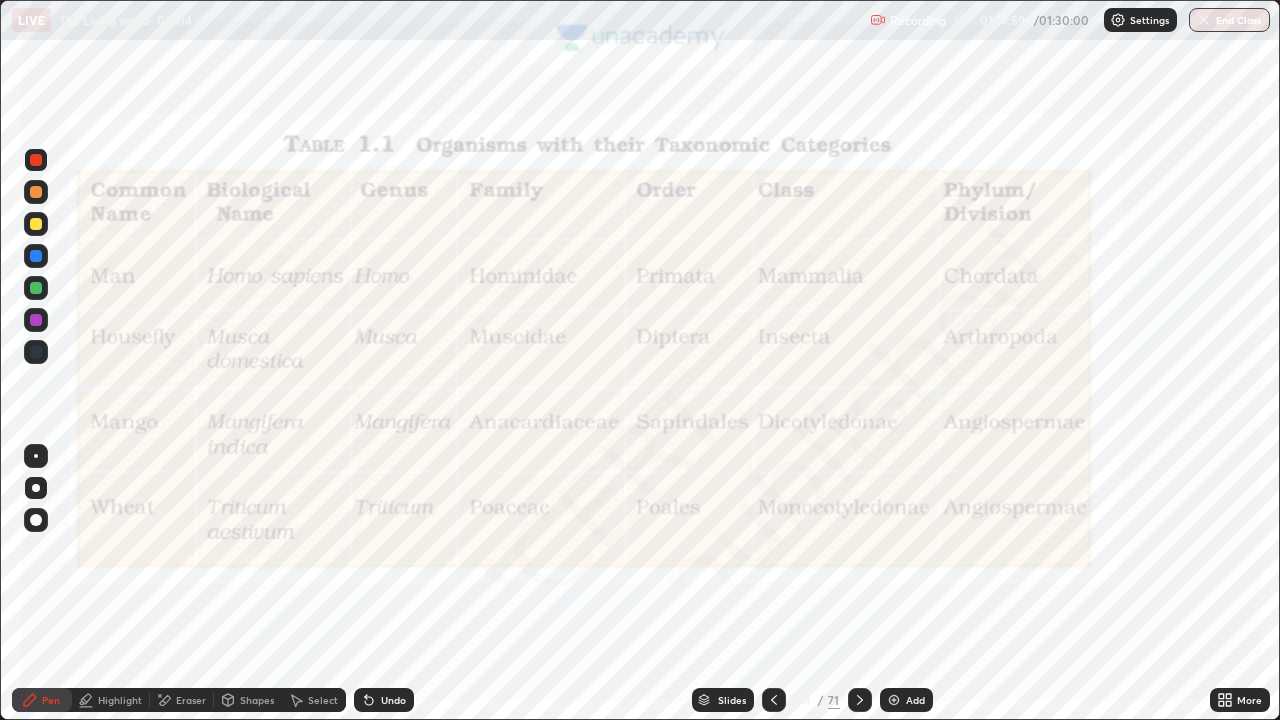 click at bounding box center (999, 357) 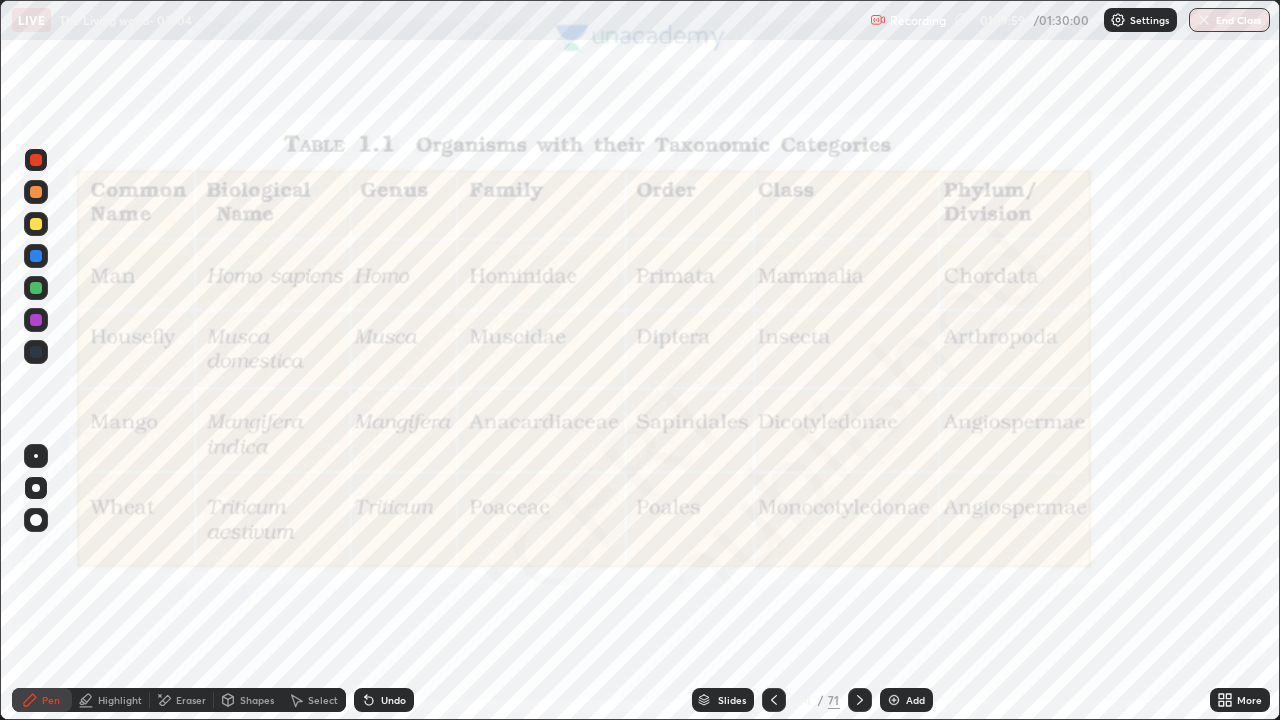 click at bounding box center (999, 357) 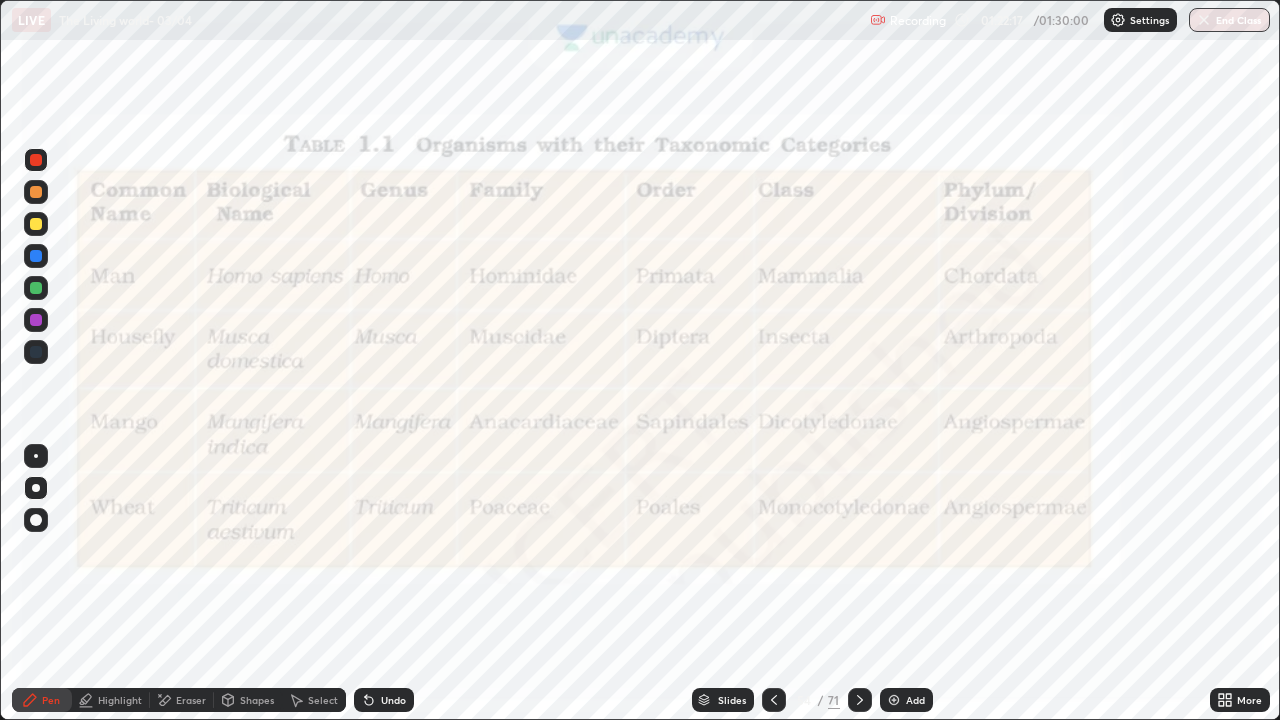 click 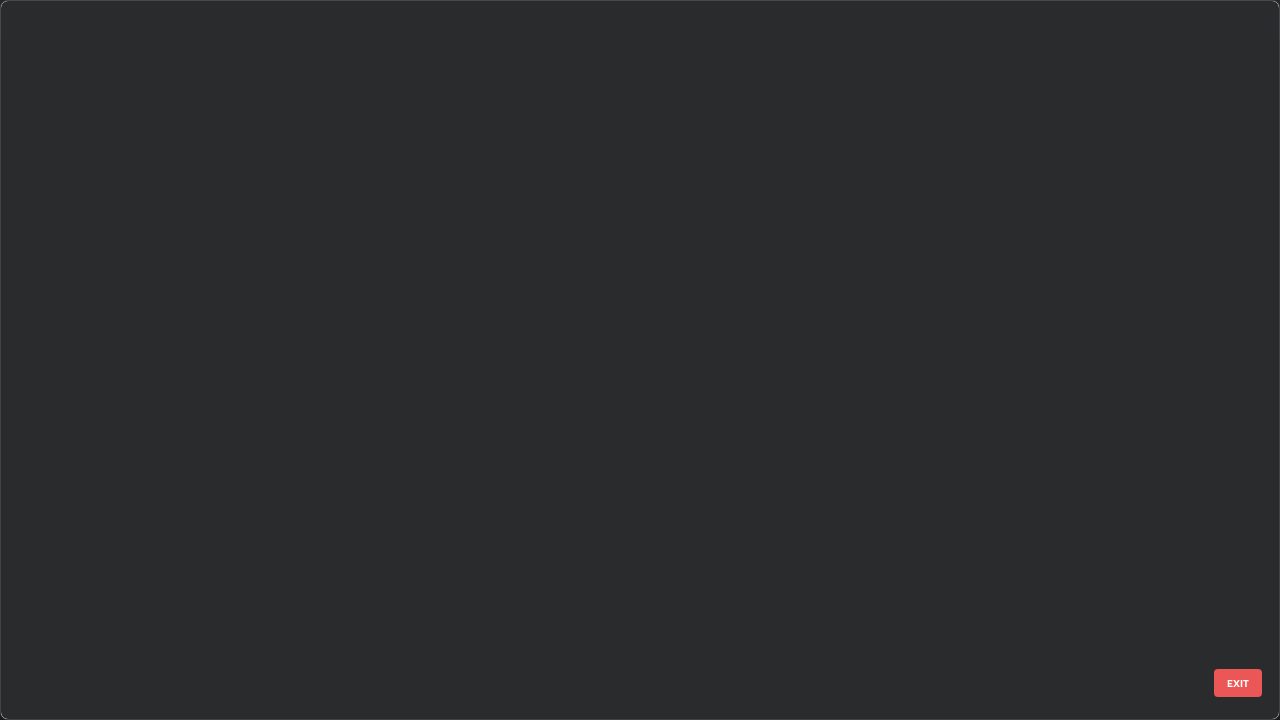 scroll, scrollTop: 3325, scrollLeft: 0, axis: vertical 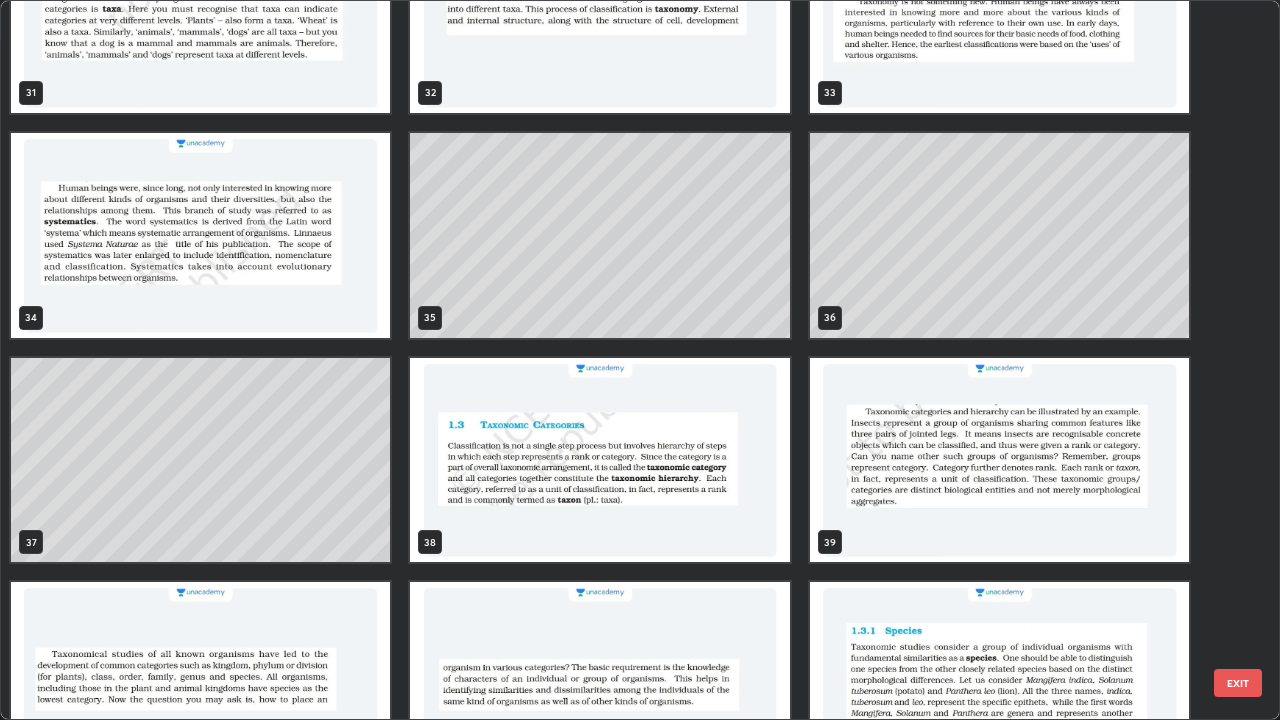 click at bounding box center (599, 460) 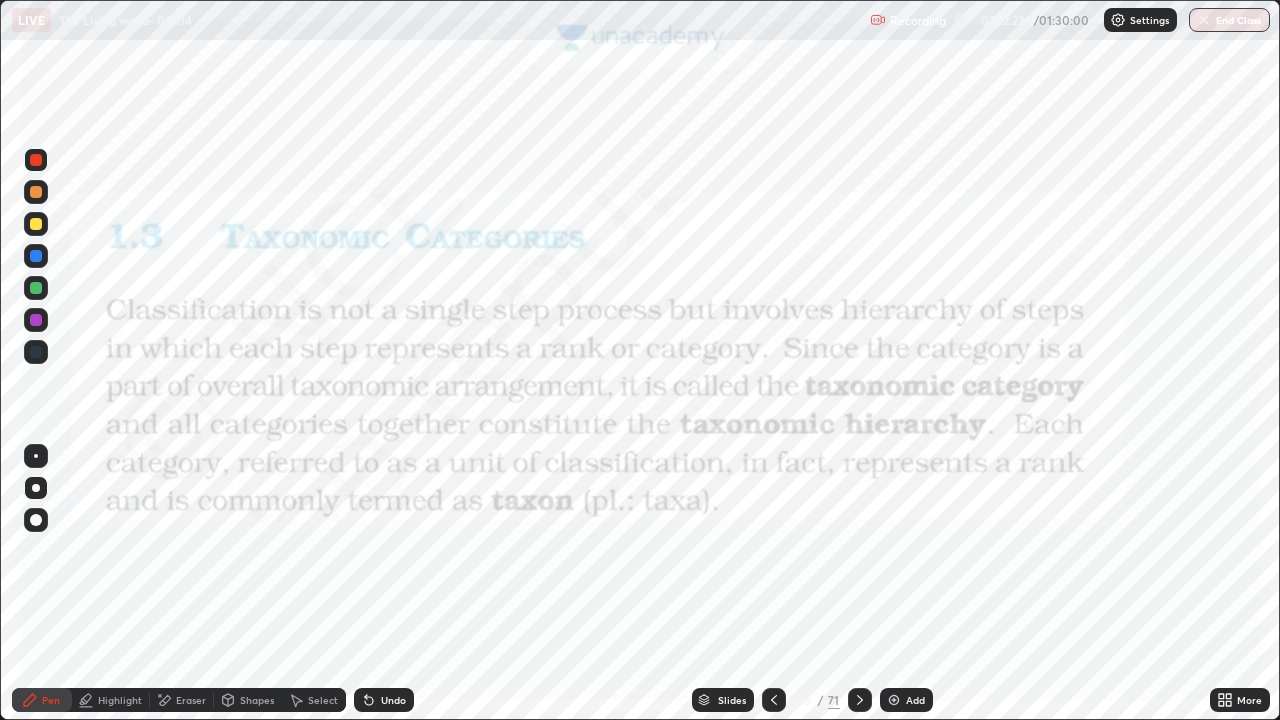 click at bounding box center [599, 460] 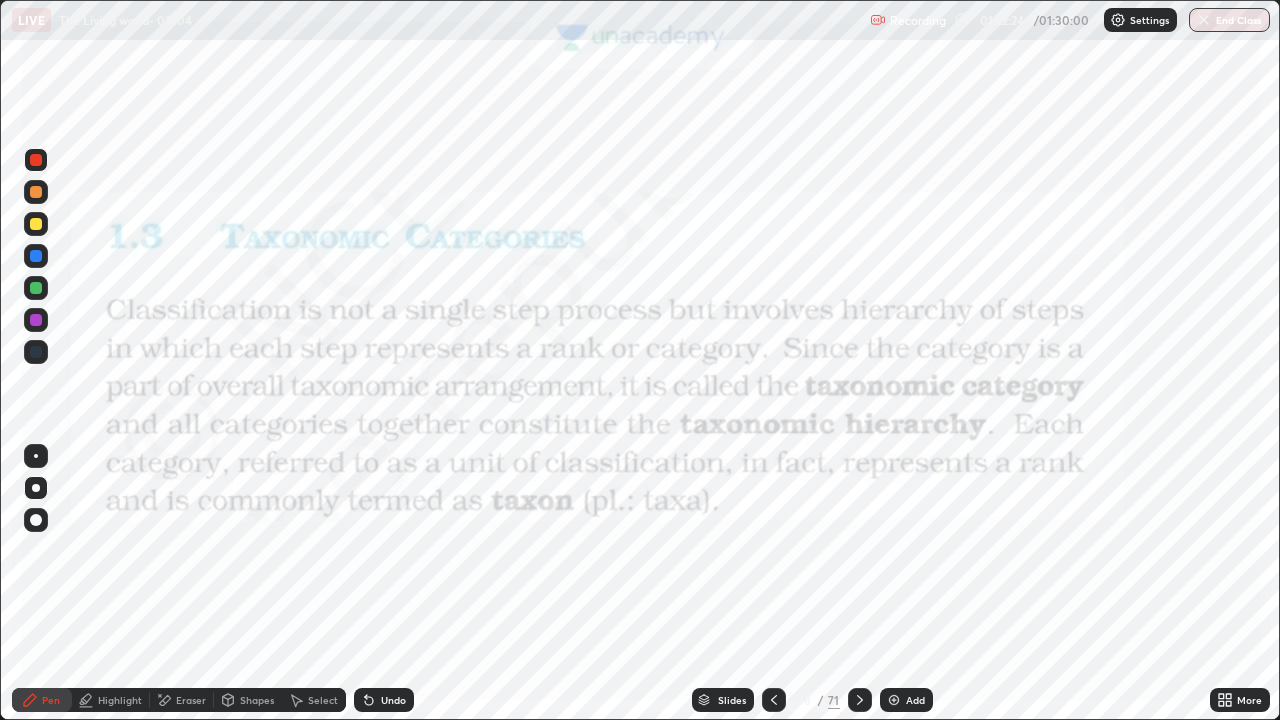 click 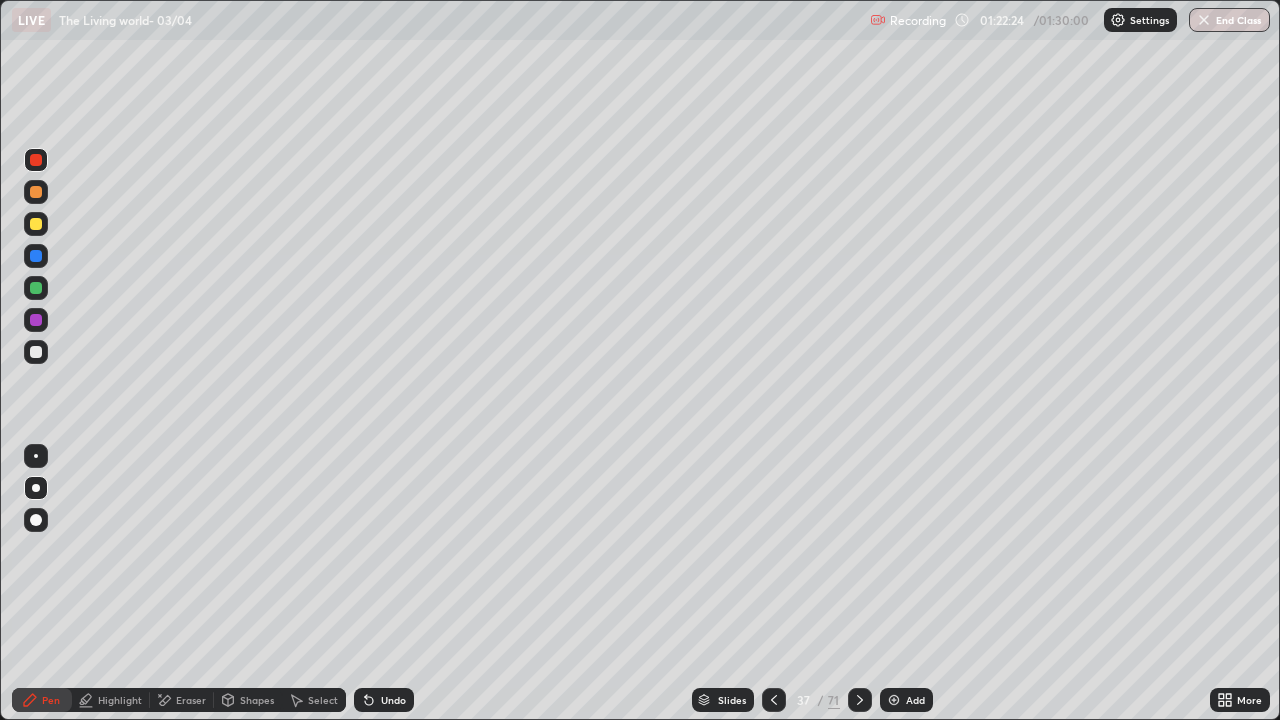 click 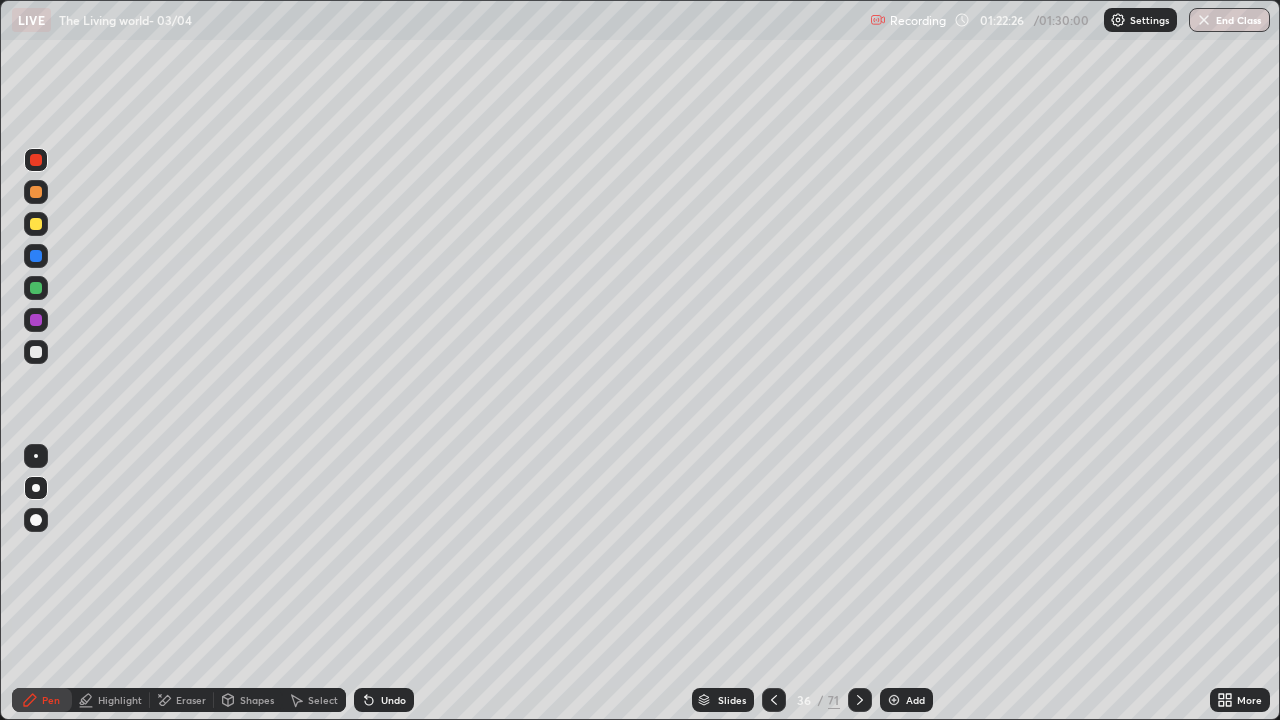 click 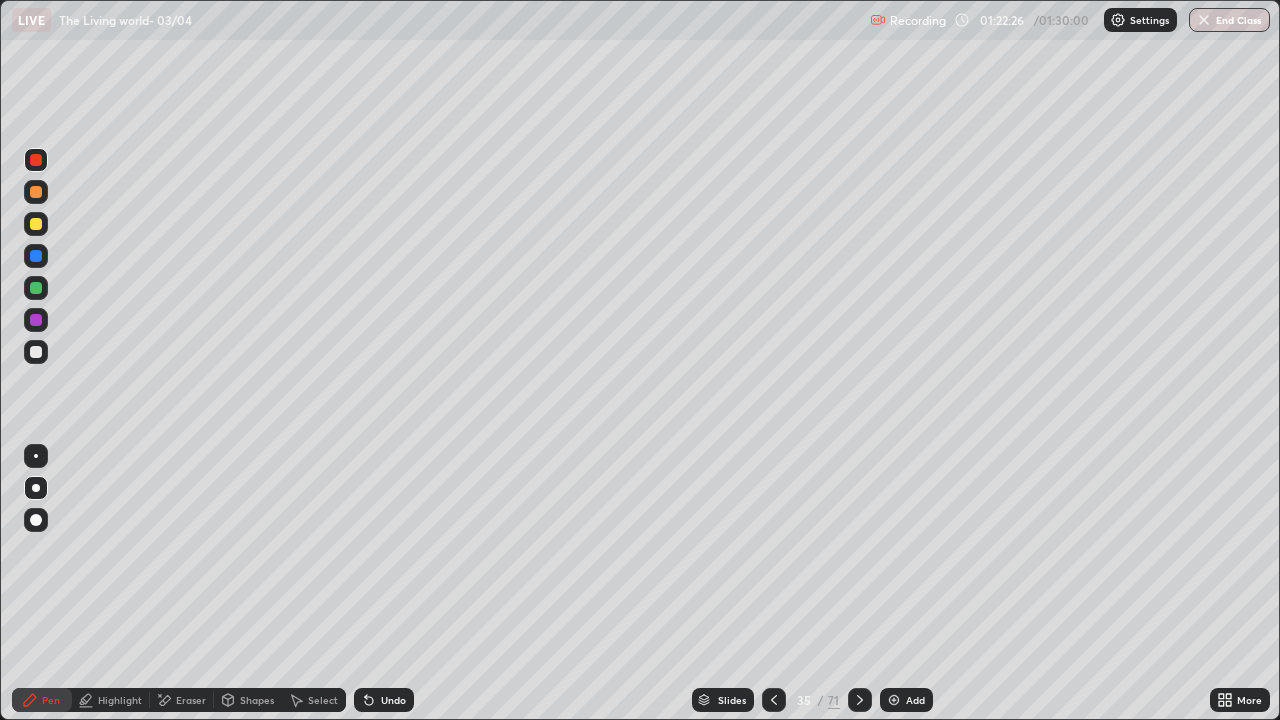 click 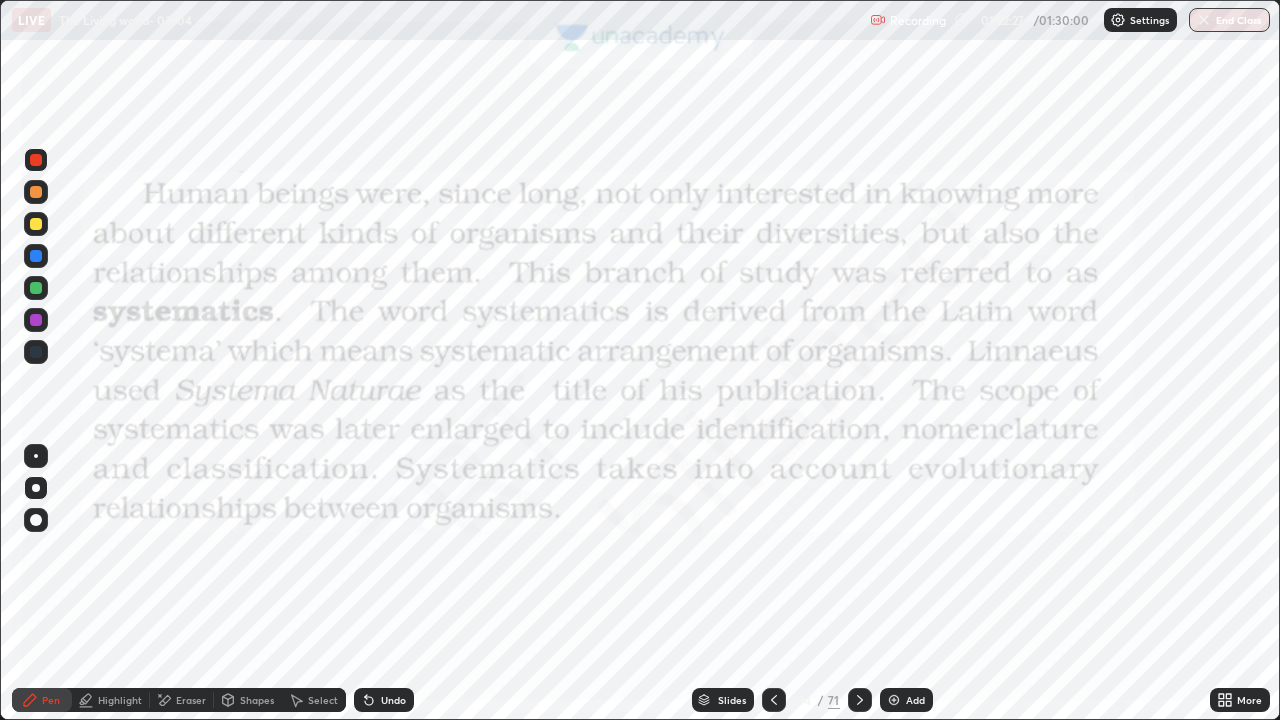 click at bounding box center (860, 700) 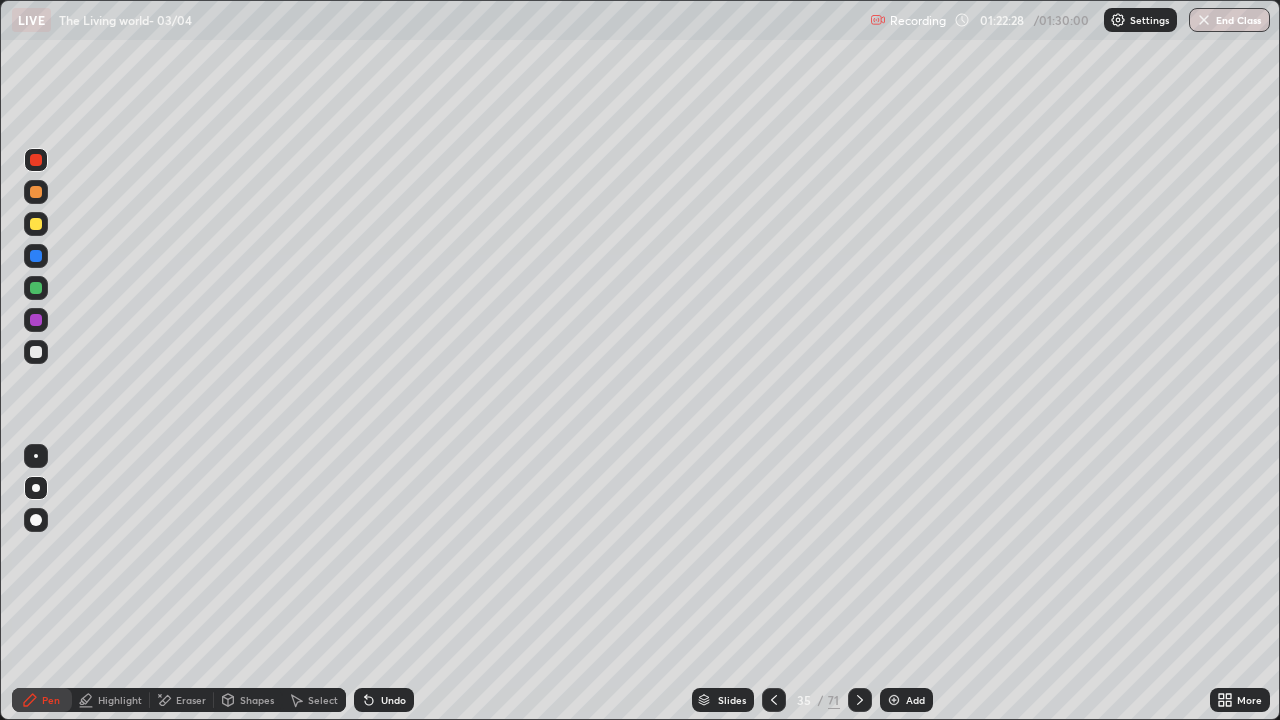 click 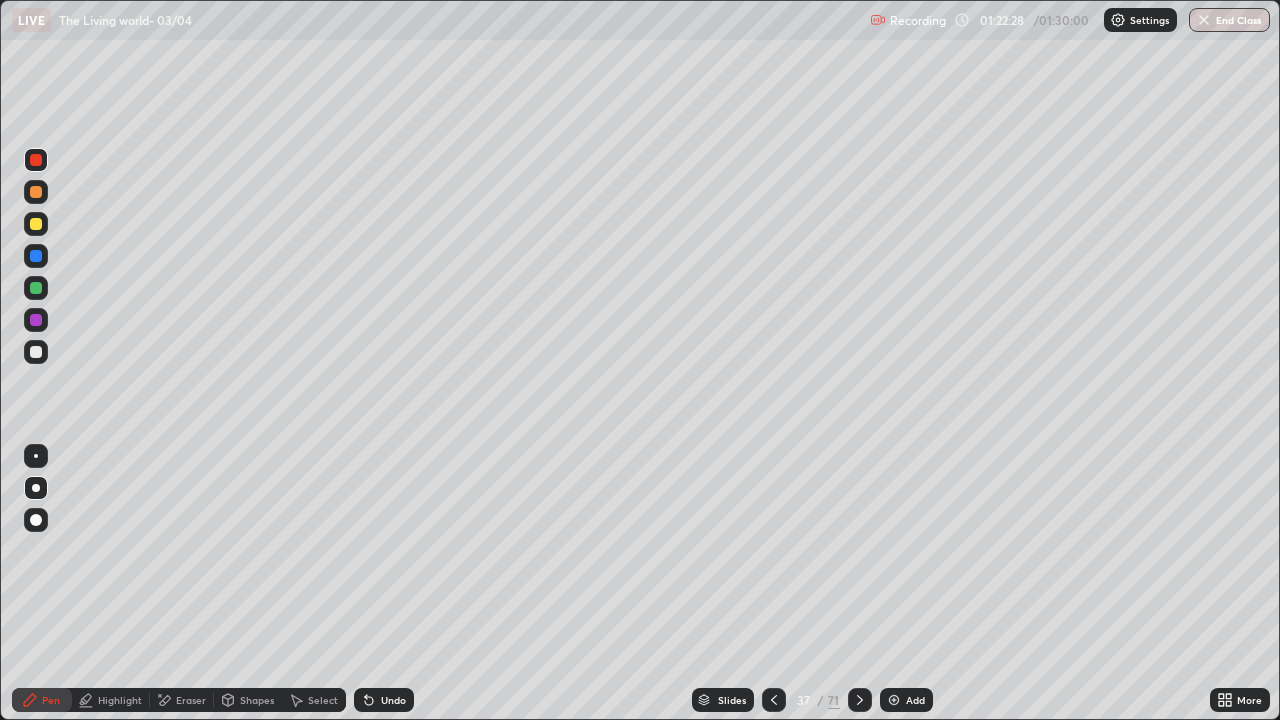 click 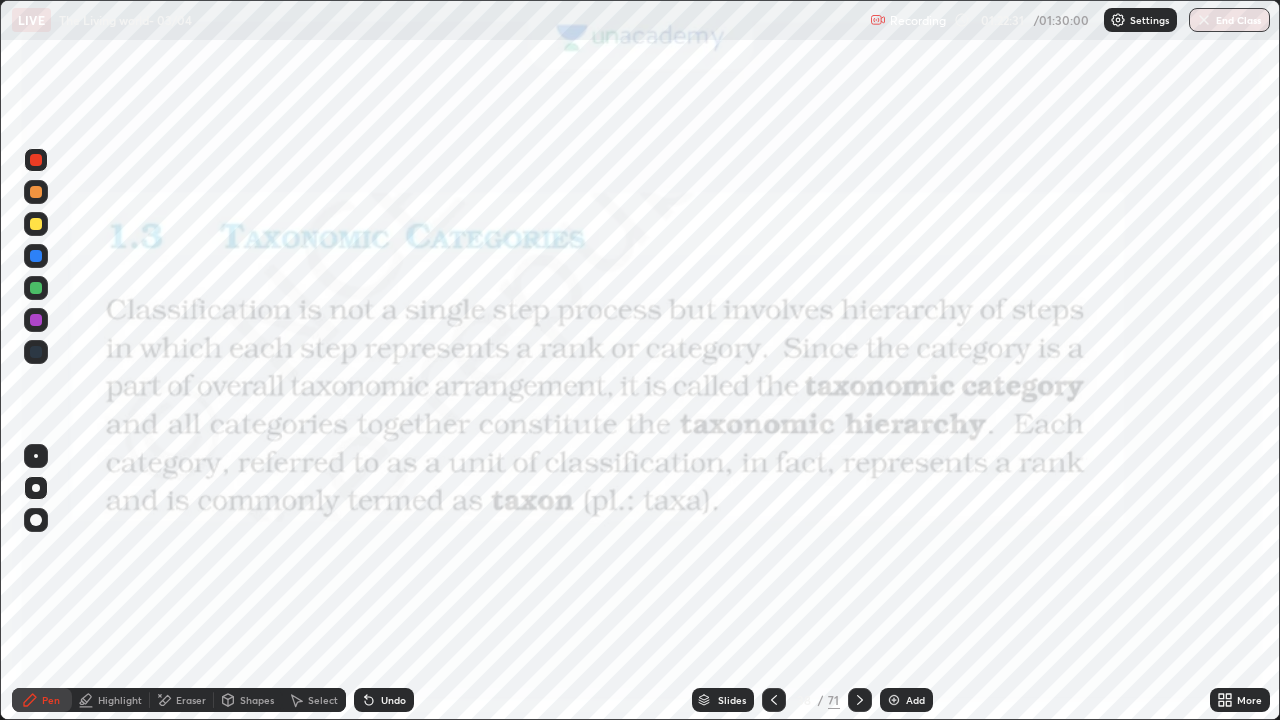 click at bounding box center [36, 488] 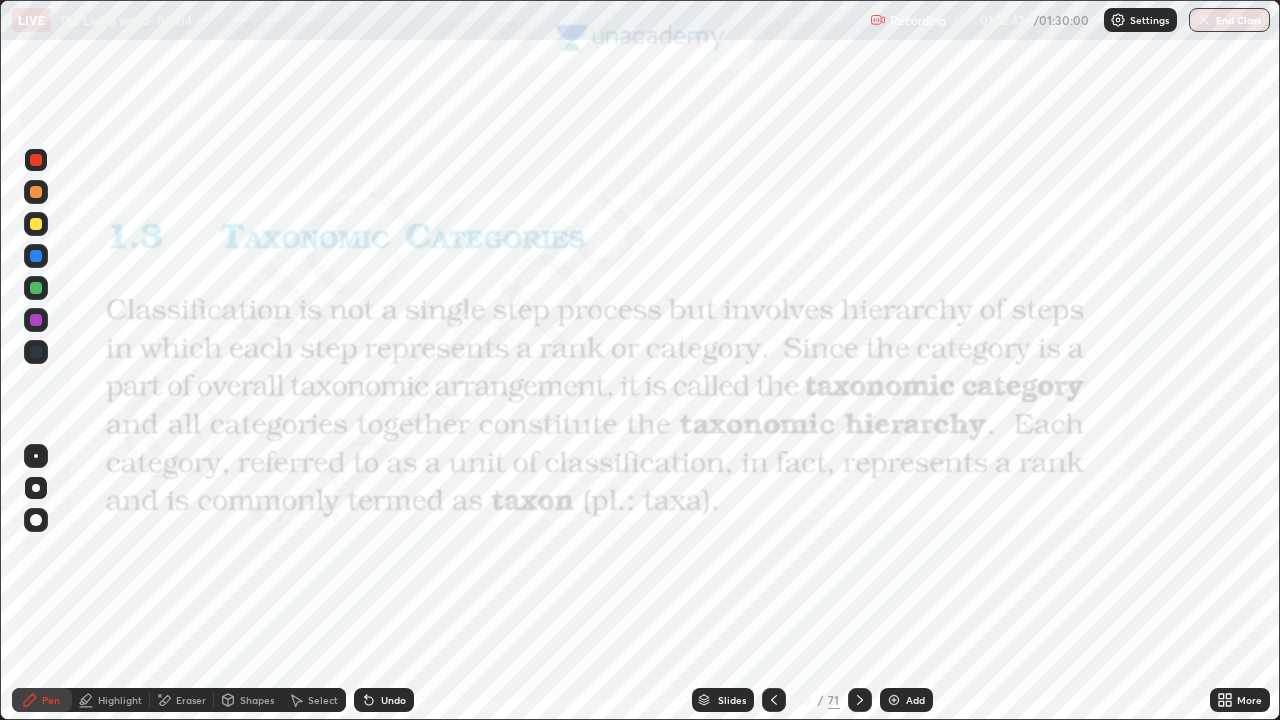 click on "End Class" at bounding box center [1229, 20] 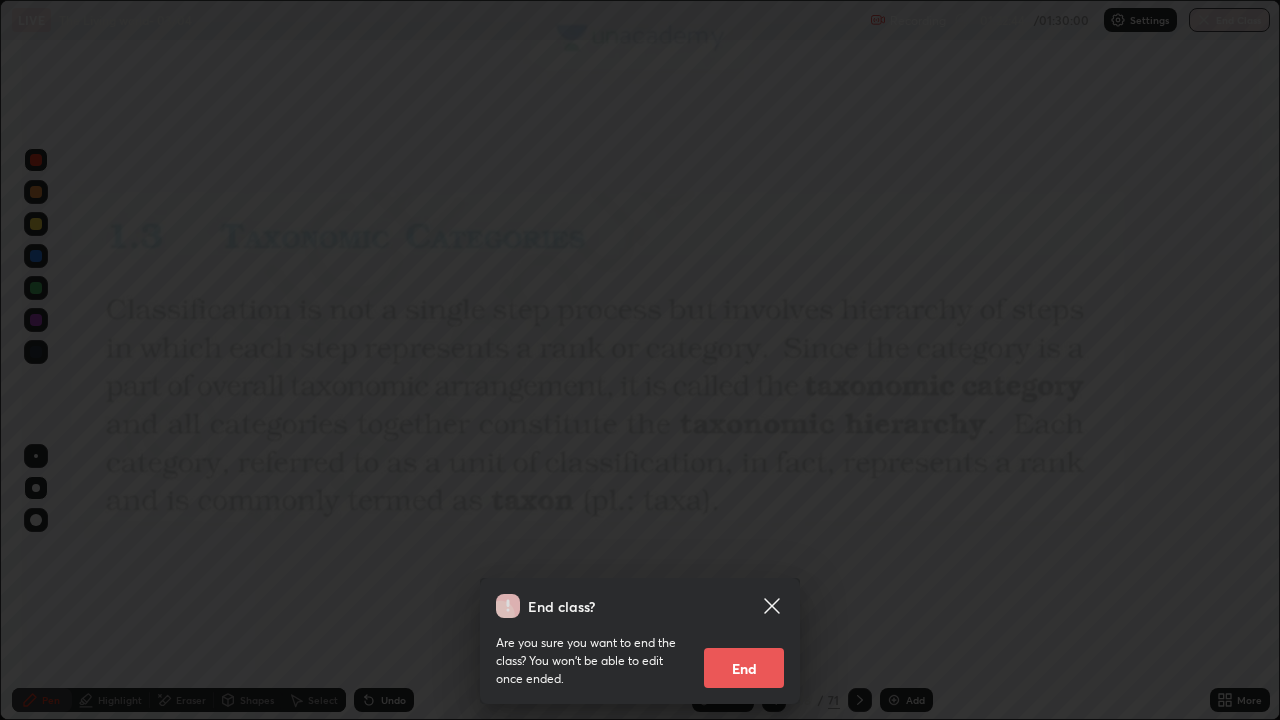 click on "End" at bounding box center [744, 668] 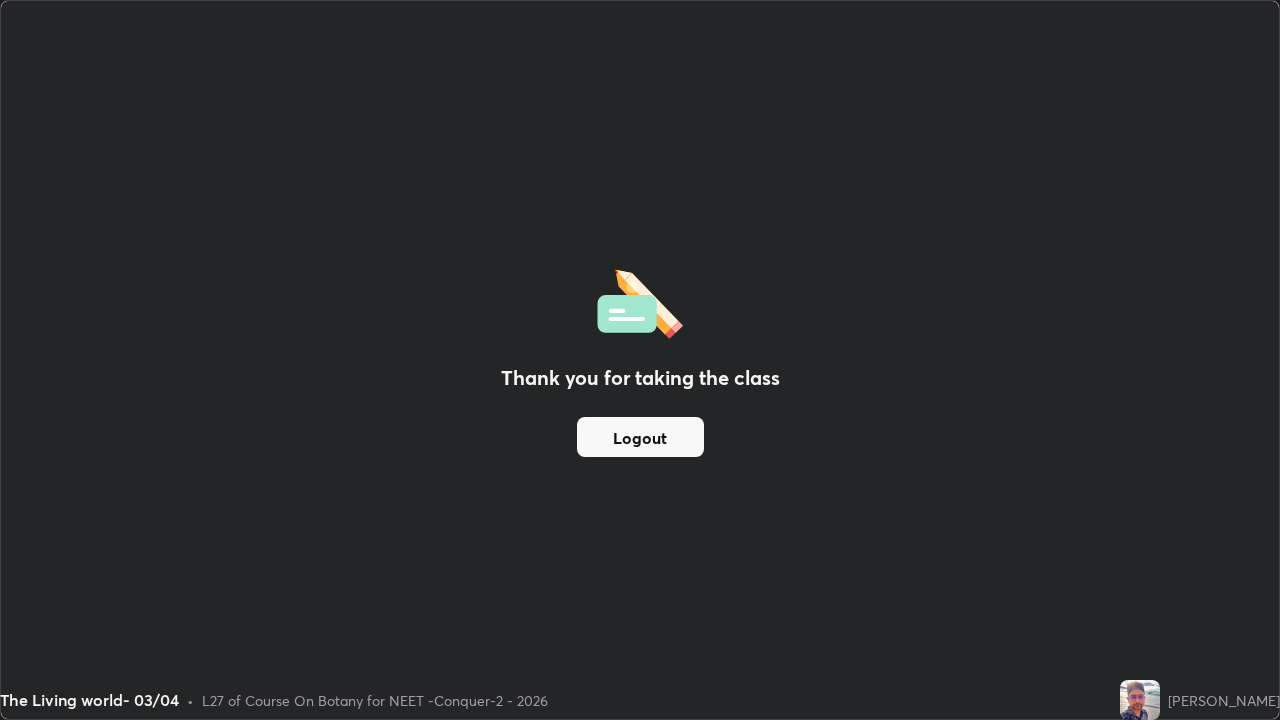 click on "Thank you for taking the class Logout" at bounding box center [640, 360] 